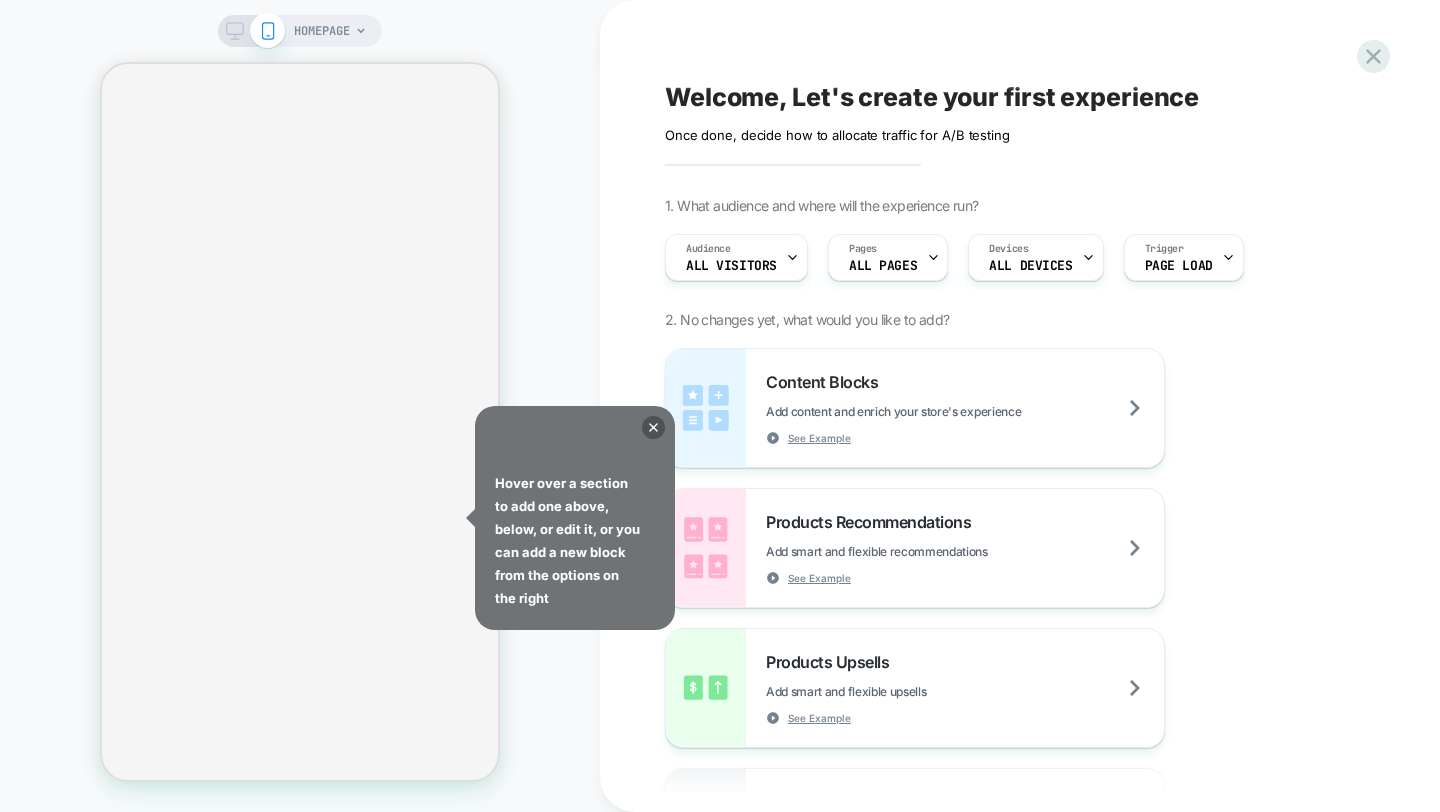 scroll, scrollTop: 0, scrollLeft: 0, axis: both 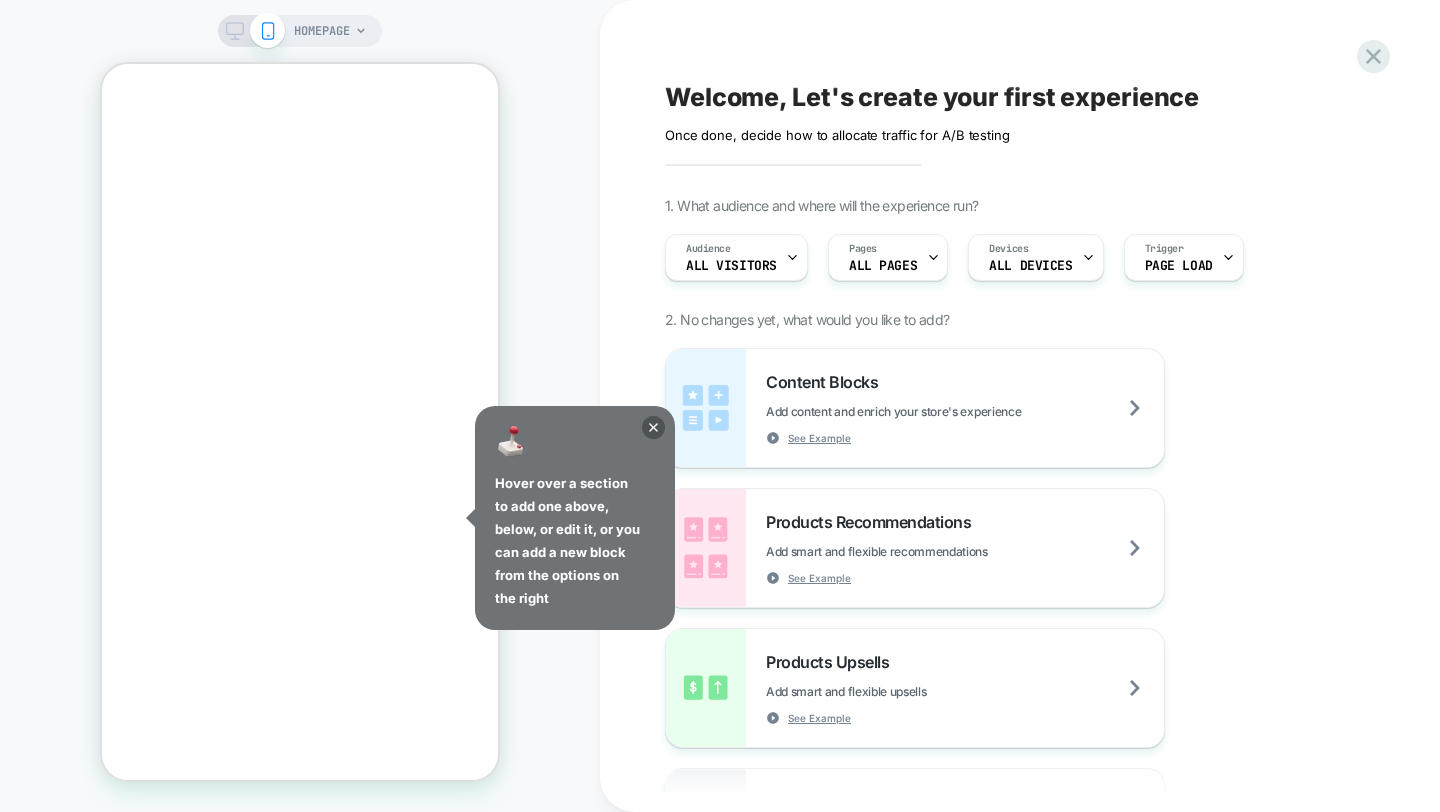 click 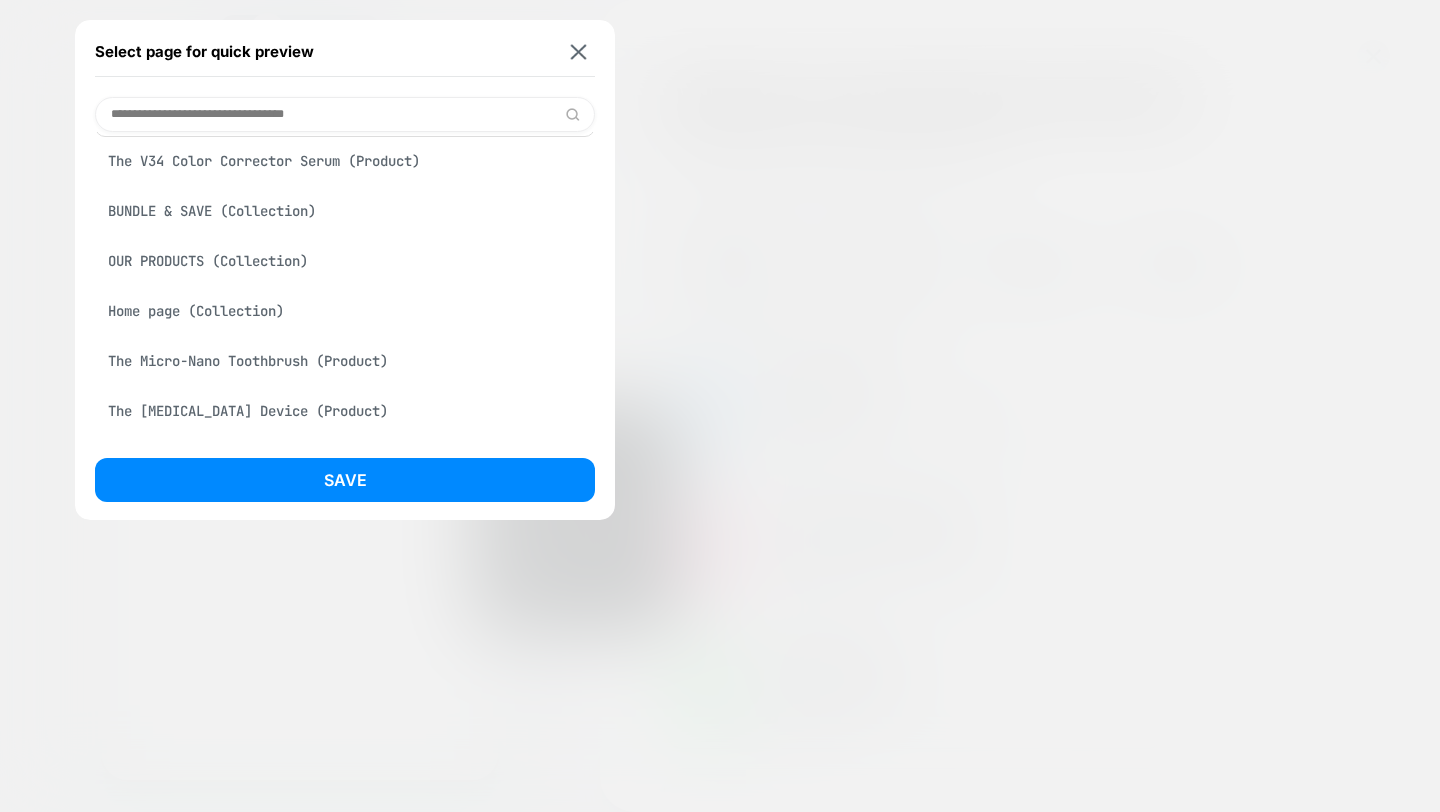 scroll, scrollTop: 82, scrollLeft: 0, axis: vertical 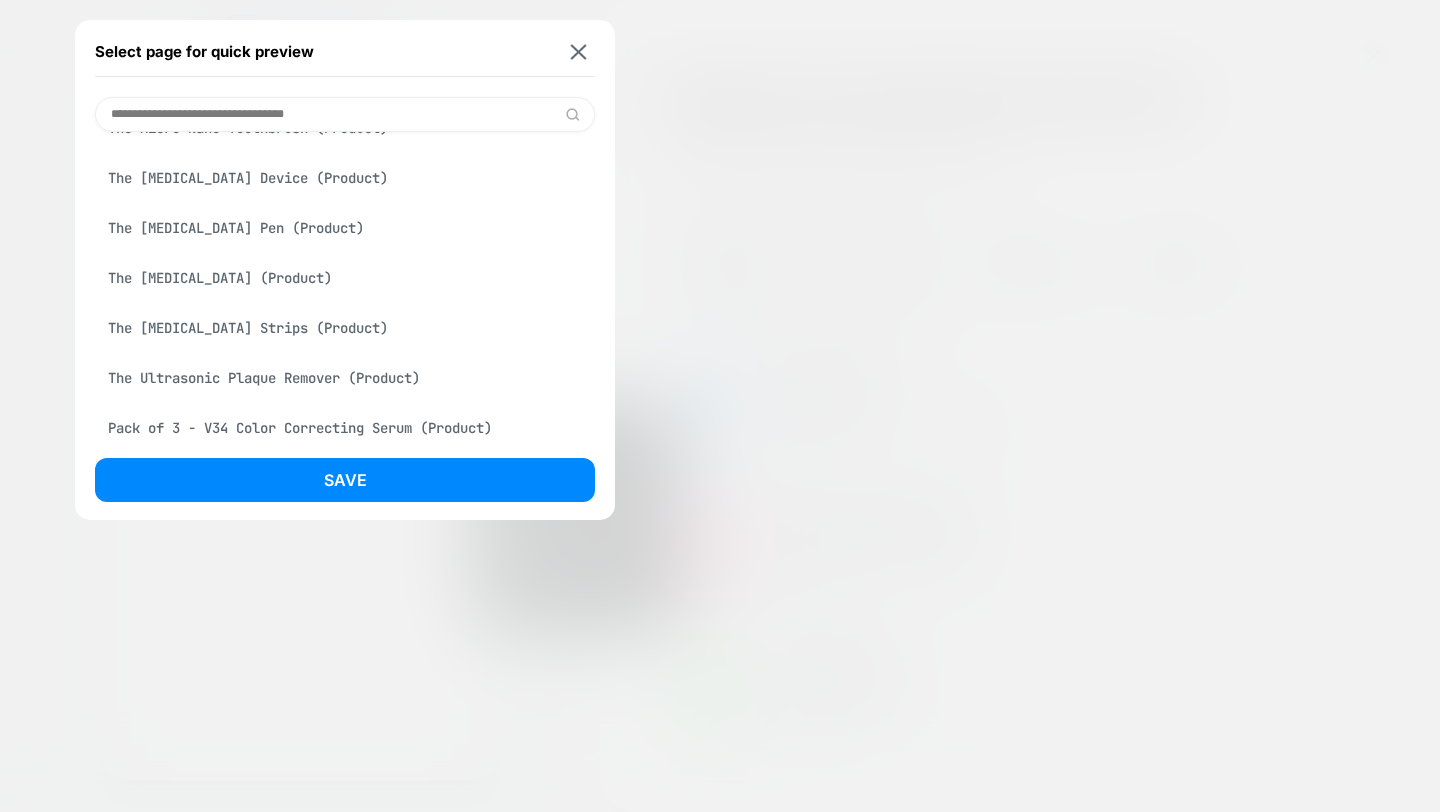 click on "The Ultrasonic Plaque Remover (Product)" at bounding box center (345, 378) 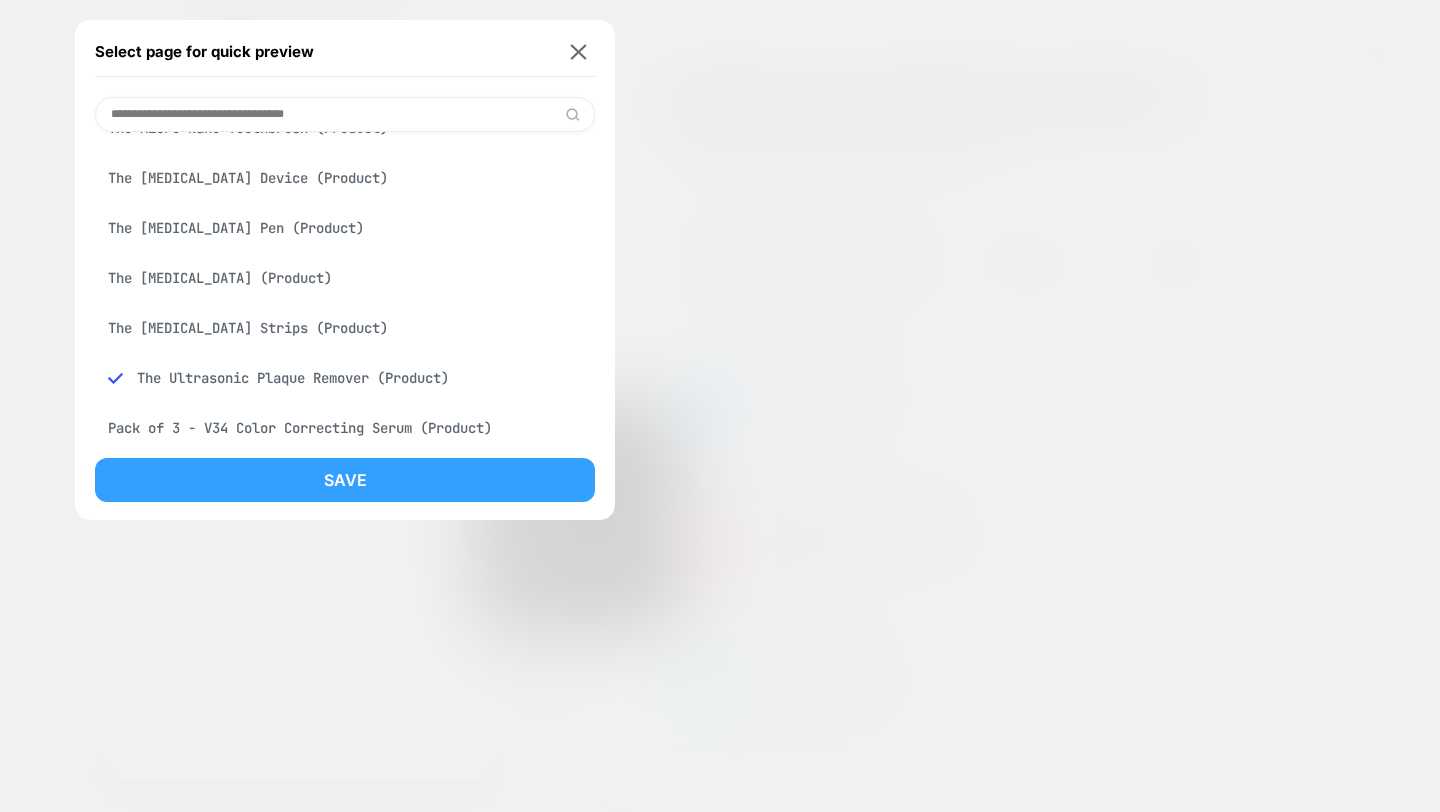 click on "Save" at bounding box center [345, 480] 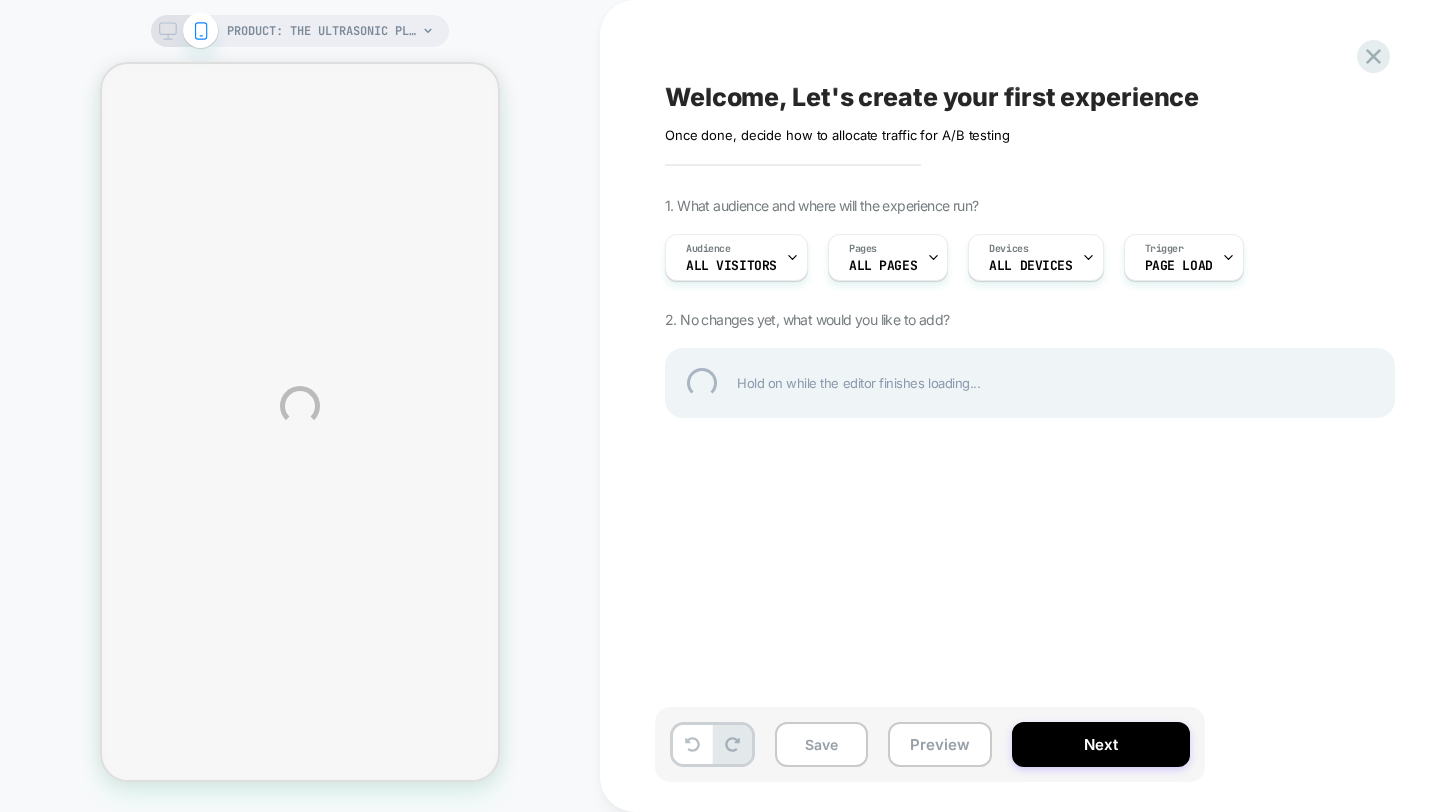 scroll, scrollTop: 0, scrollLeft: 0, axis: both 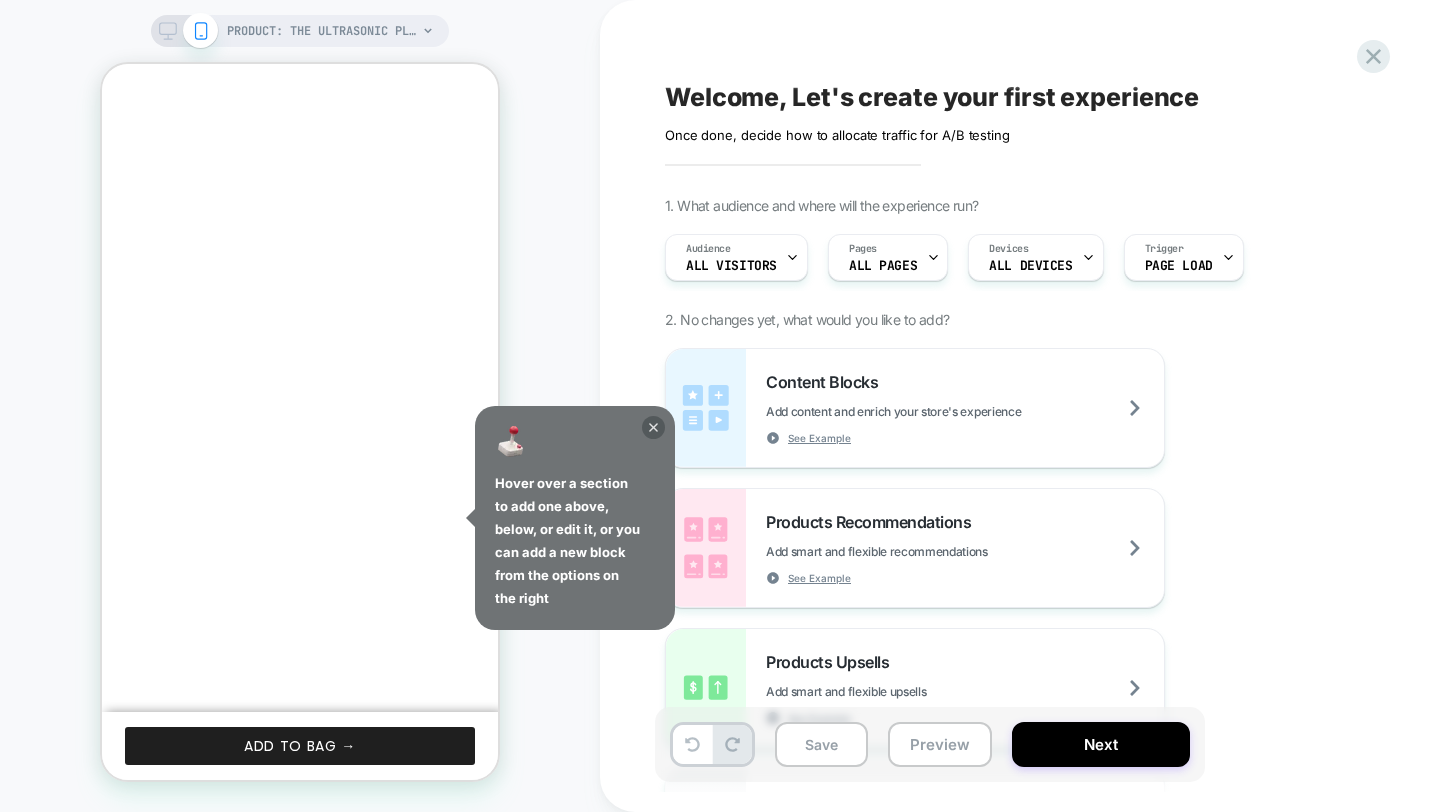 click 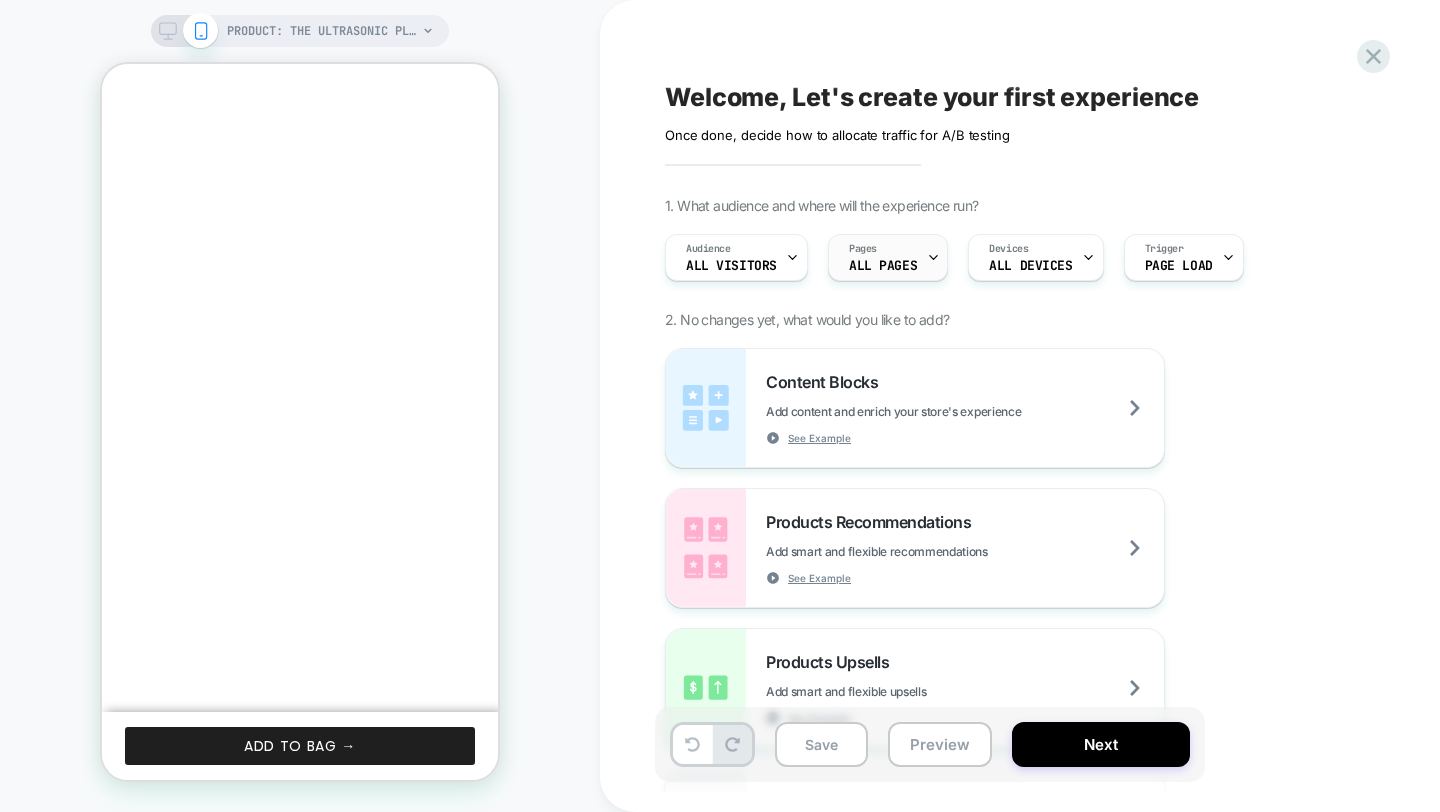 click 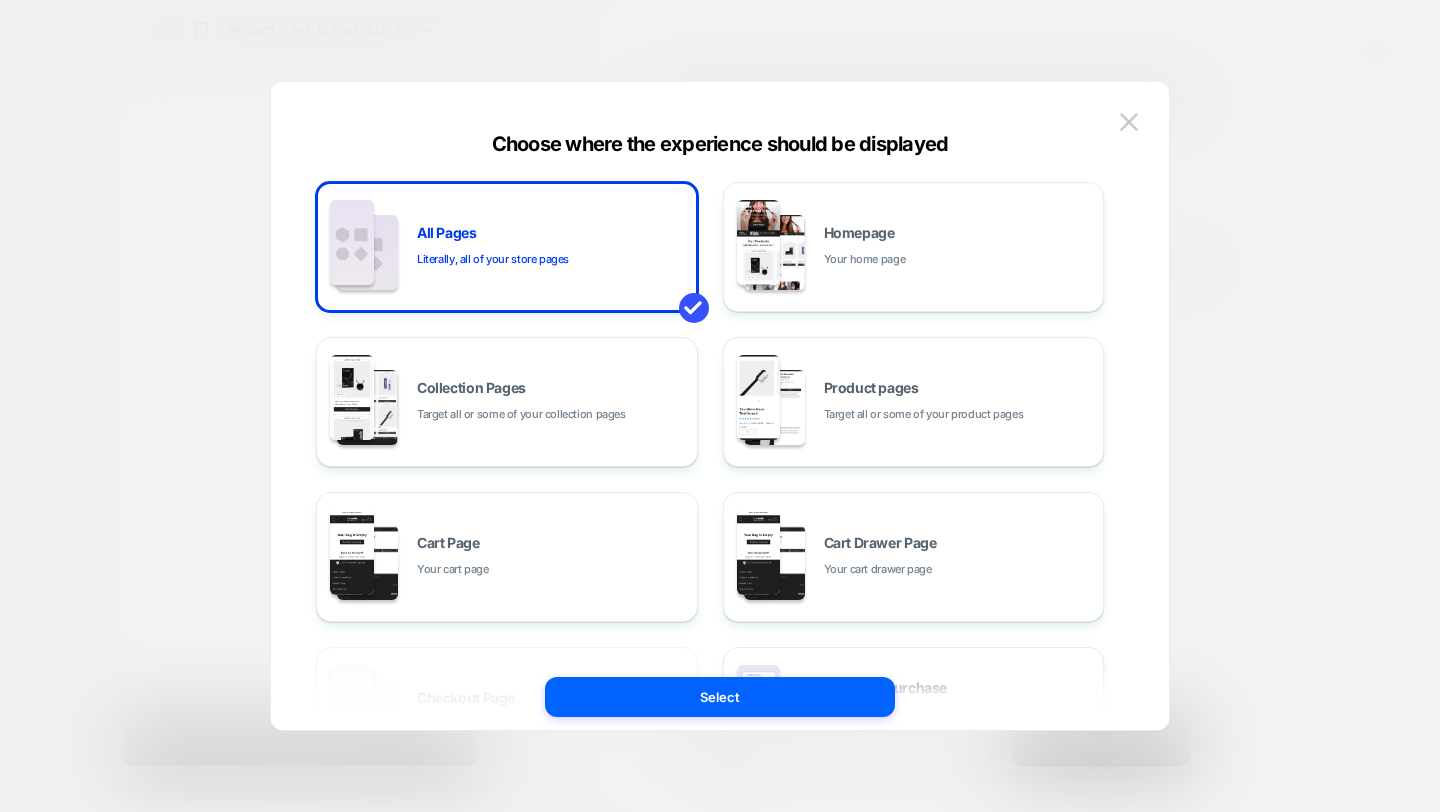 scroll, scrollTop: 0, scrollLeft: 0, axis: both 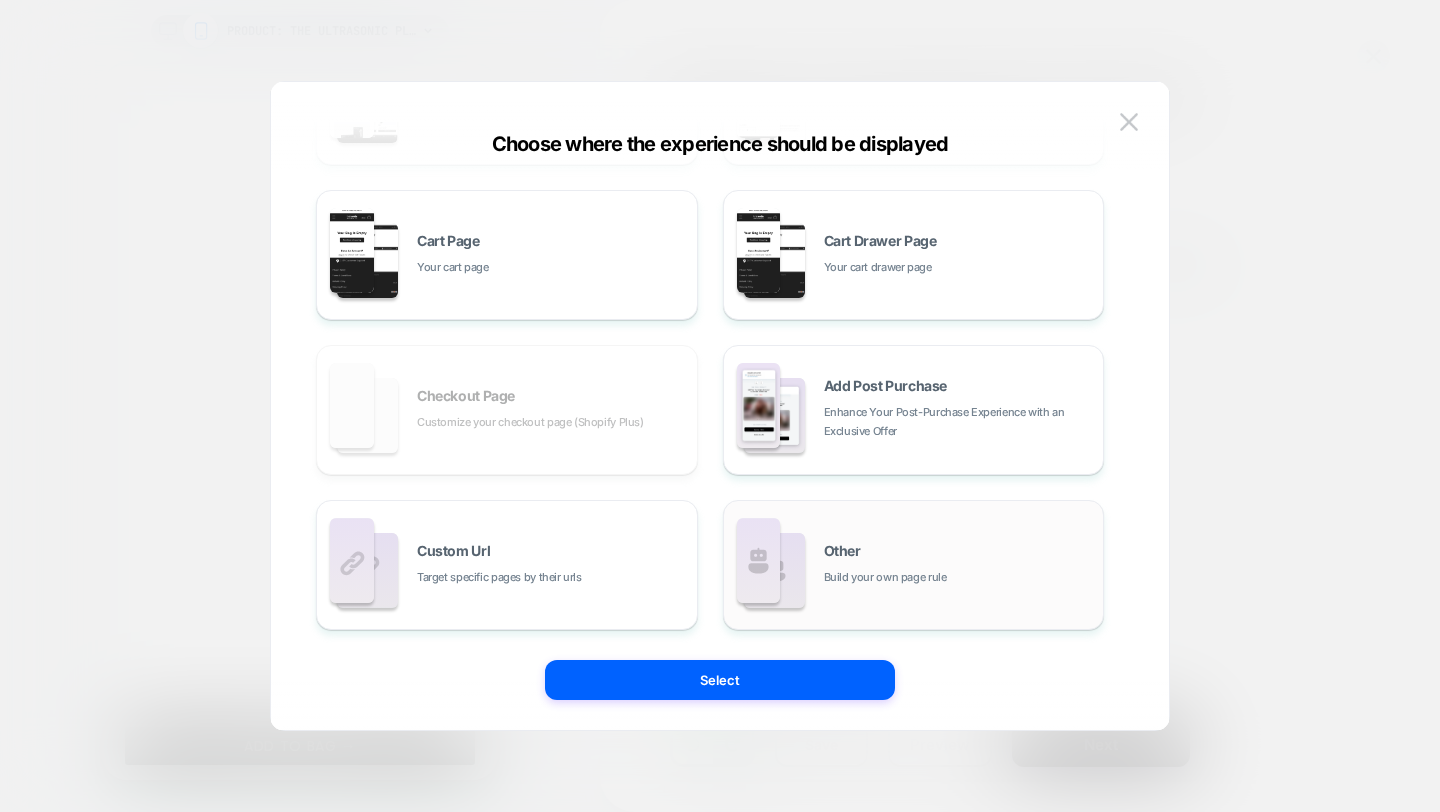 click at bounding box center [759, 560] 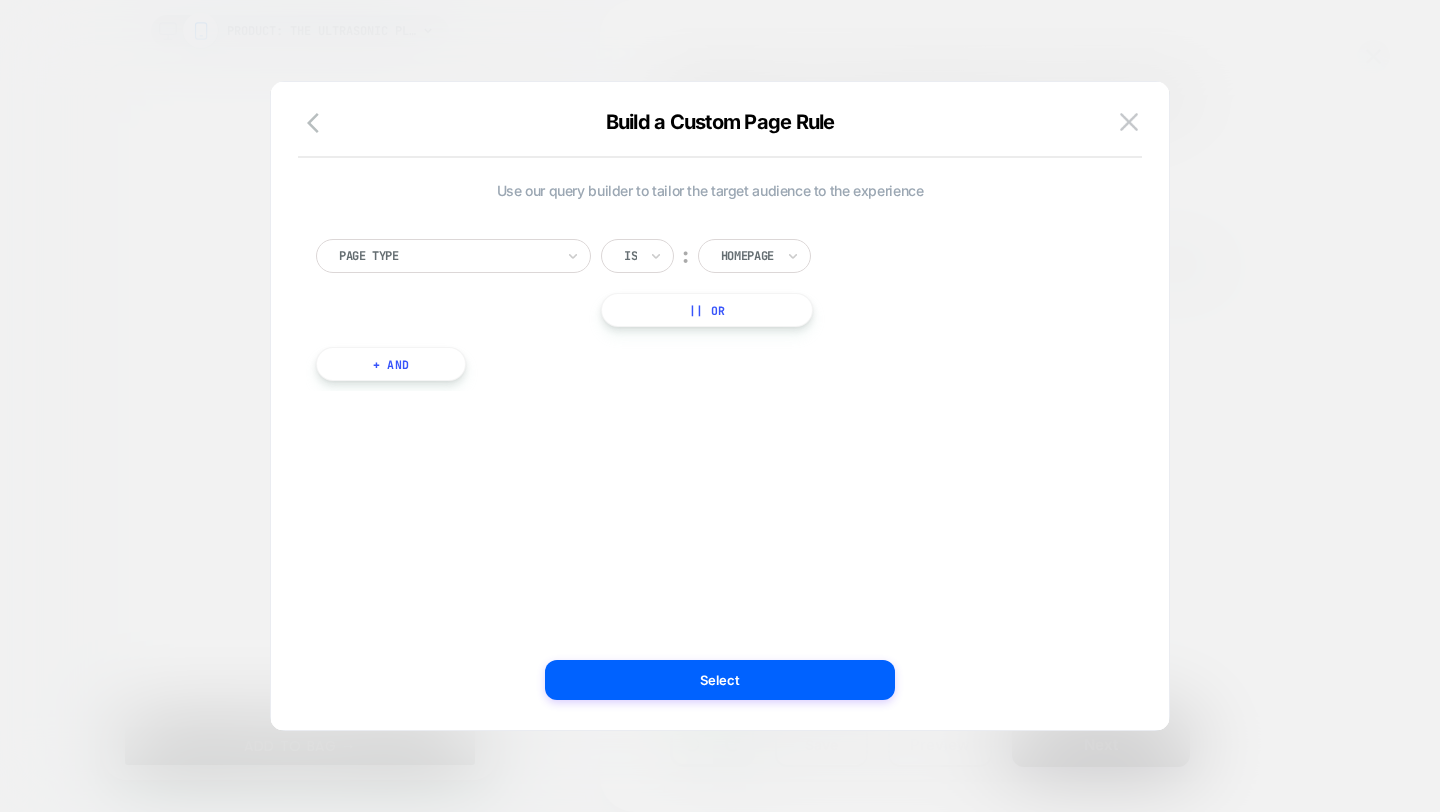 scroll, scrollTop: 0, scrollLeft: 0, axis: both 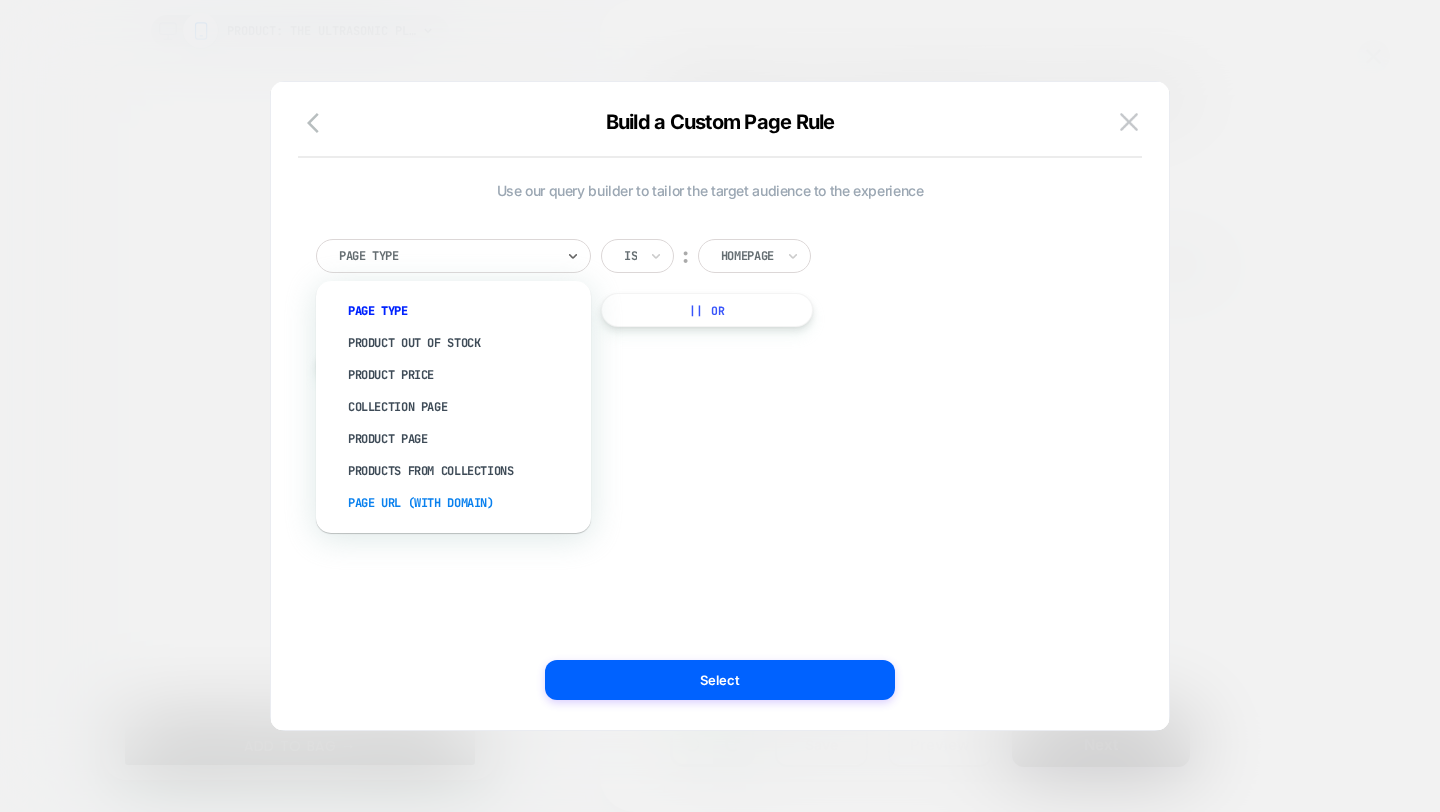 click on "Page Url (WITH DOMAIN)" at bounding box center (463, 503) 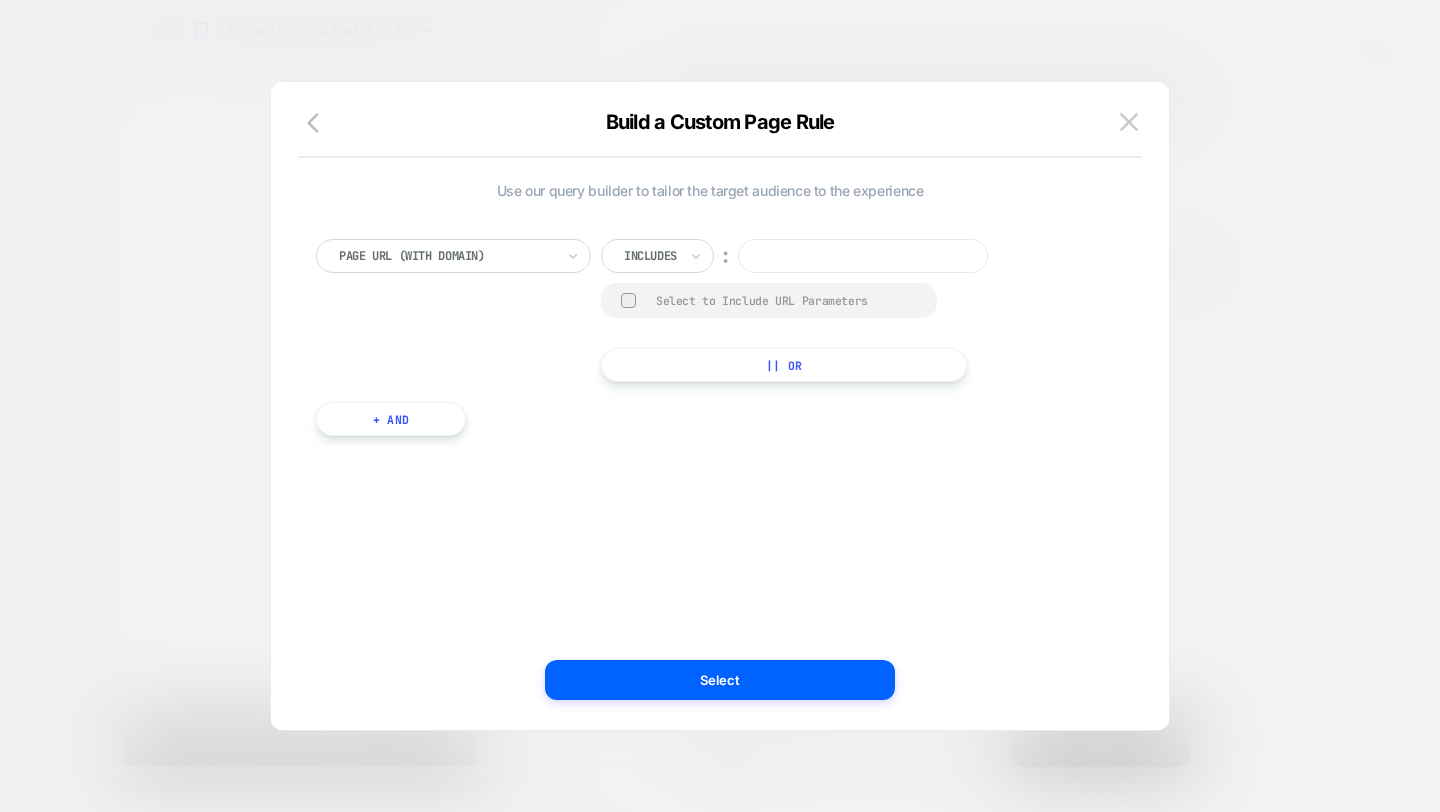 click on "Includes" at bounding box center [657, 256] 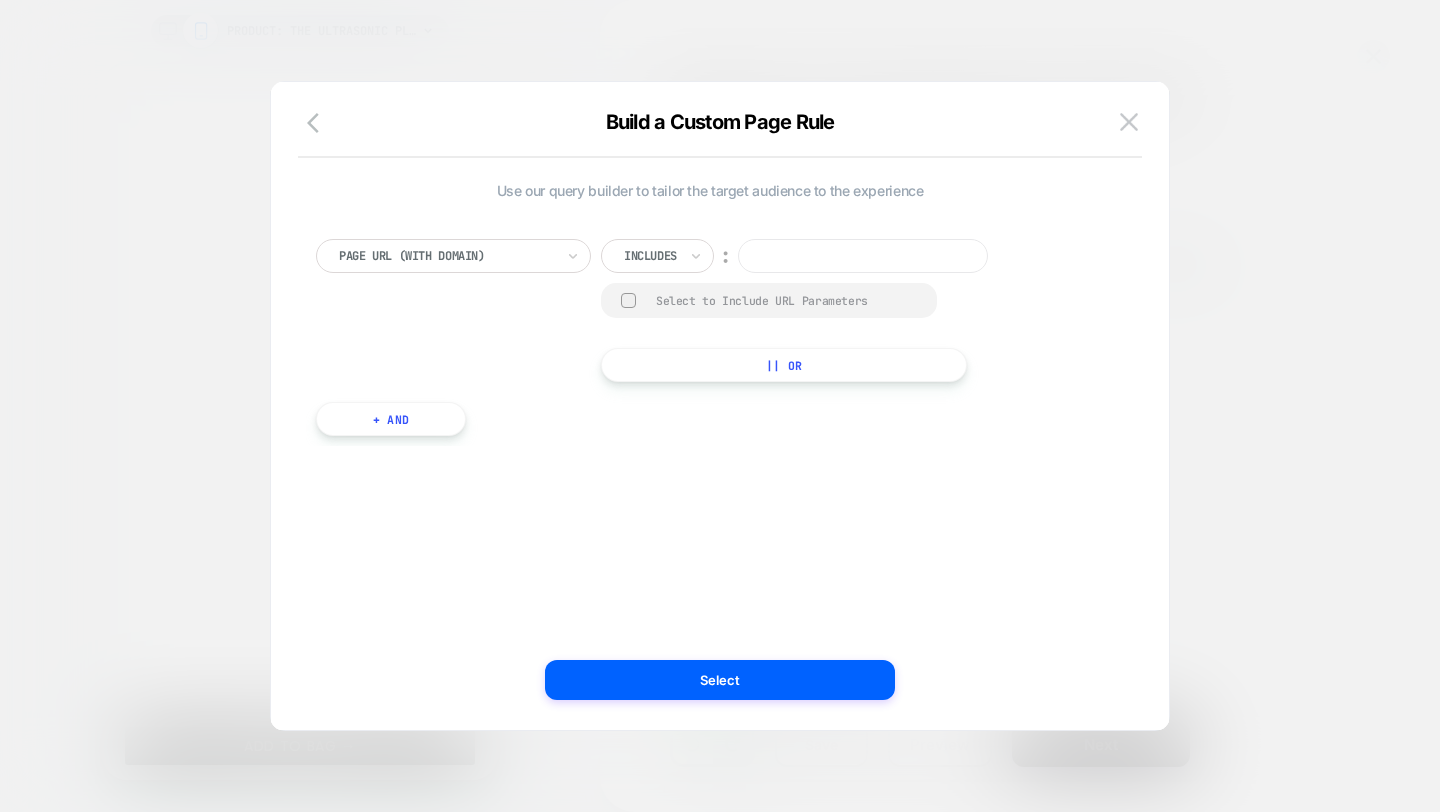click on "Select to Include URL Parameters" at bounding box center (786, 300) 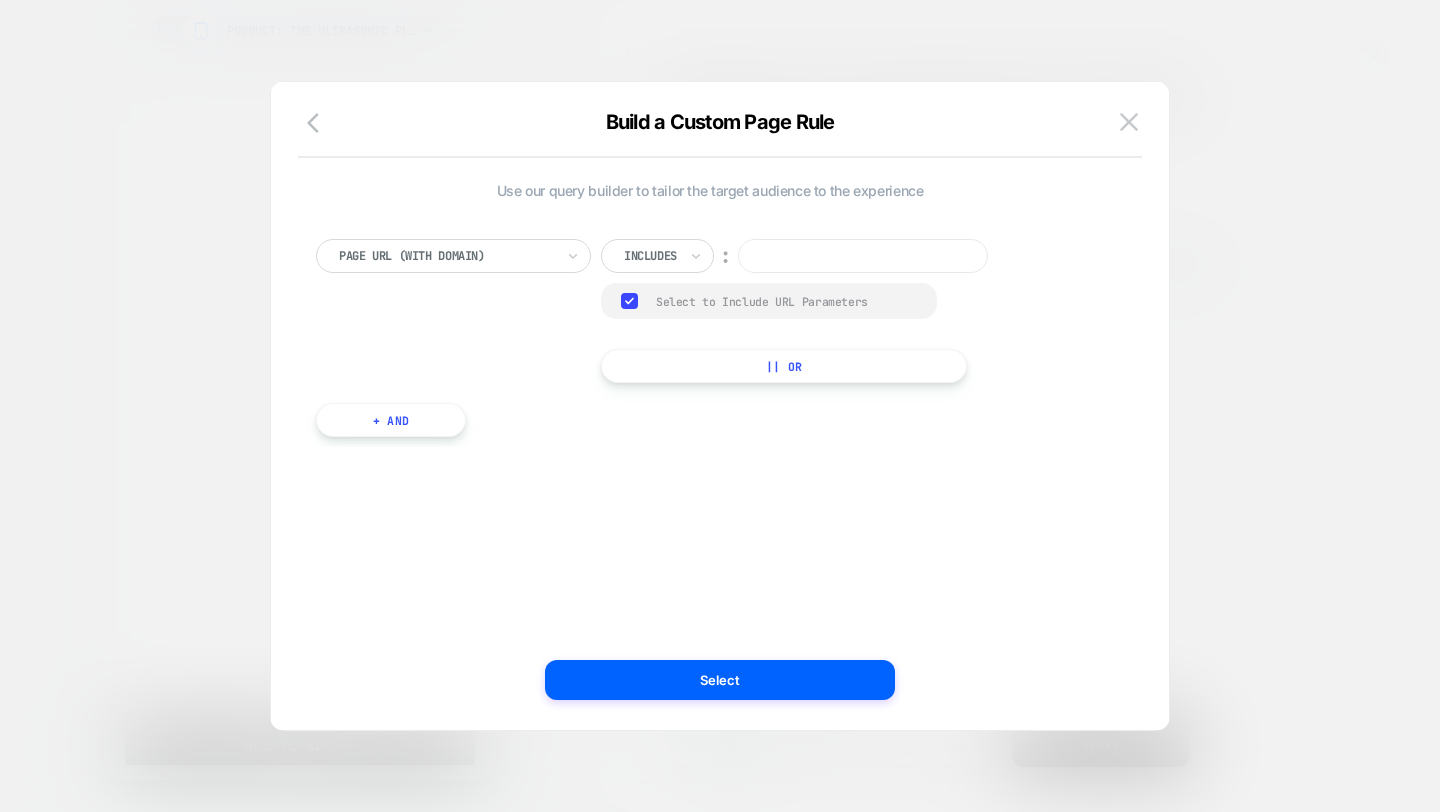 click at bounding box center [650, 256] 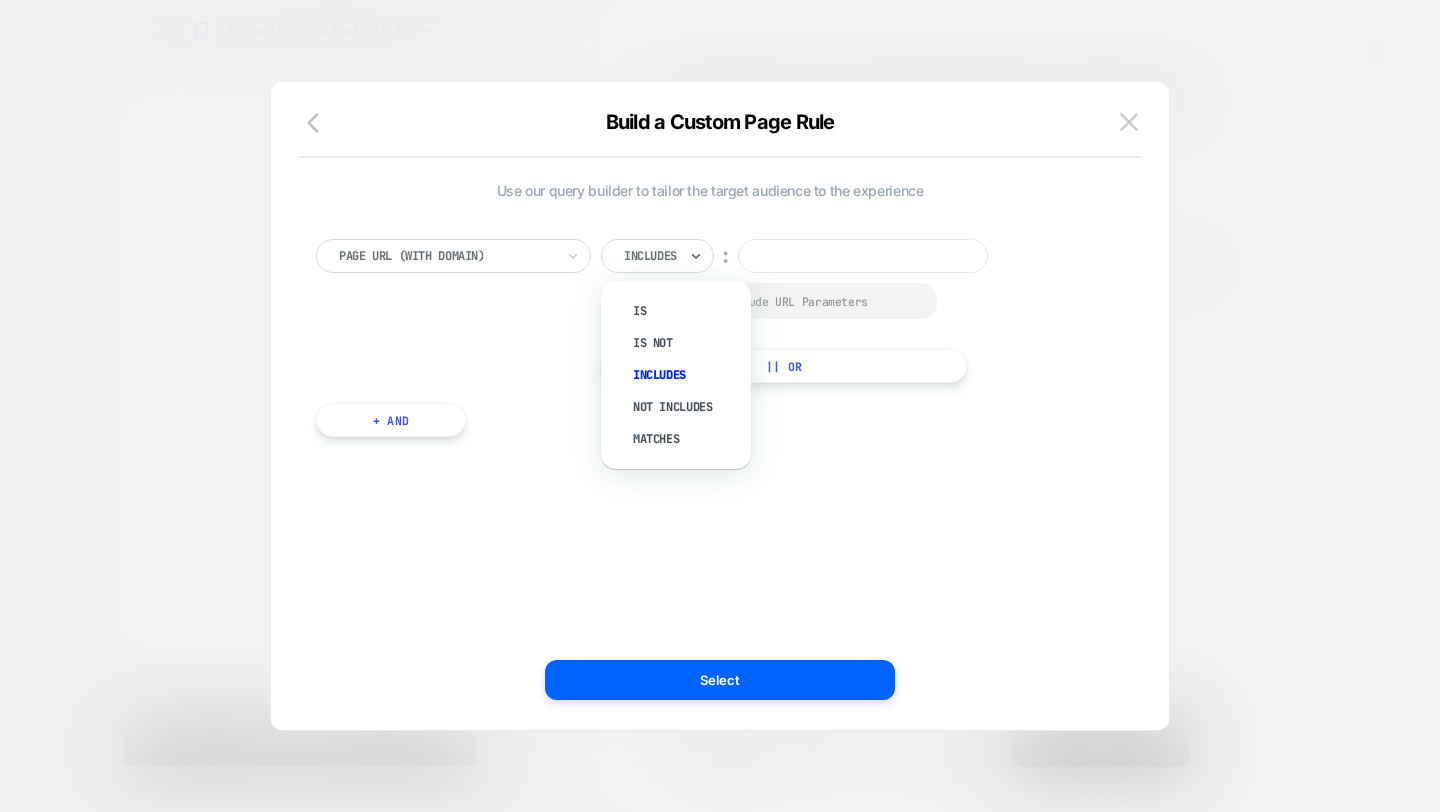 scroll, scrollTop: 0, scrollLeft: 0, axis: both 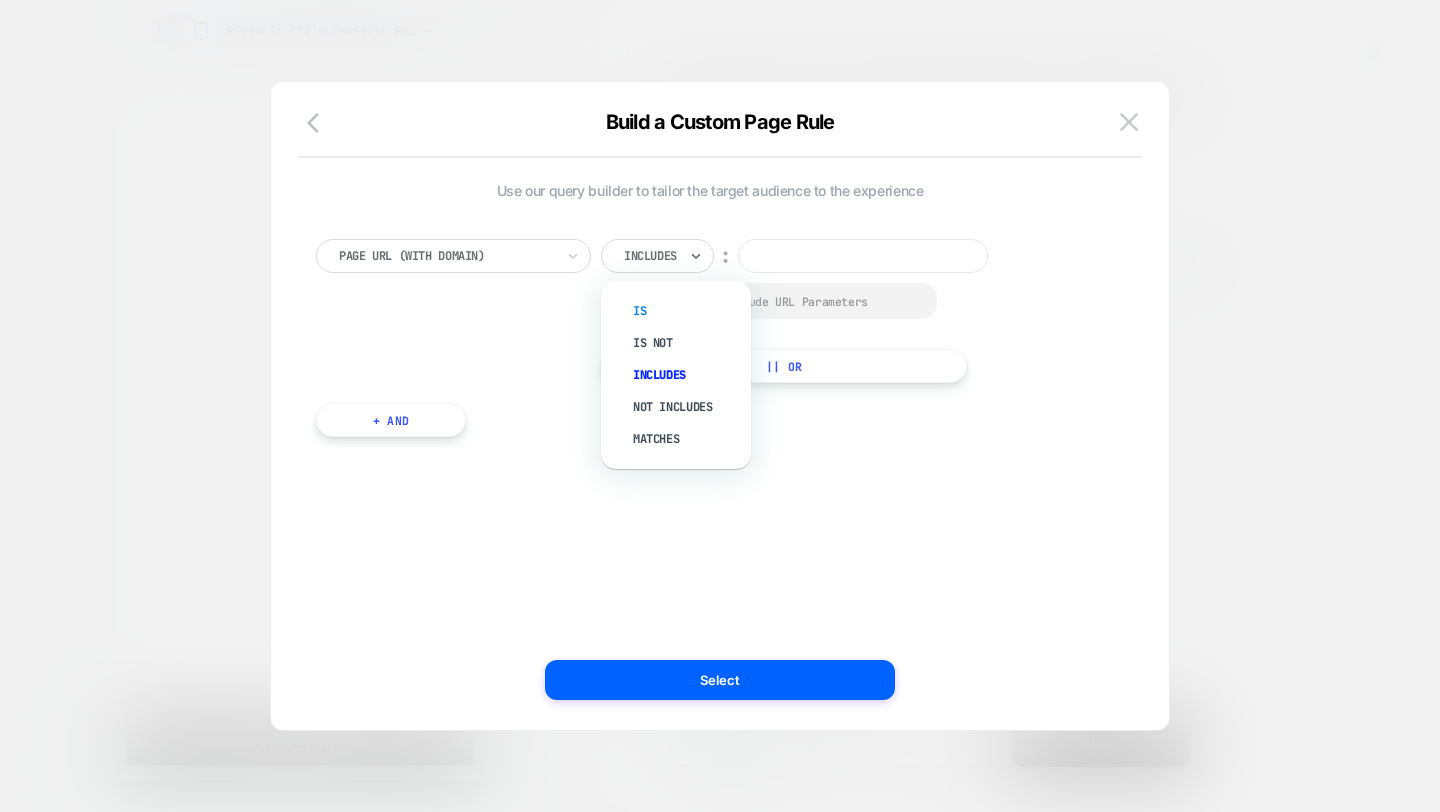 click on "Is" at bounding box center (686, 311) 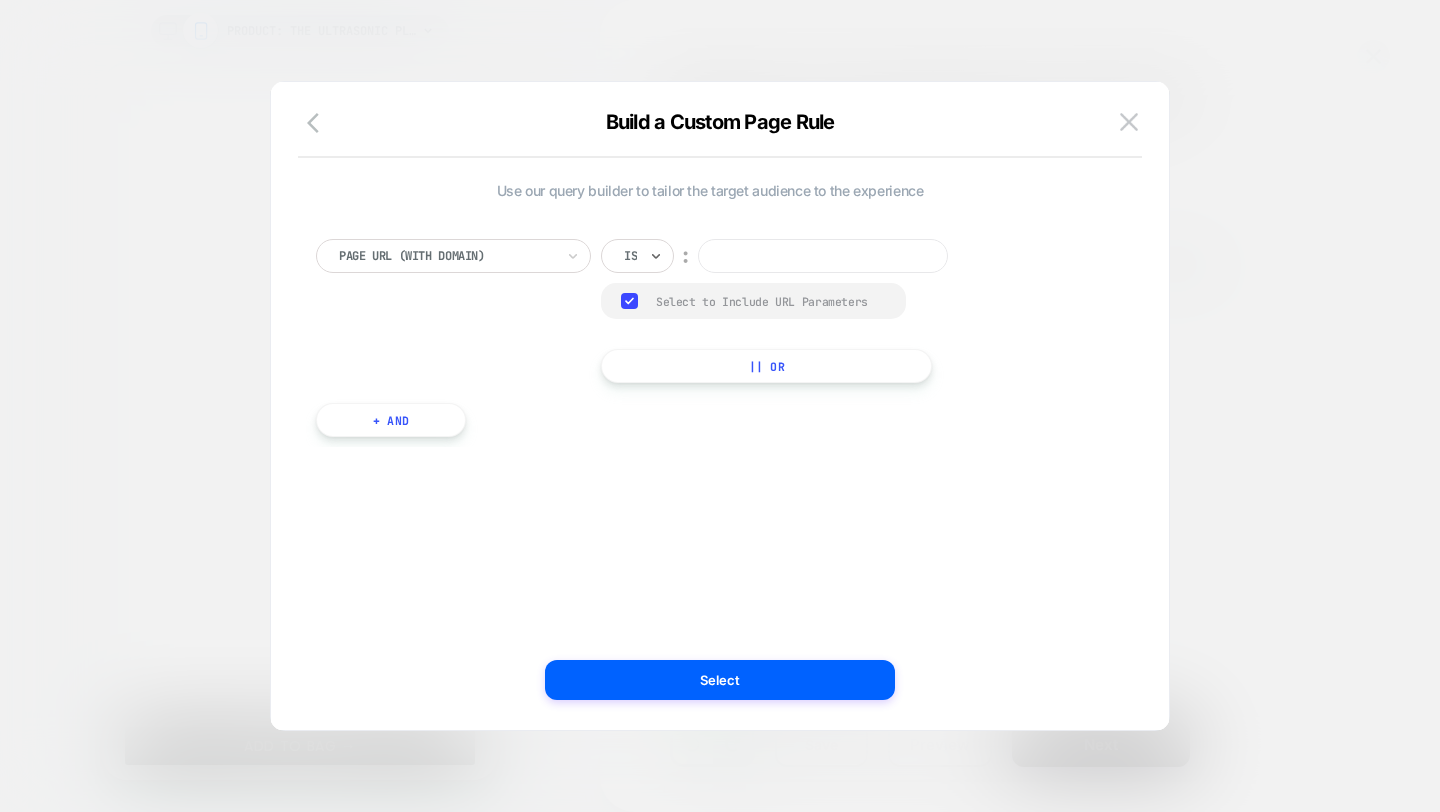 click 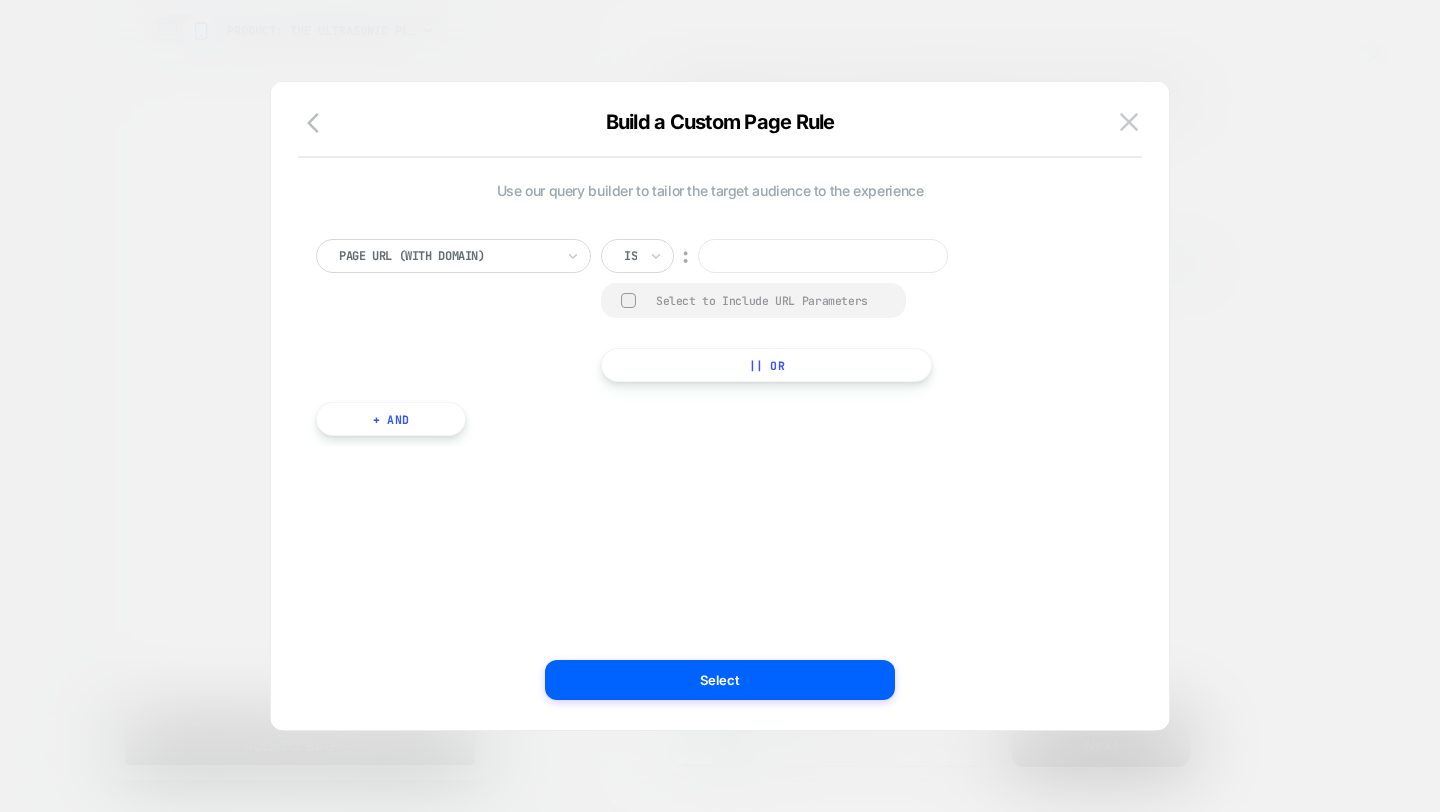 click at bounding box center (823, 256) 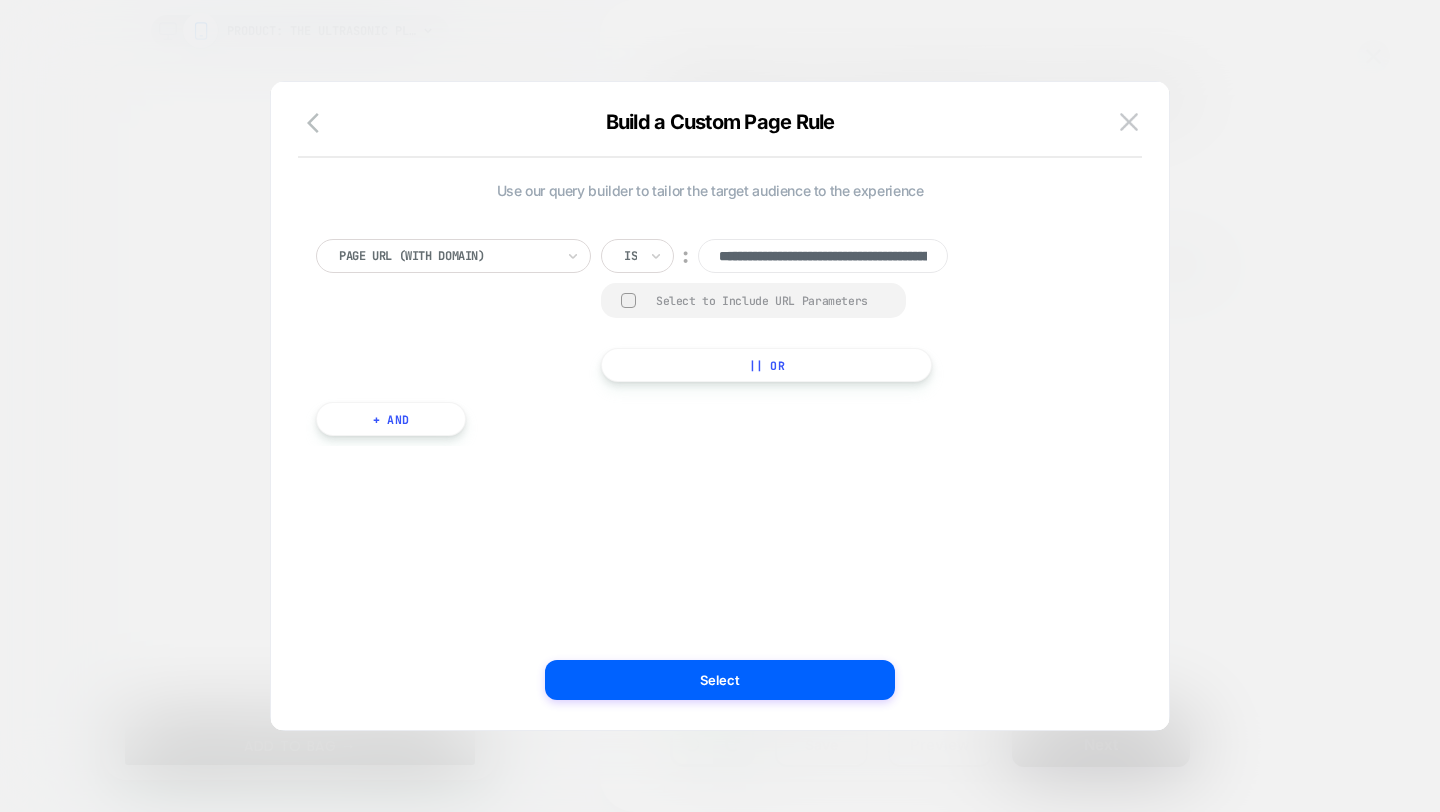 scroll, scrollTop: 0, scrollLeft: 229, axis: horizontal 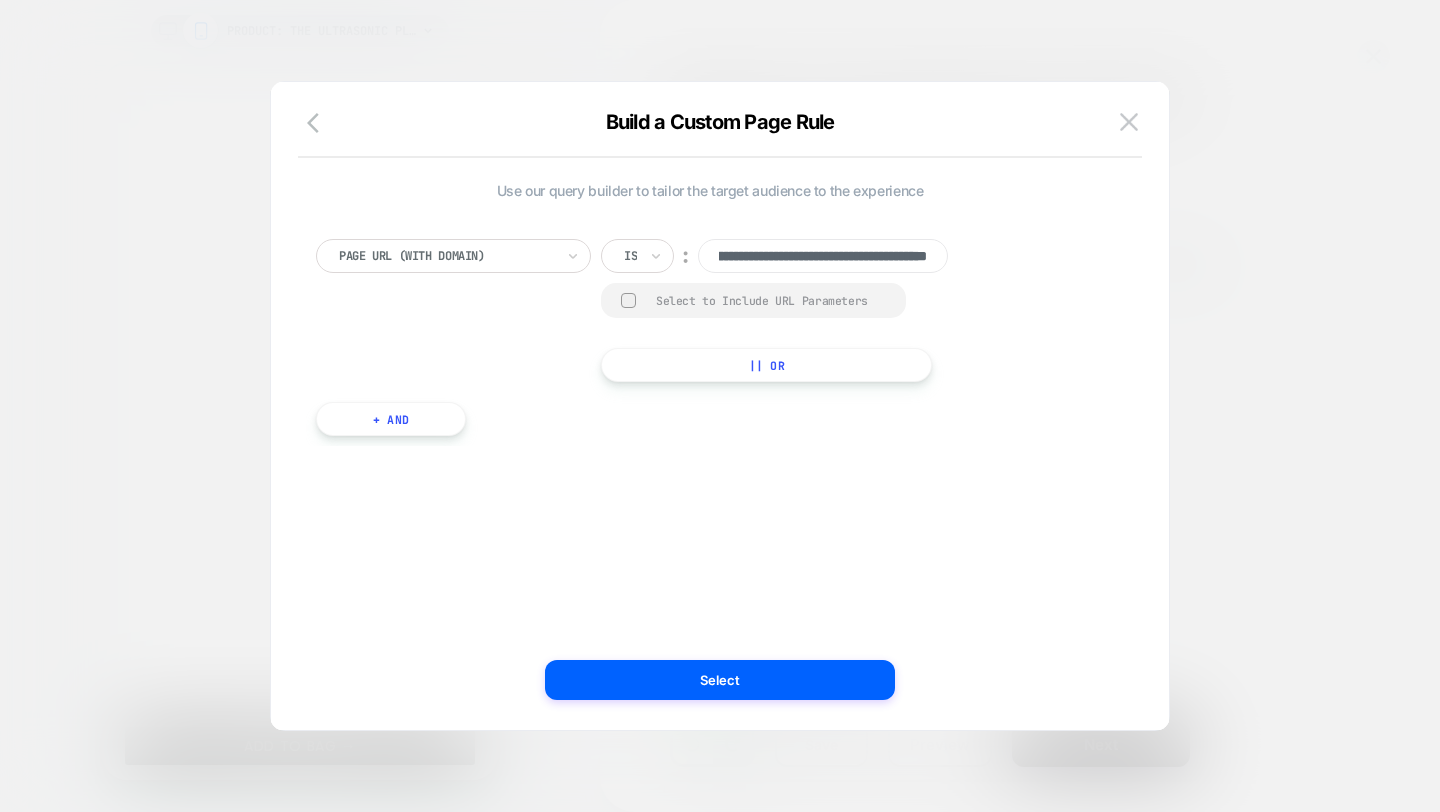 type on "**********" 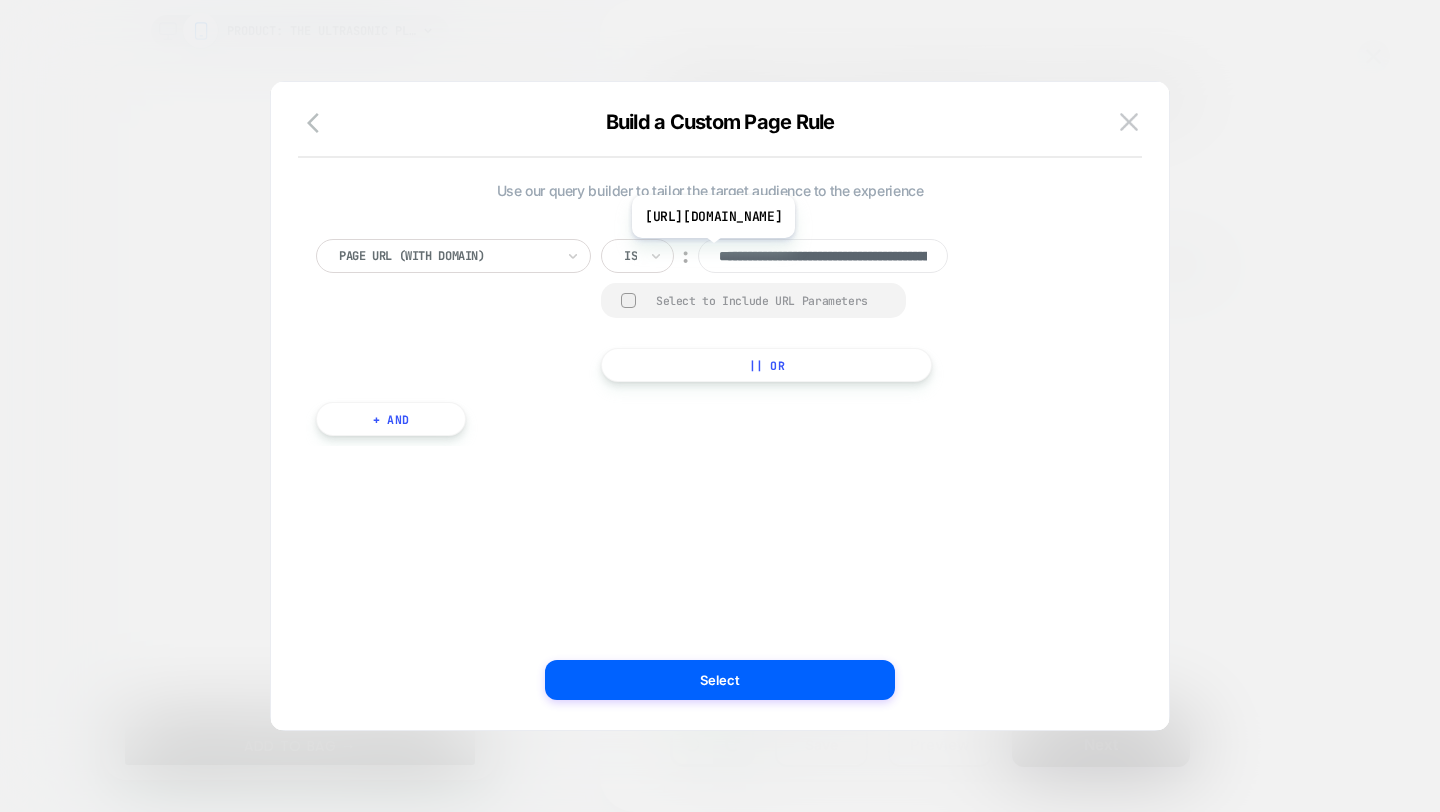 scroll, scrollTop: 0, scrollLeft: 311, axis: horizontal 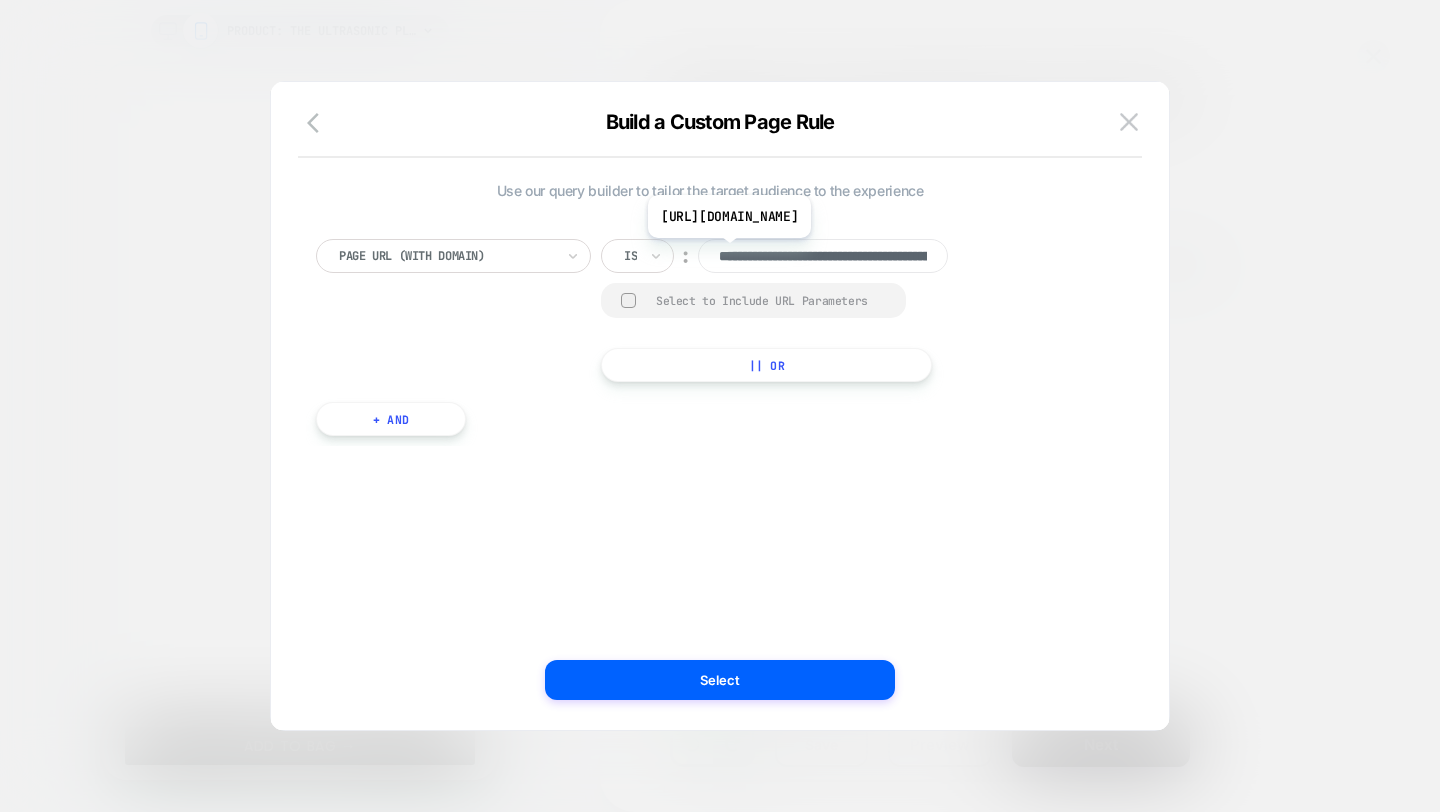 click on "**********" at bounding box center [823, 256] 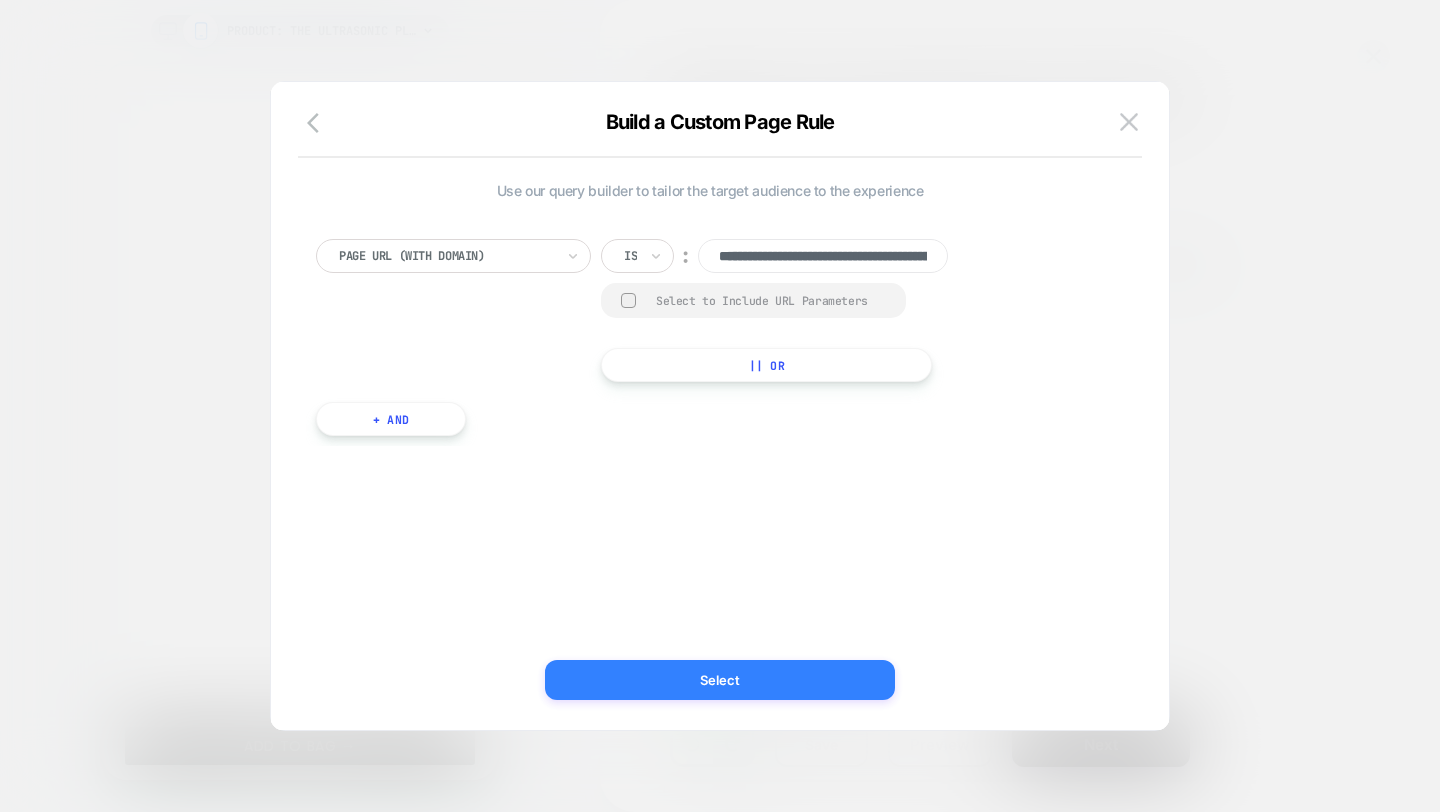 click on "Select" at bounding box center [720, 680] 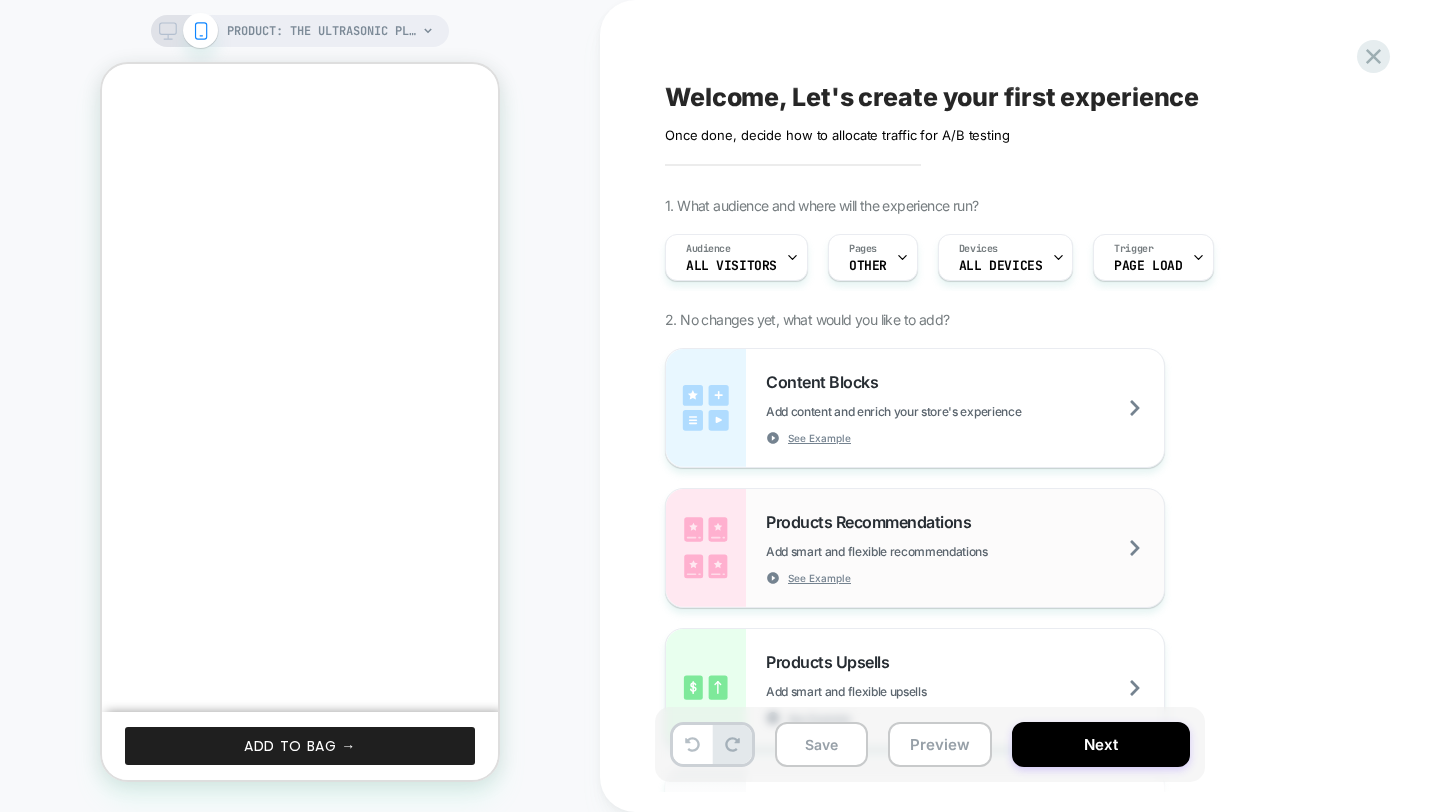 scroll, scrollTop: 0, scrollLeft: 0, axis: both 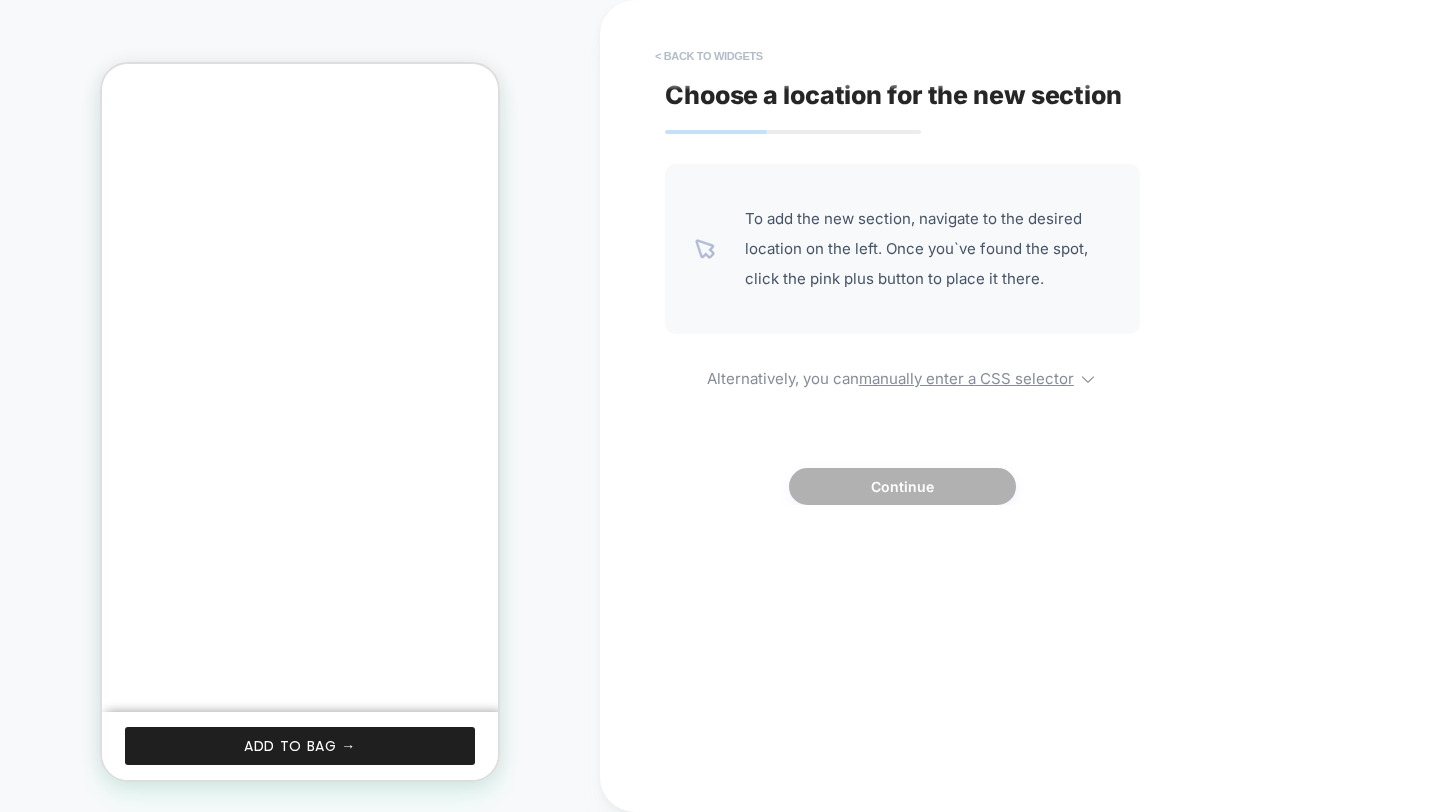 click on "< Back to widgets" at bounding box center (709, 56) 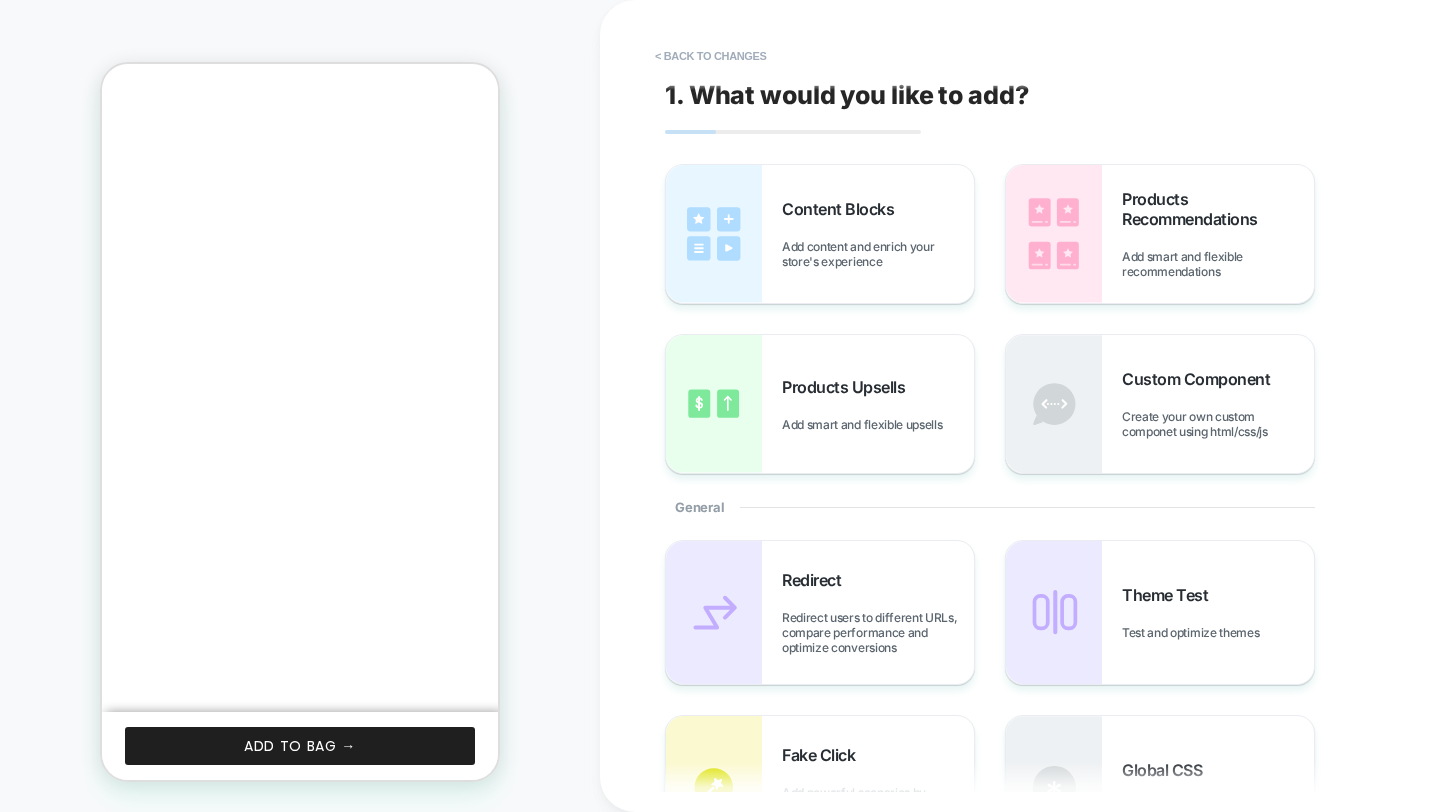scroll, scrollTop: 318, scrollLeft: 0, axis: vertical 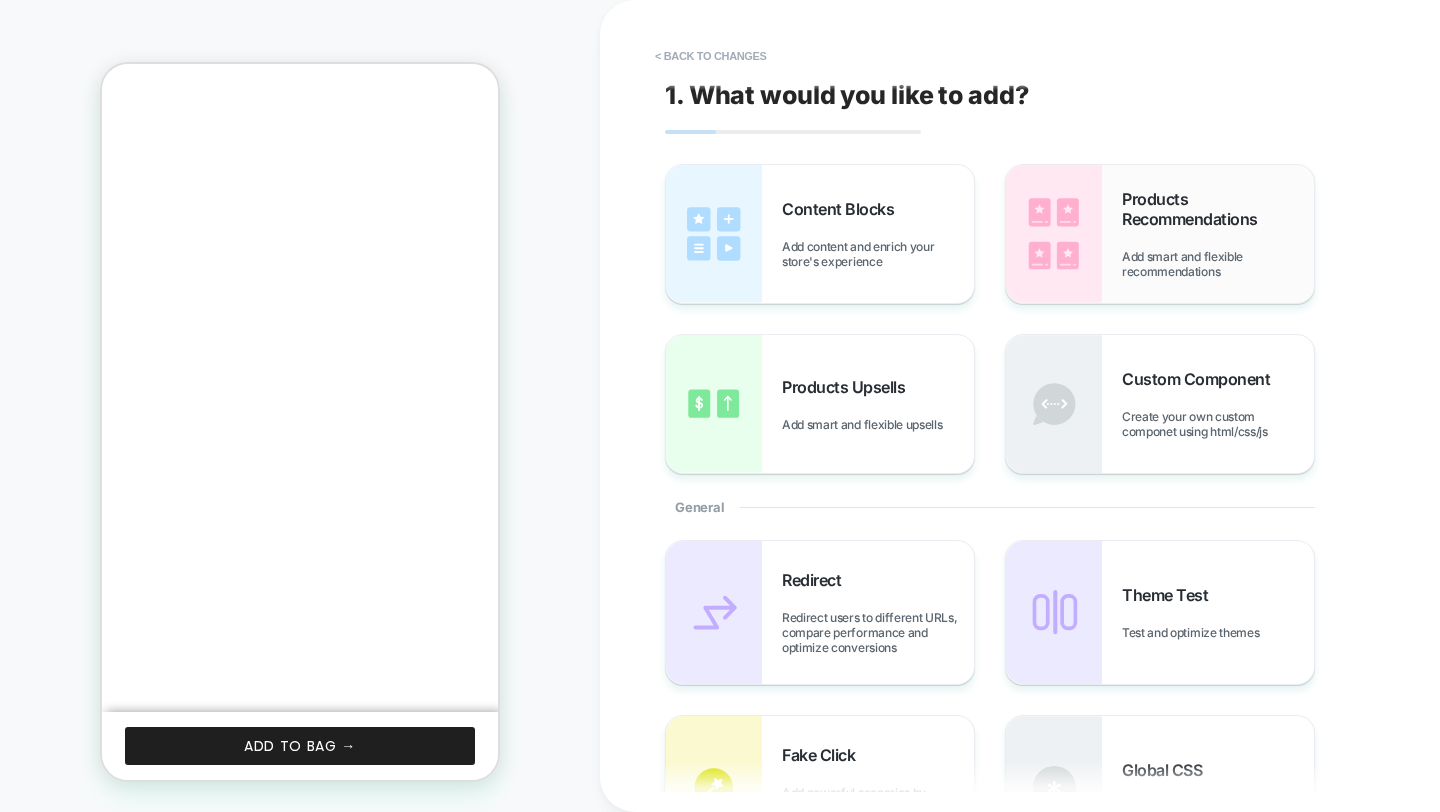 click on "Products Recommendations" at bounding box center (1218, 209) 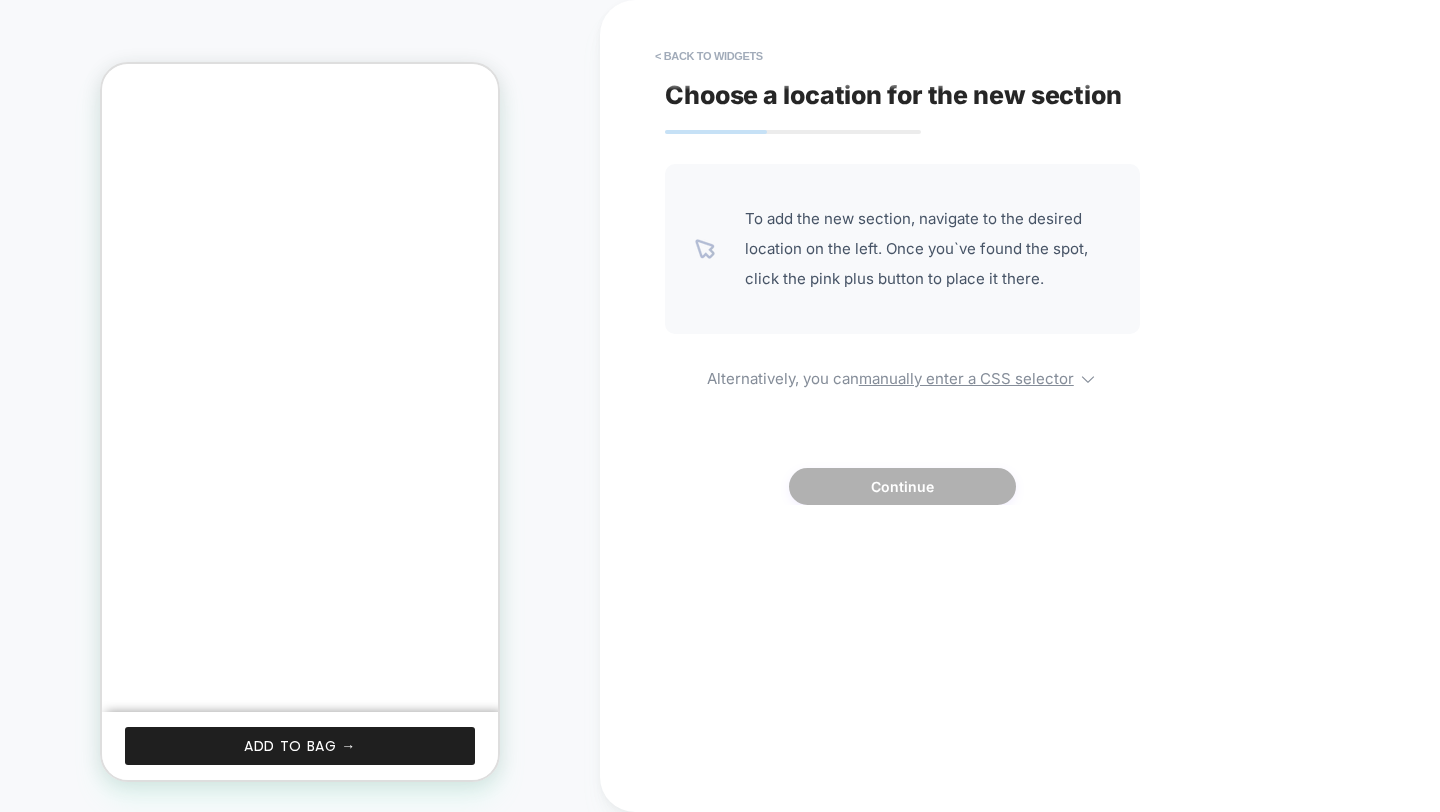 scroll, scrollTop: 0, scrollLeft: 0, axis: both 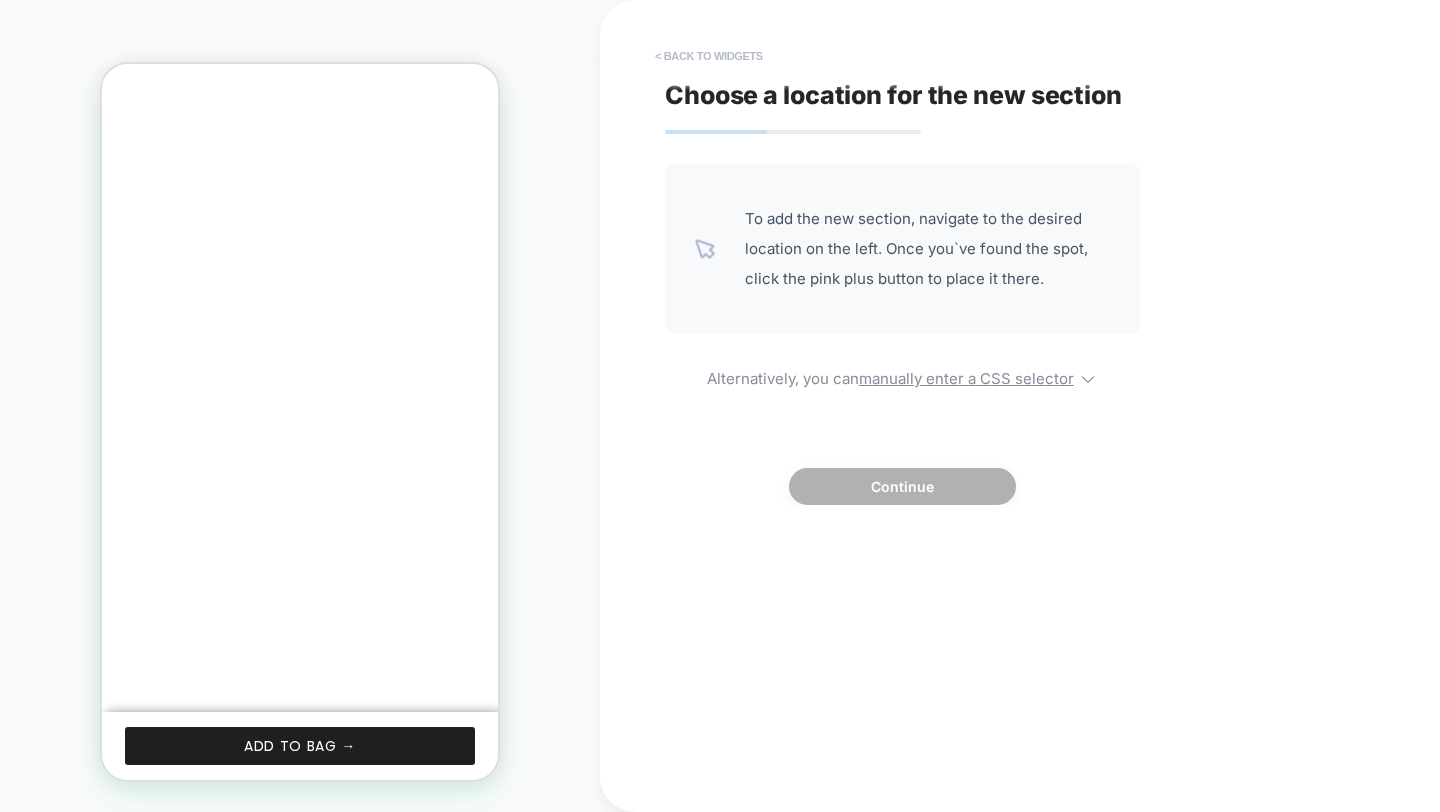 click on "< Back to widgets" at bounding box center [709, 56] 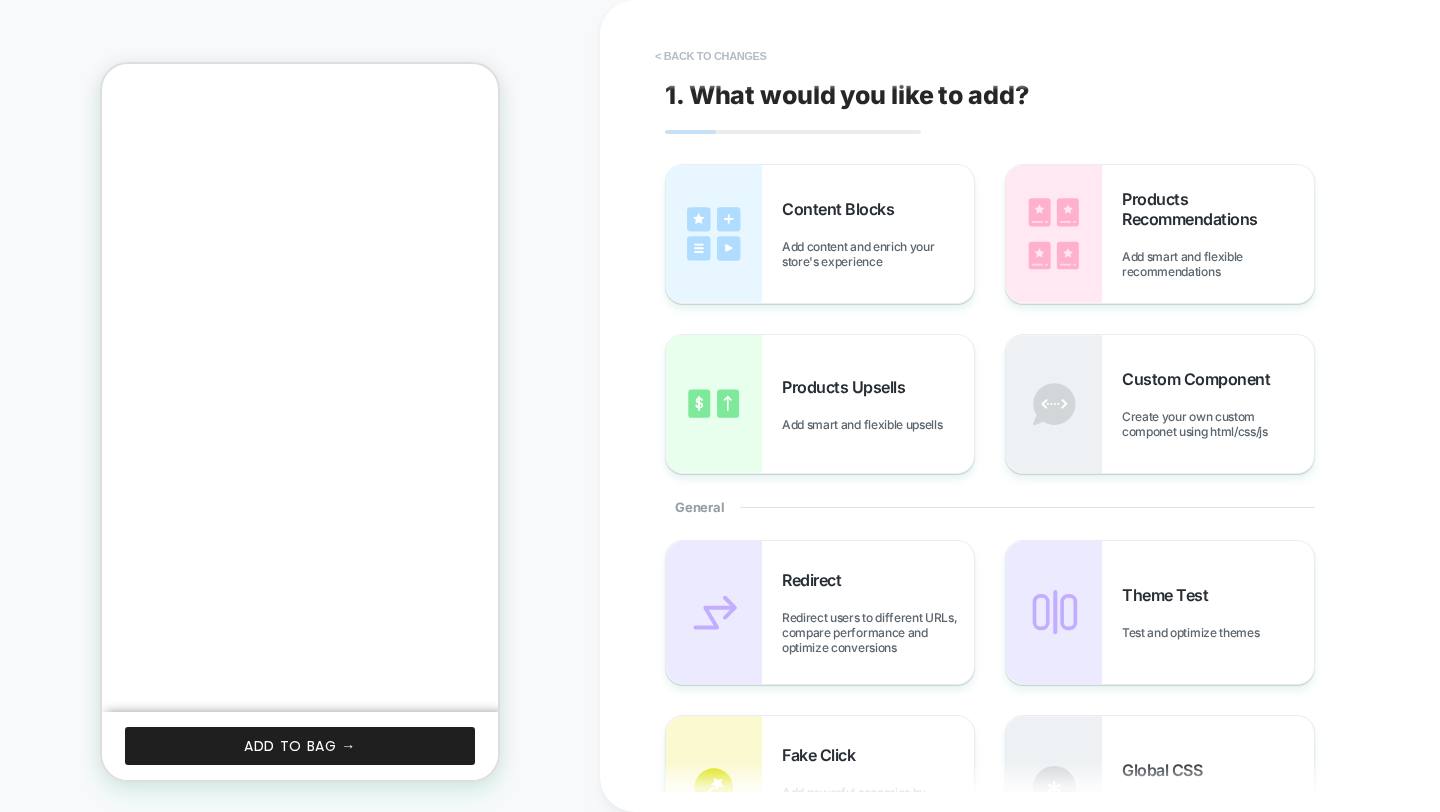 click on "< Back to changes" at bounding box center (711, 56) 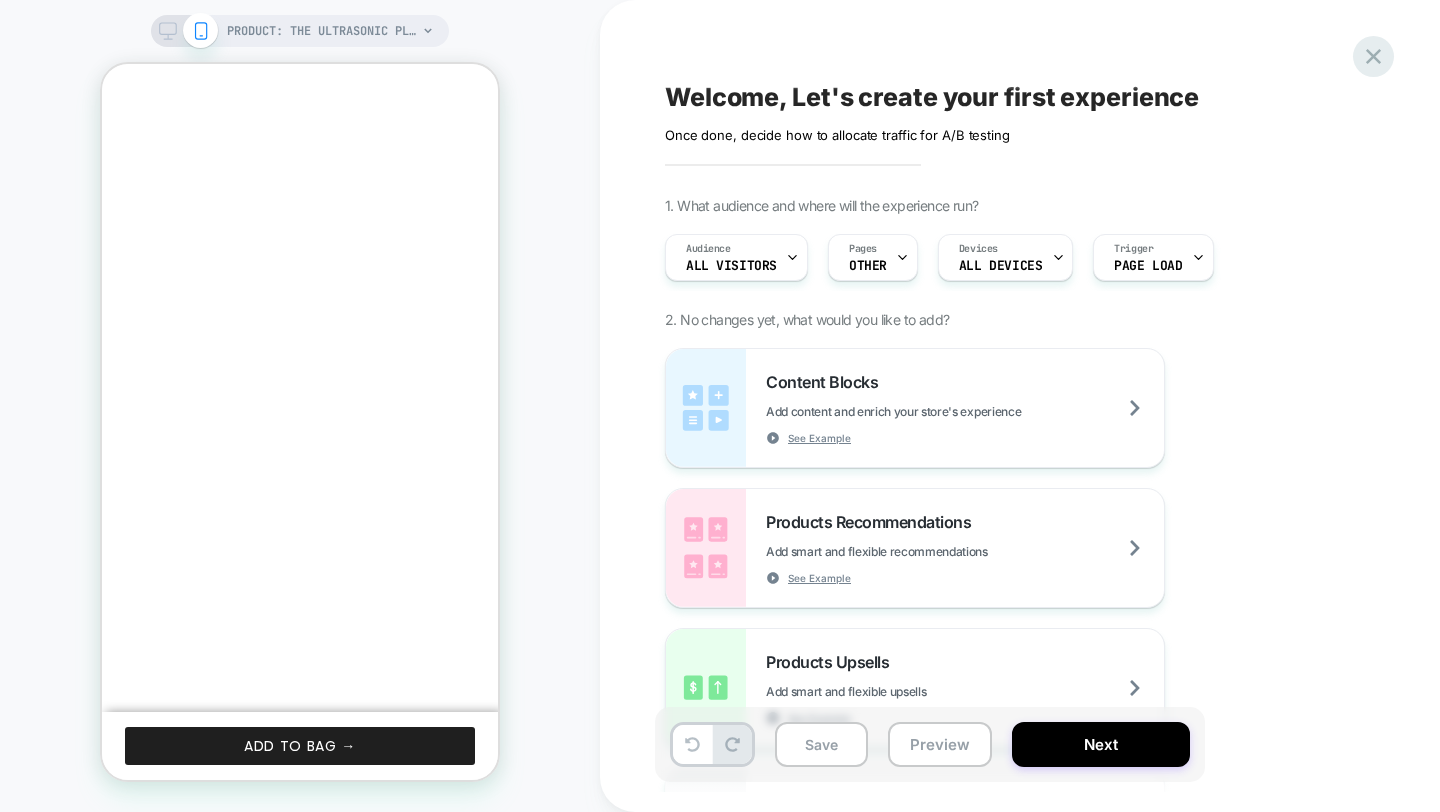 scroll, scrollTop: 0, scrollLeft: 311, axis: horizontal 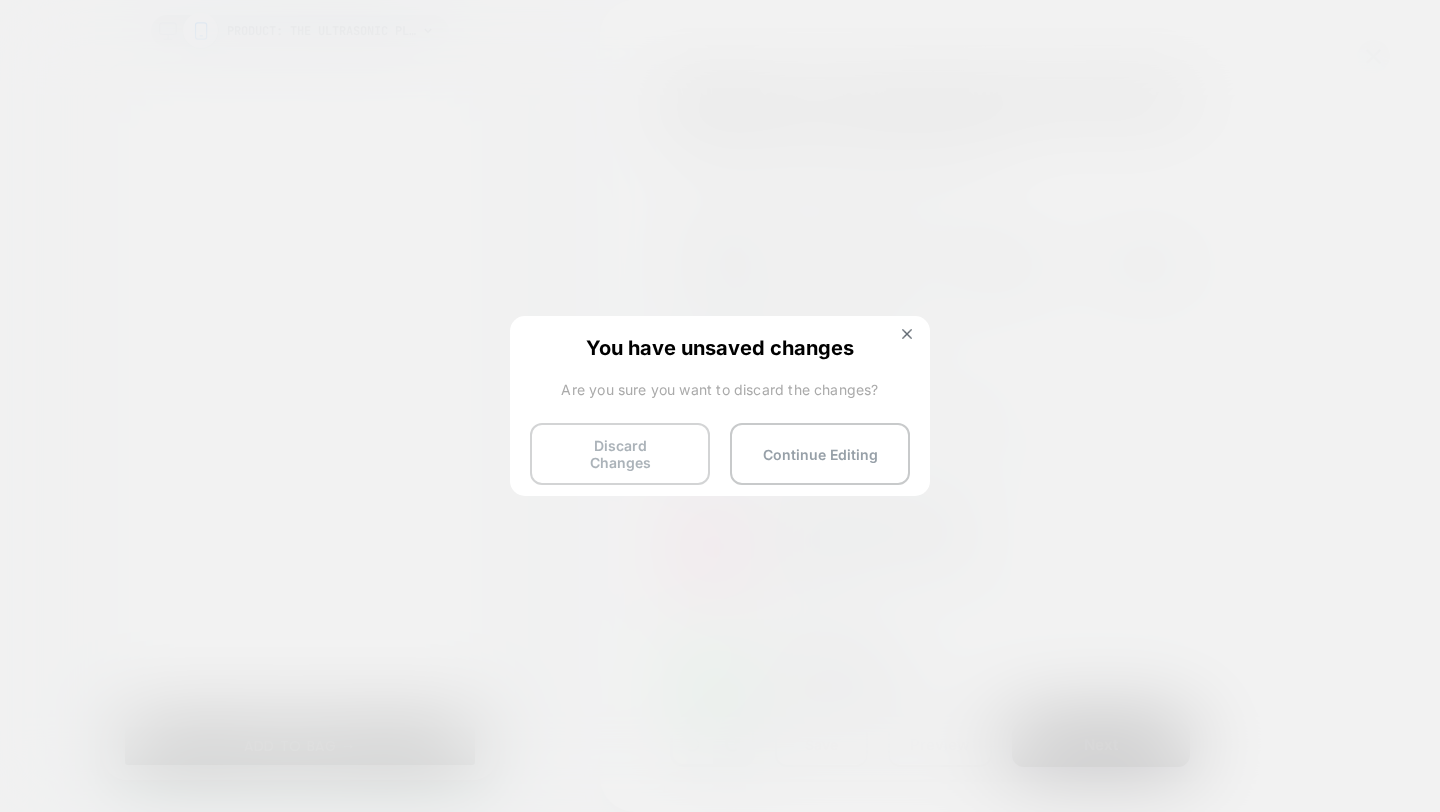 click on "Discard Changes" at bounding box center [620, 454] 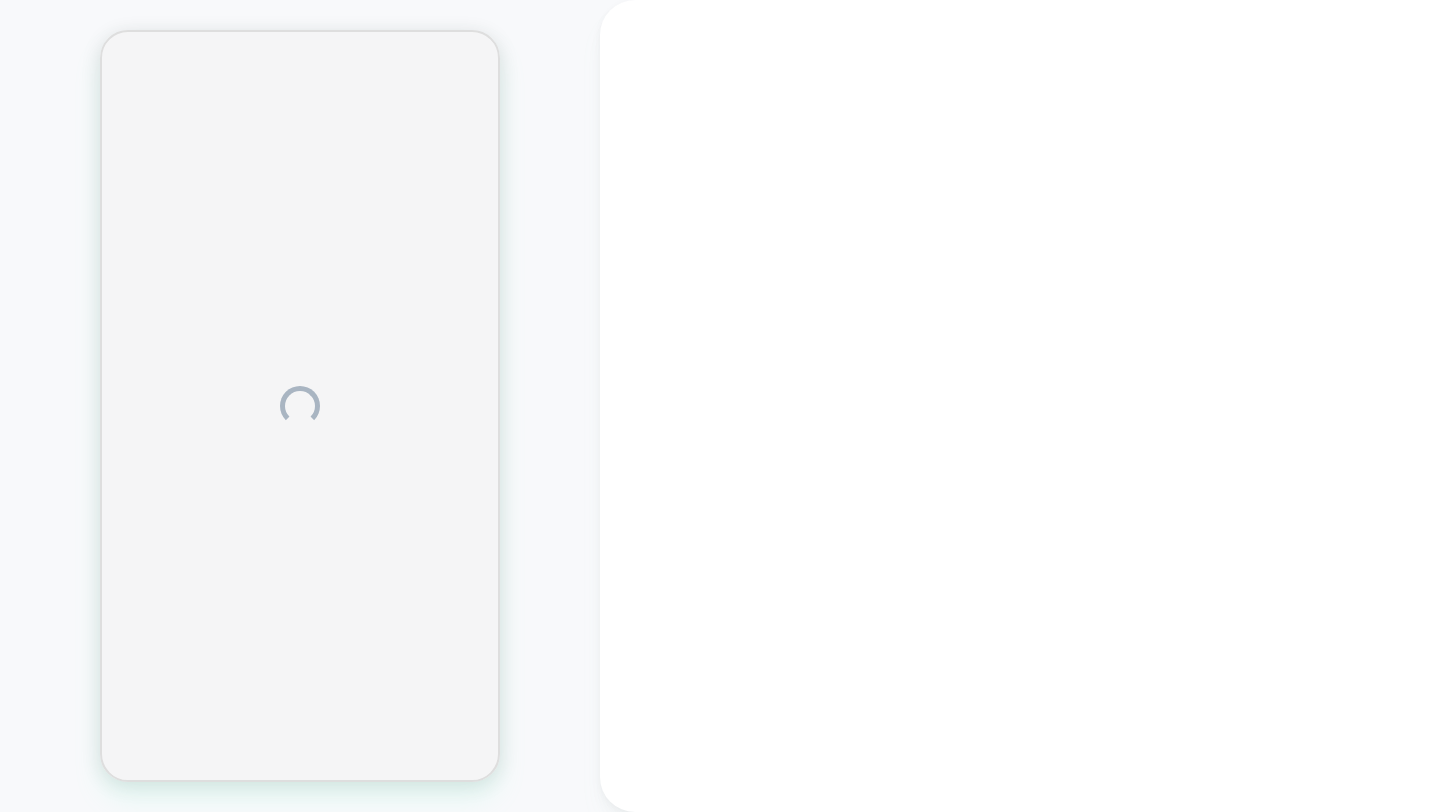 scroll, scrollTop: 0, scrollLeft: 0, axis: both 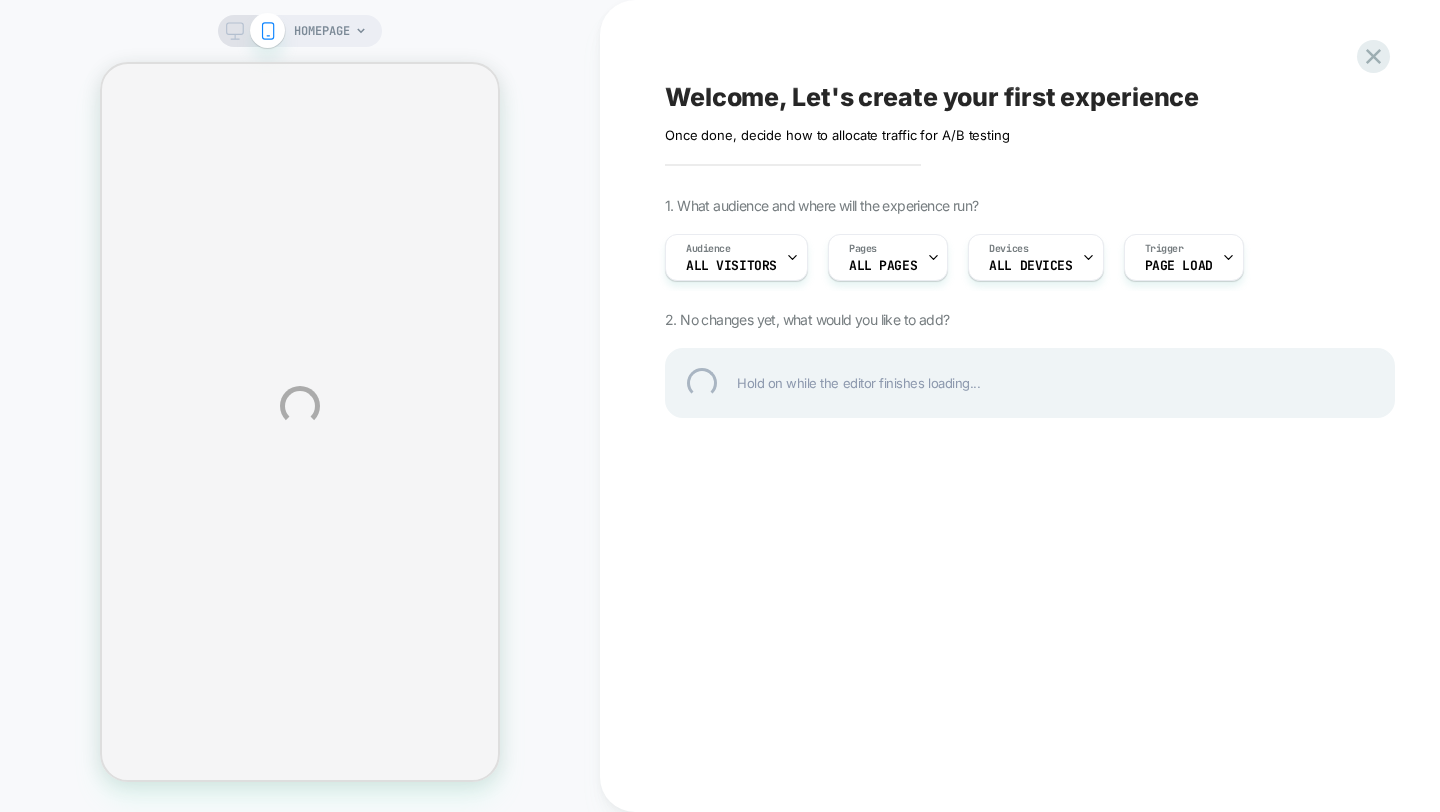 click on "HOMEPAGE Welcome, Let's create your first experience Click to edit experience details Once done, decide how to allocate traffic for A/B testing 1. What audience and where will the experience run? Audience All Visitors Pages ALL PAGES Devices ALL DEVICES Trigger Page Load 2. No changes yet, what would you like to add? Hold on while the editor finishes loading..." at bounding box center [720, 406] 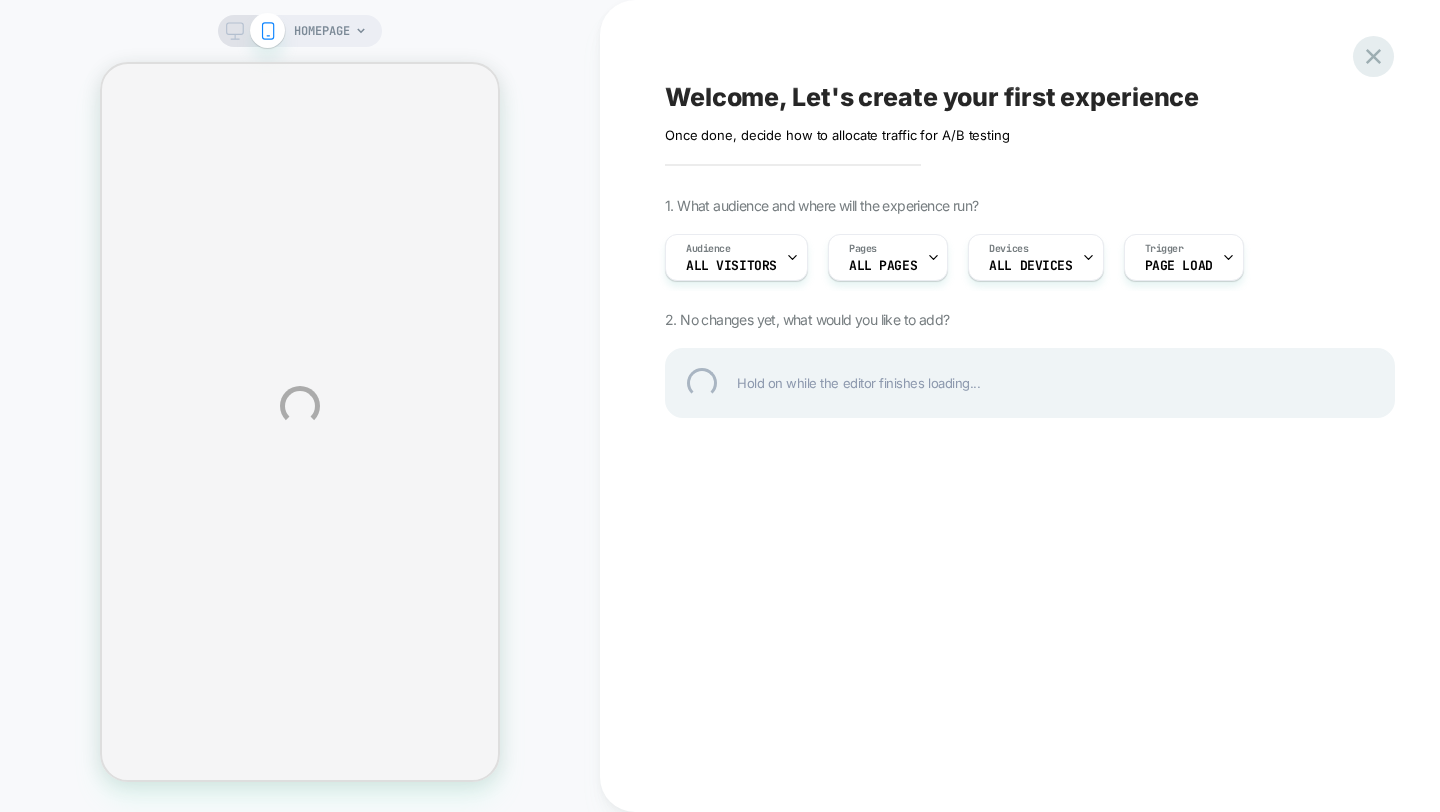 click at bounding box center (1373, 56) 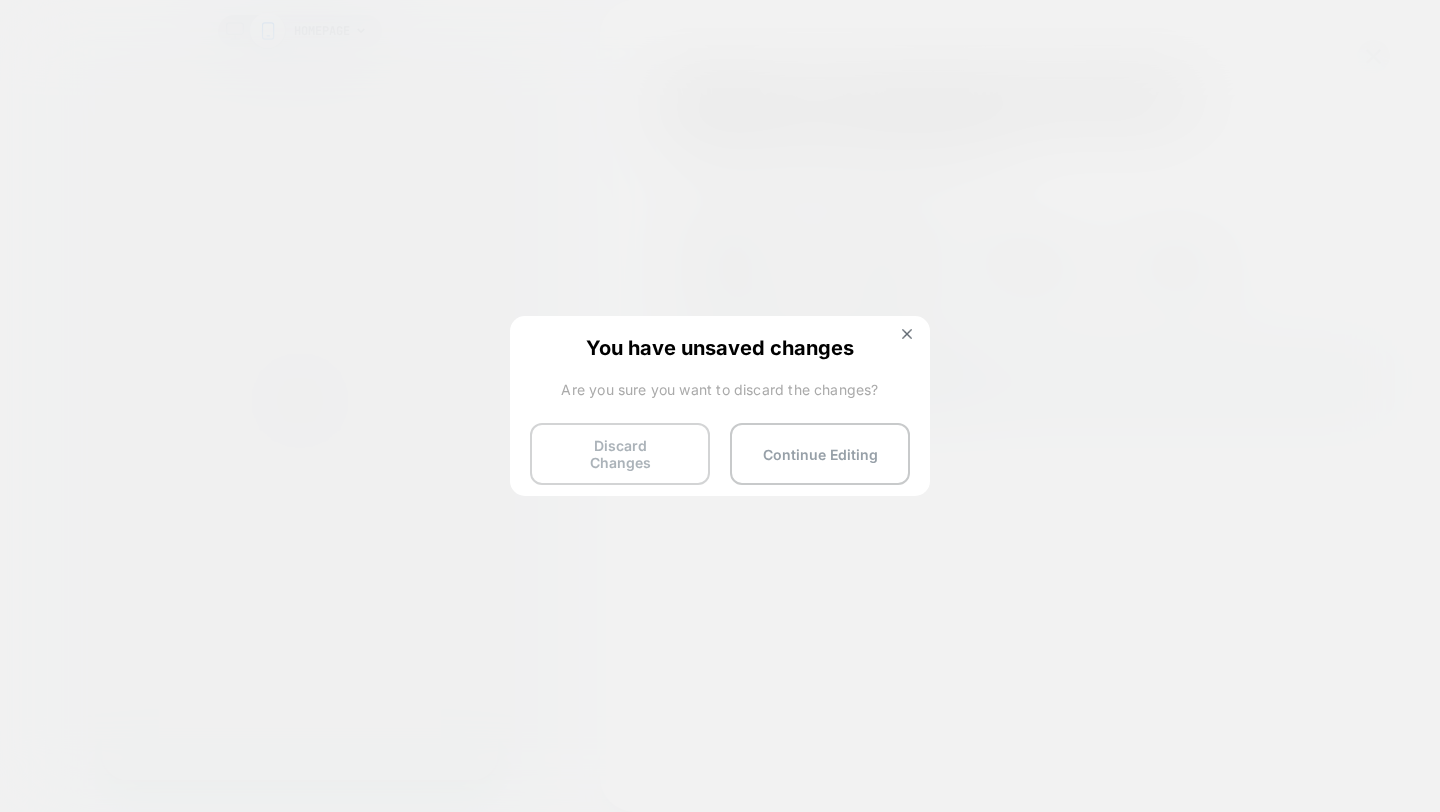 click on "Discard Changes" at bounding box center (620, 454) 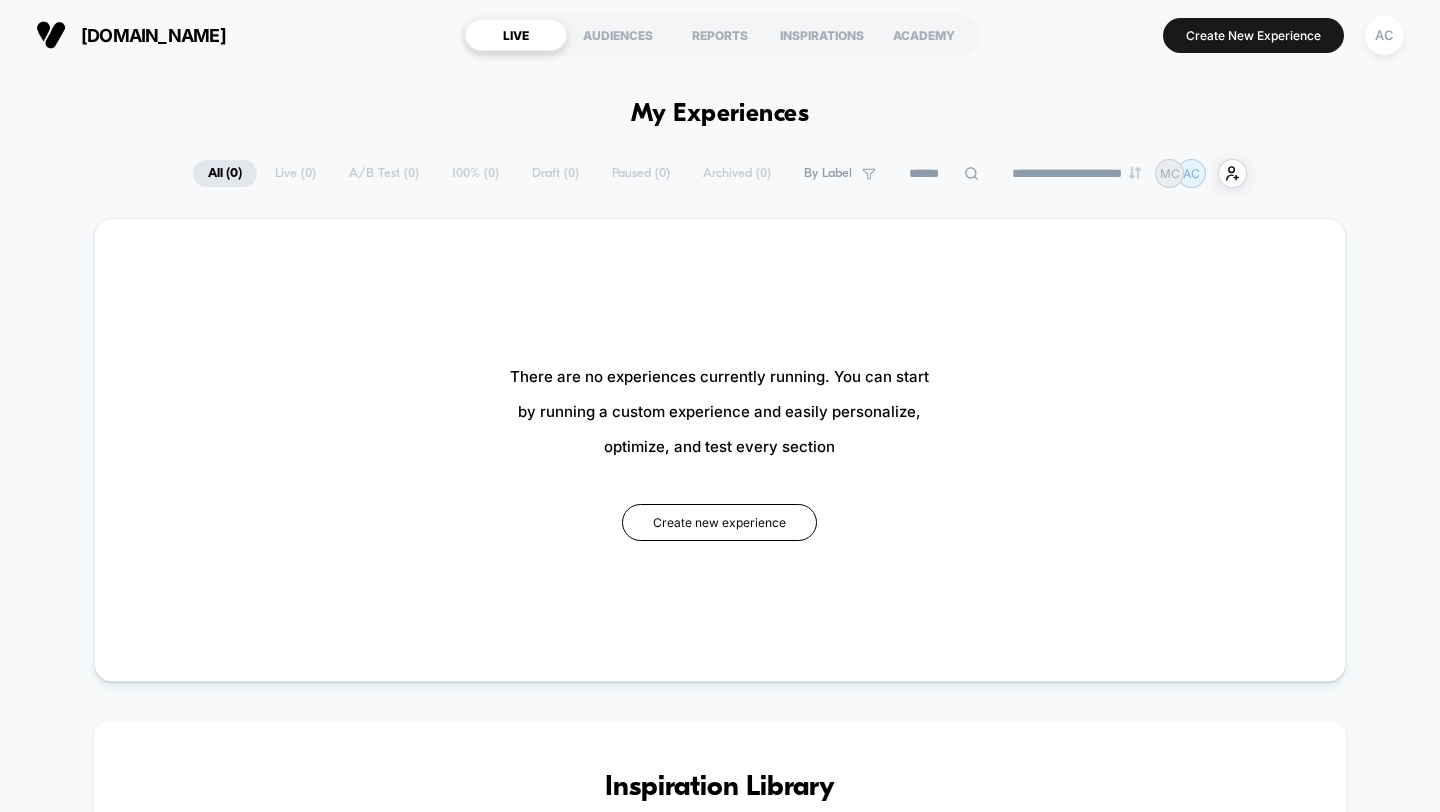 scroll, scrollTop: 0, scrollLeft: 0, axis: both 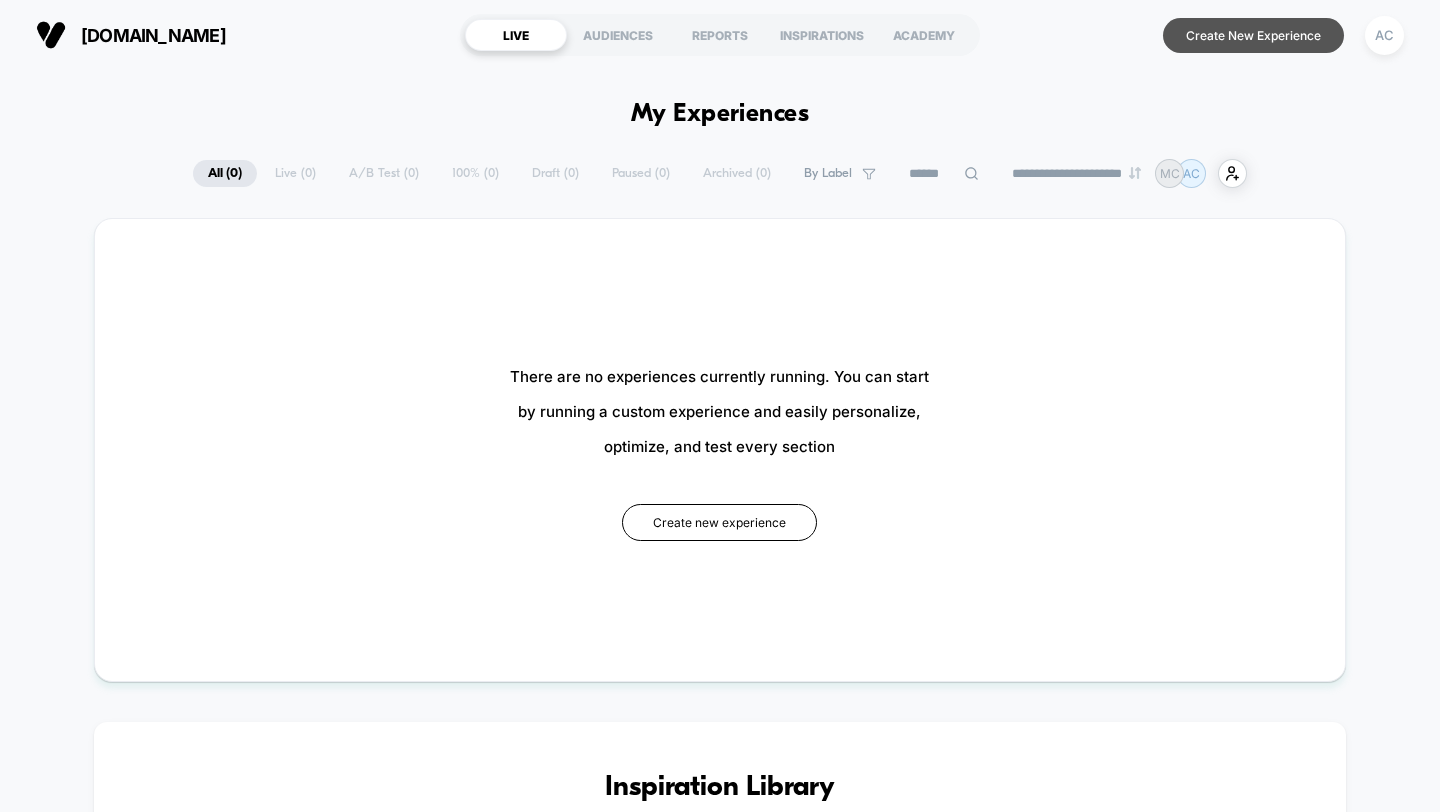 click on "Create New Experience" at bounding box center (1253, 35) 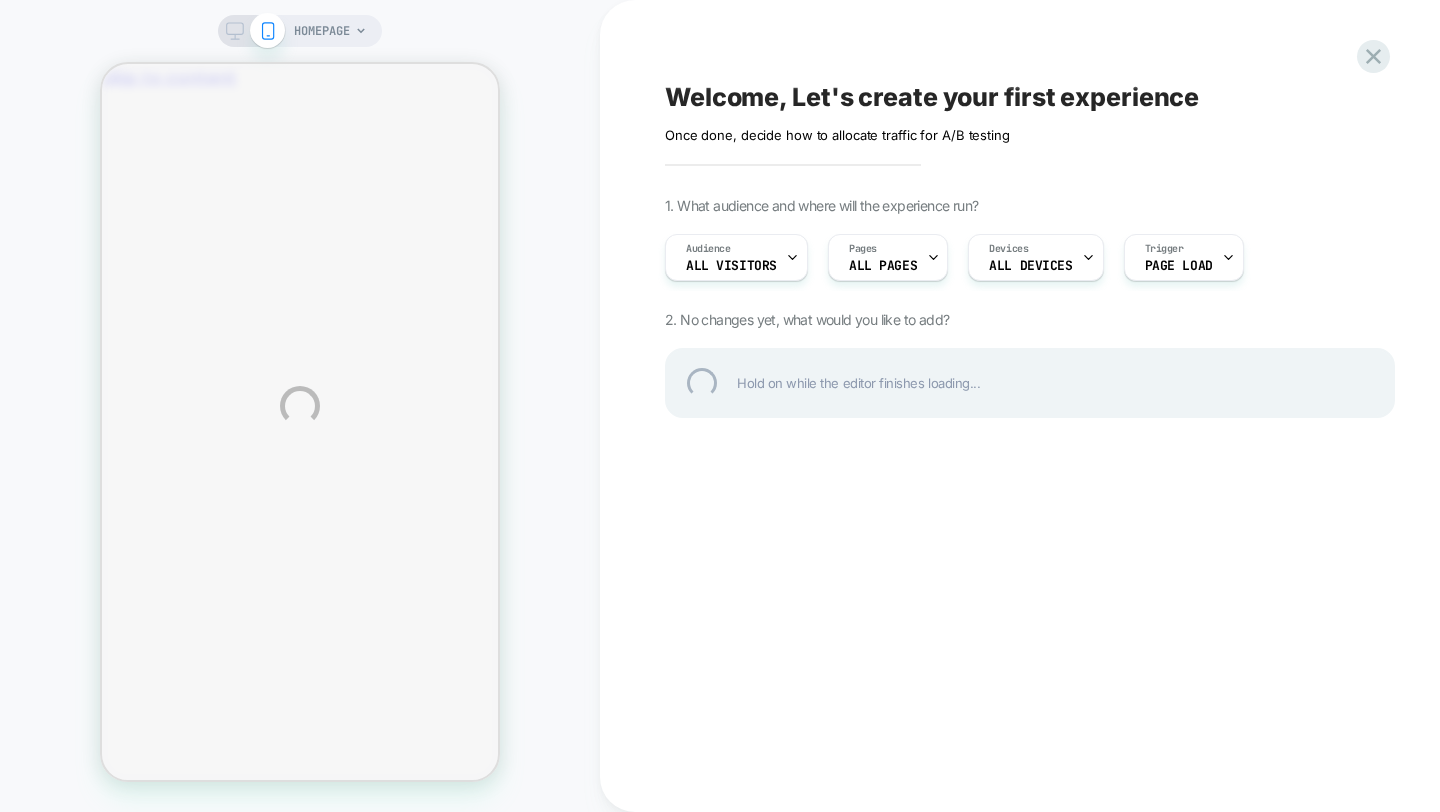 scroll, scrollTop: 0, scrollLeft: 0, axis: both 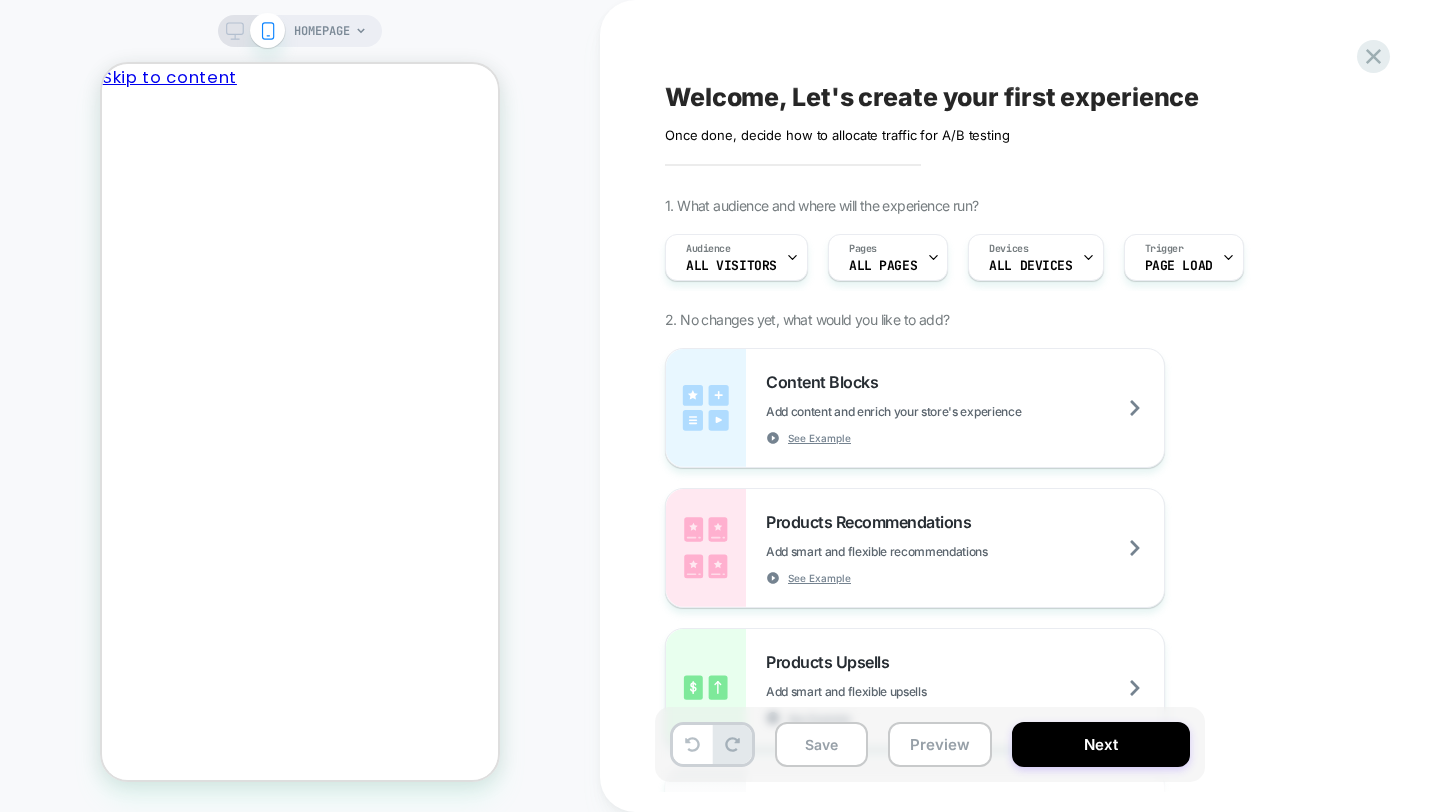click on "HOMEPAGE" at bounding box center [322, 31] 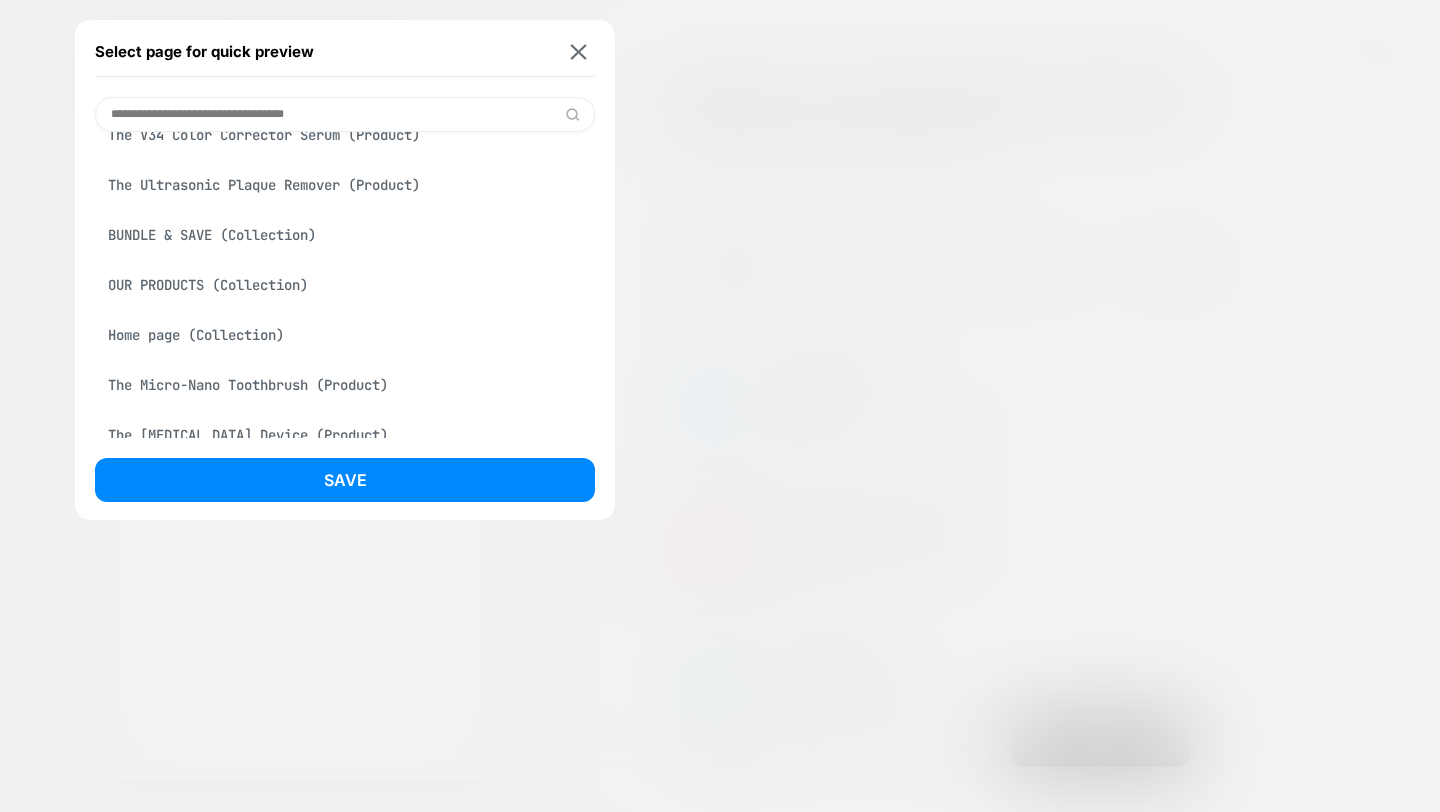 scroll, scrollTop: 8, scrollLeft: 0, axis: vertical 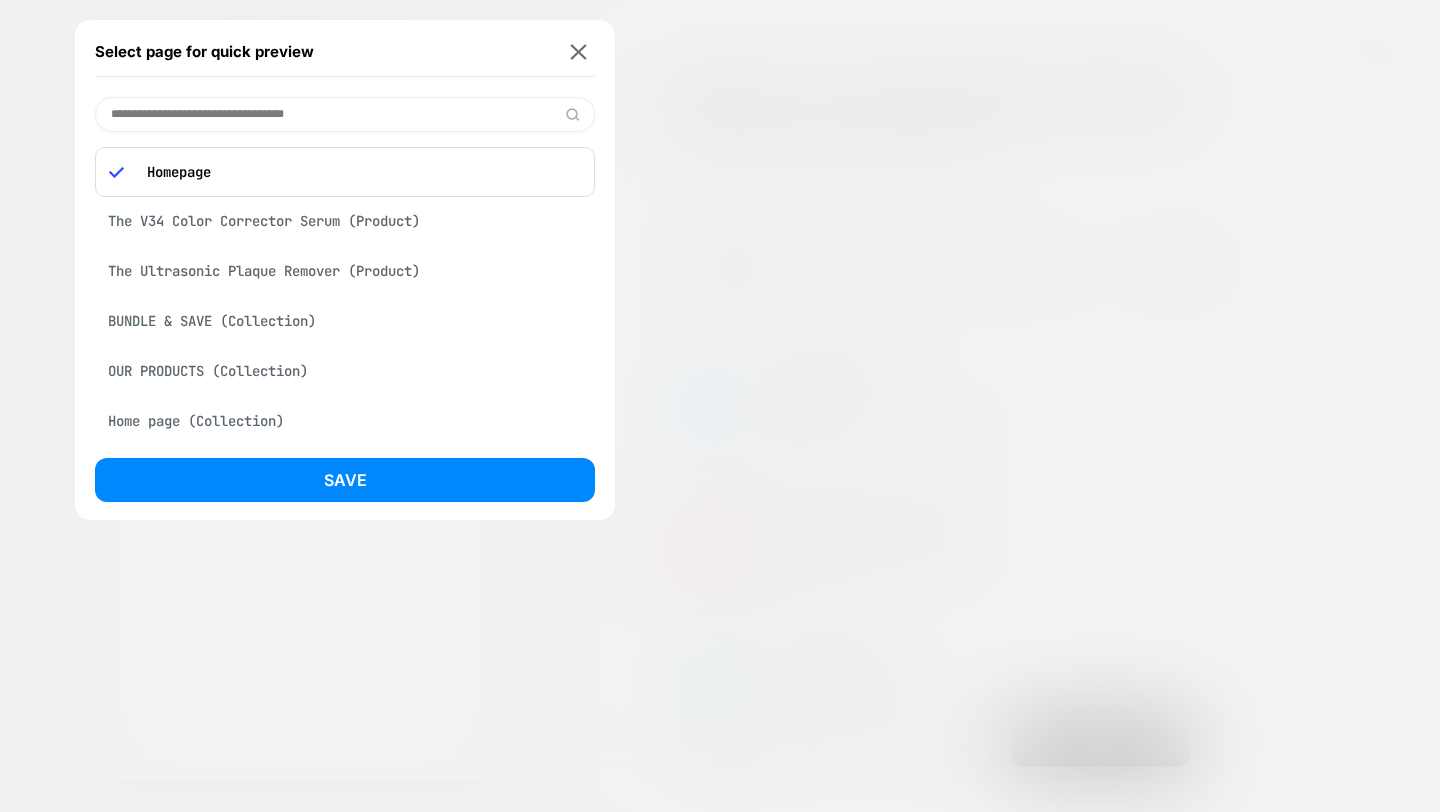 click on "The Ultrasonic Plaque Remover (Product)" at bounding box center [345, 271] 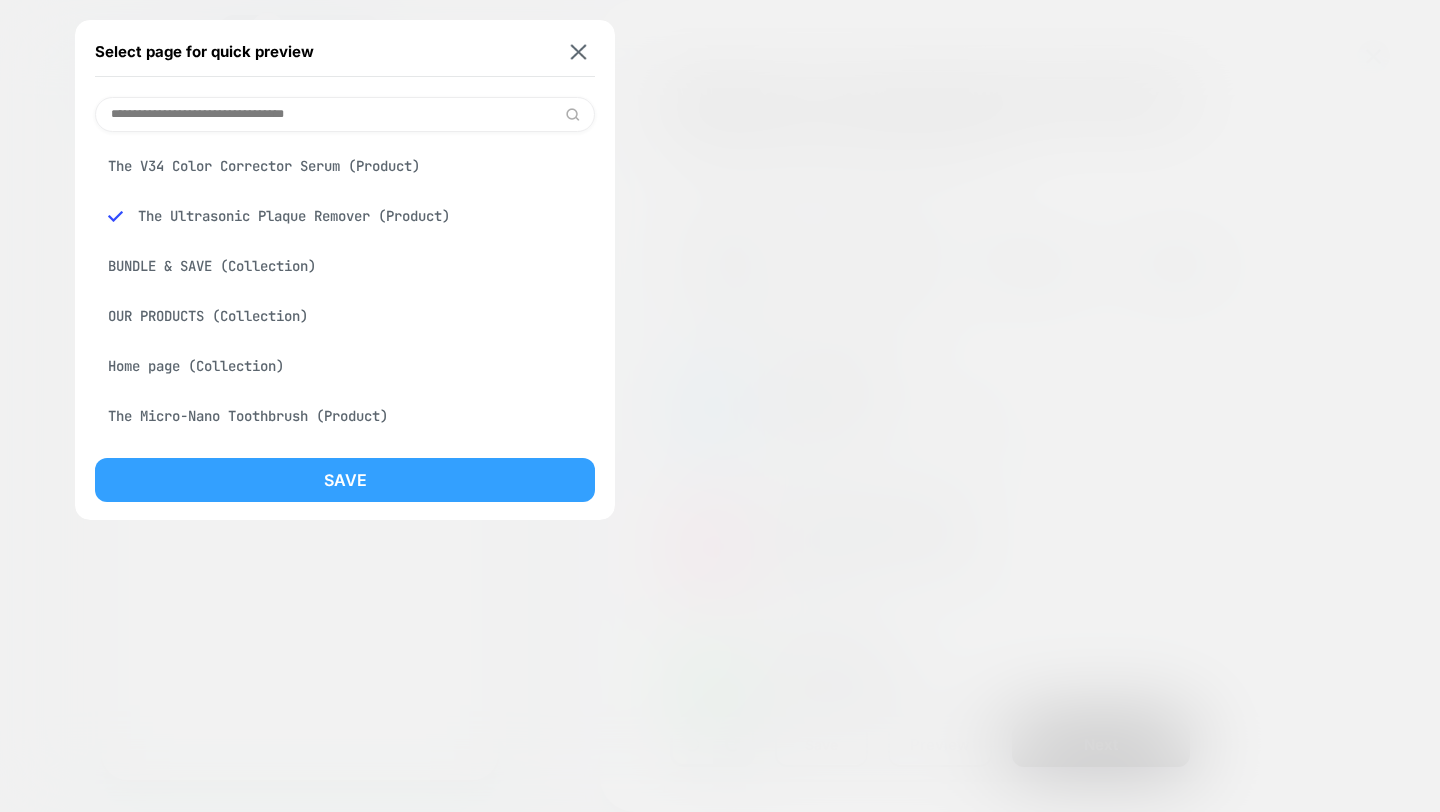 scroll, scrollTop: 0, scrollLeft: 311, axis: horizontal 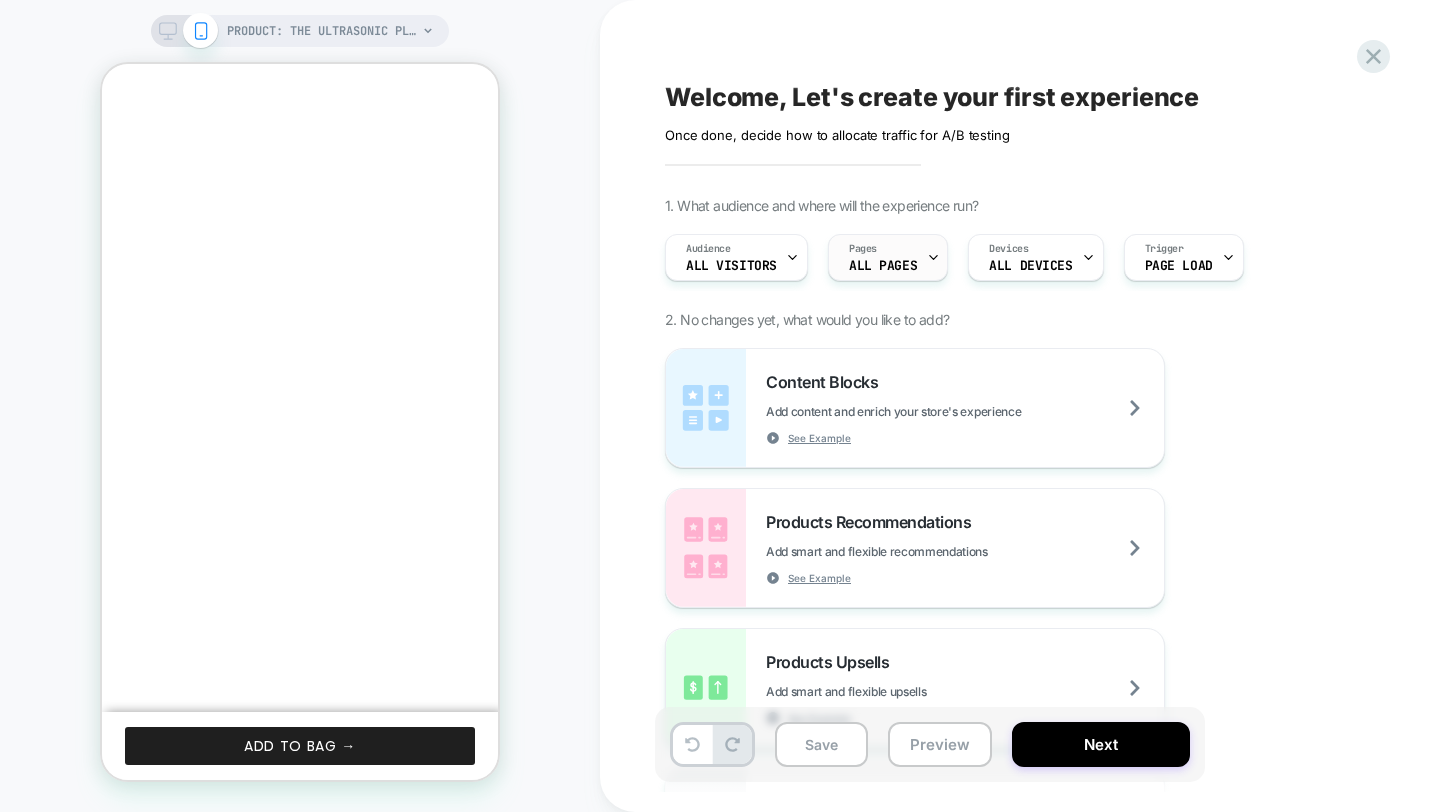 click on "Pages ALL PAGES" at bounding box center [883, 257] 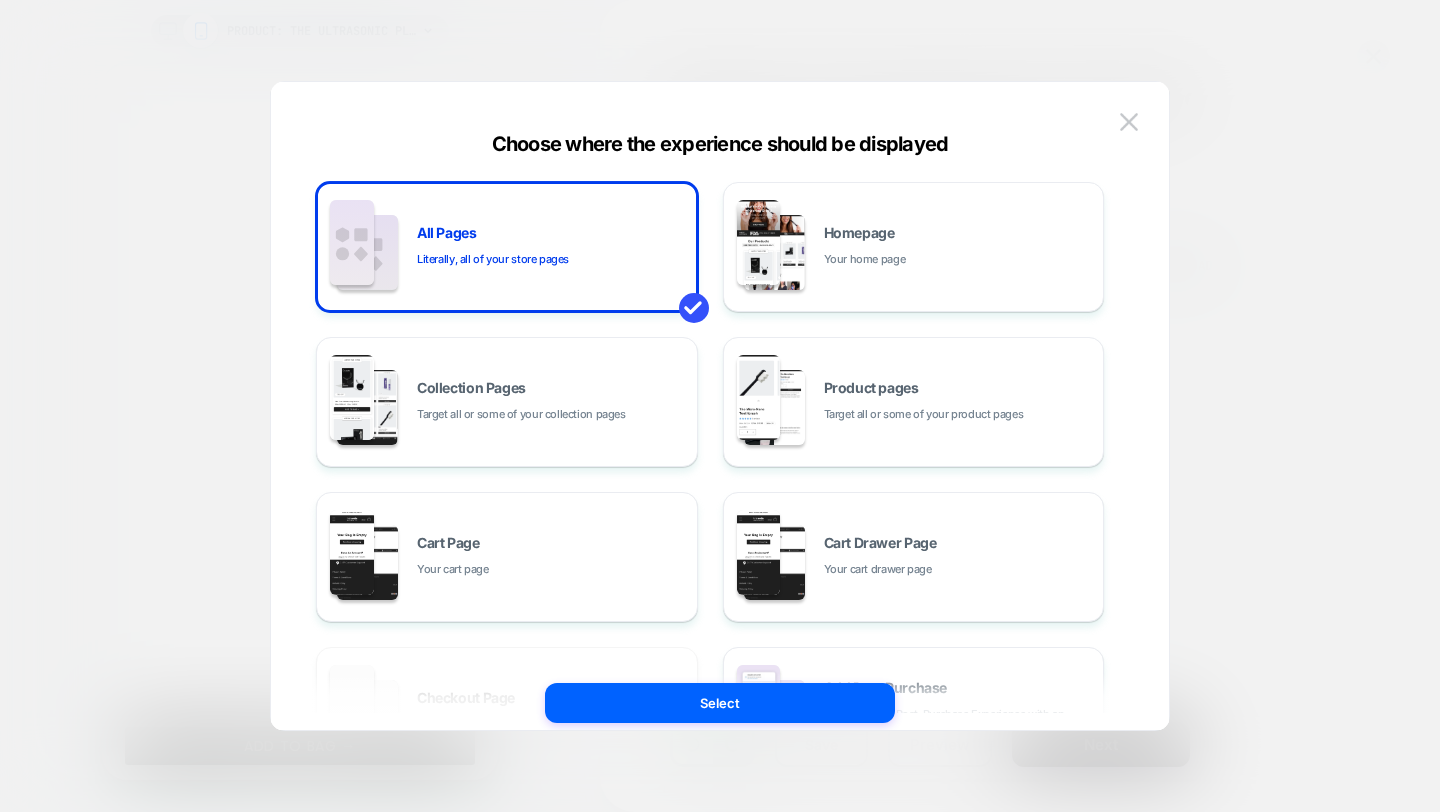 scroll, scrollTop: 0, scrollLeft: 0, axis: both 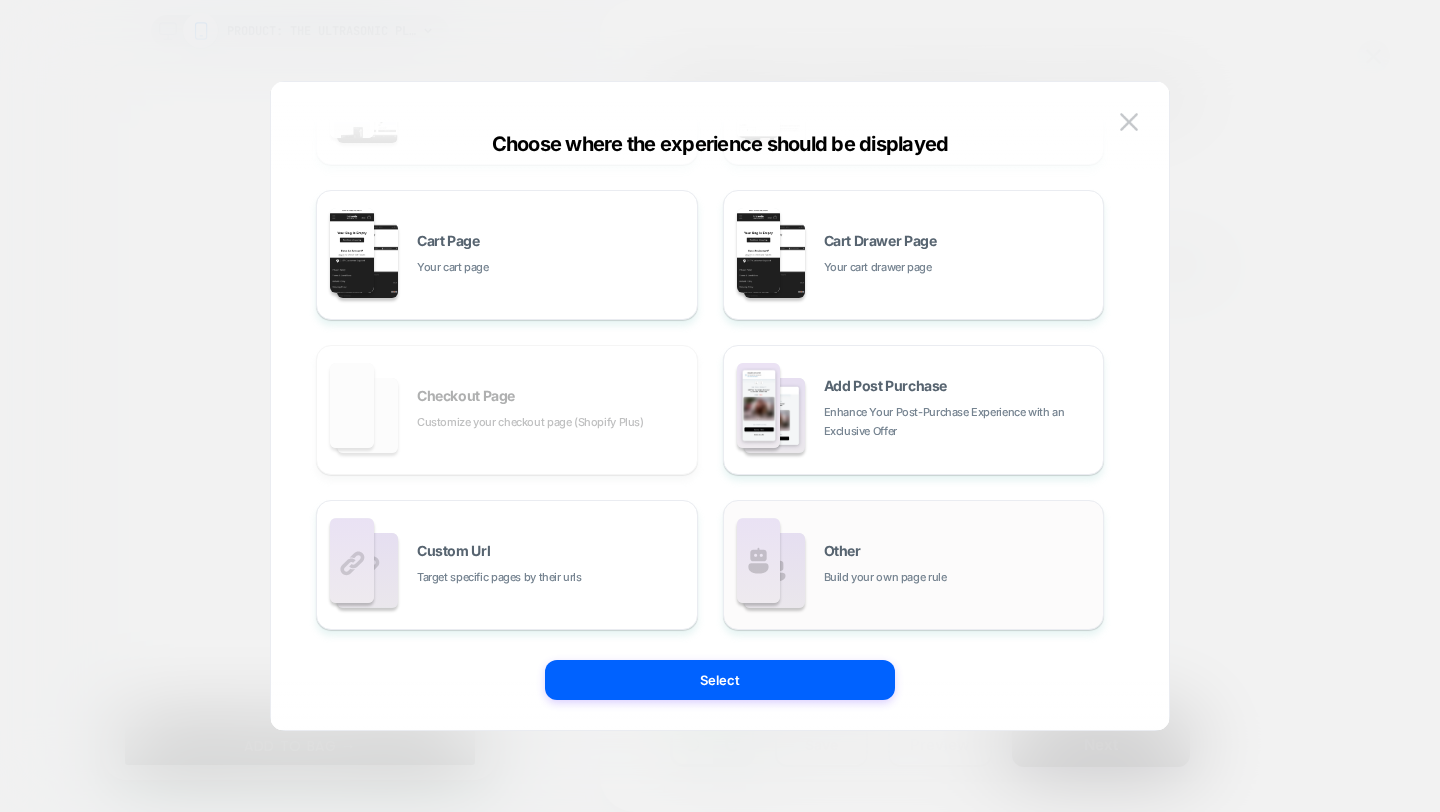 click on "Other Build your own page rule" at bounding box center (914, 565) 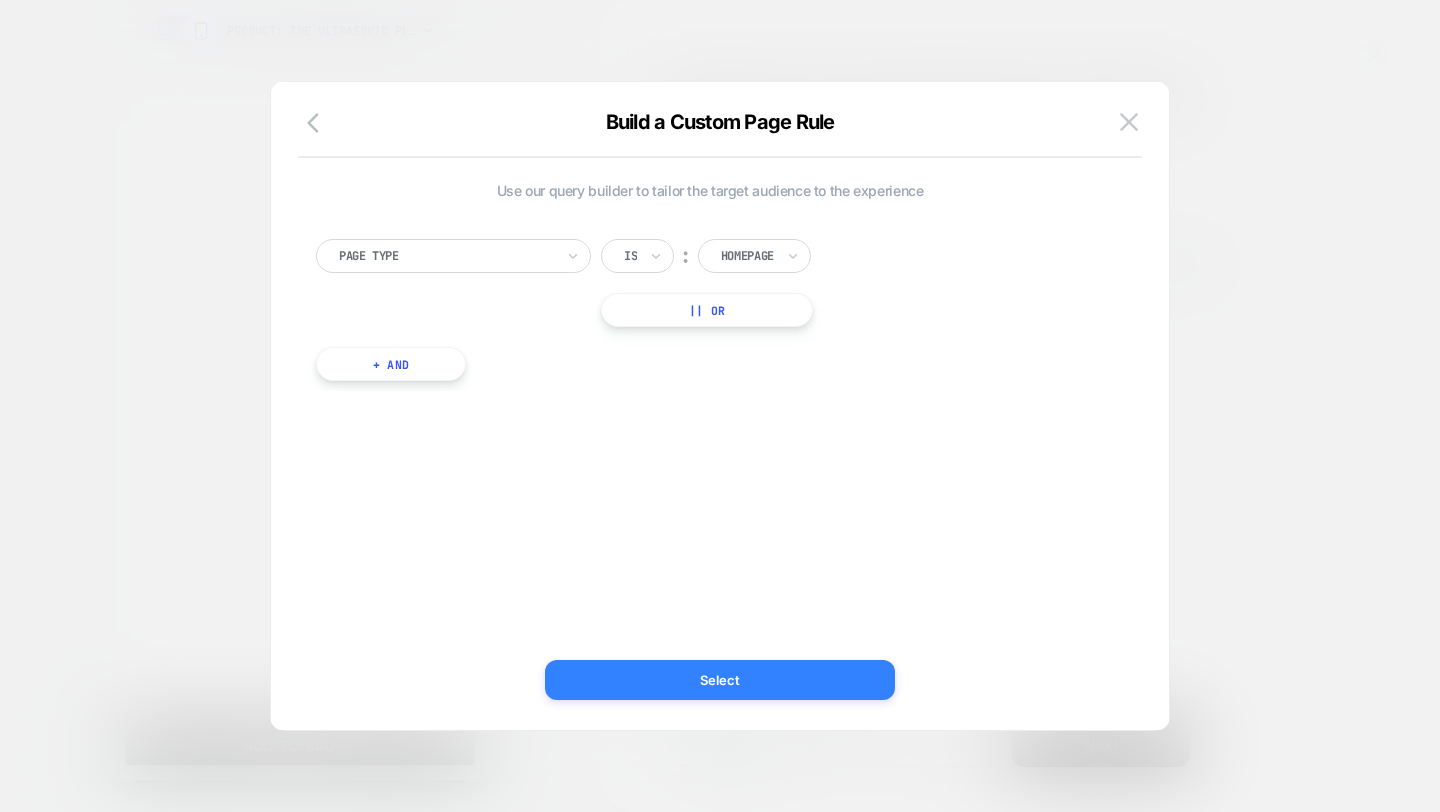 scroll, scrollTop: 0, scrollLeft: 0, axis: both 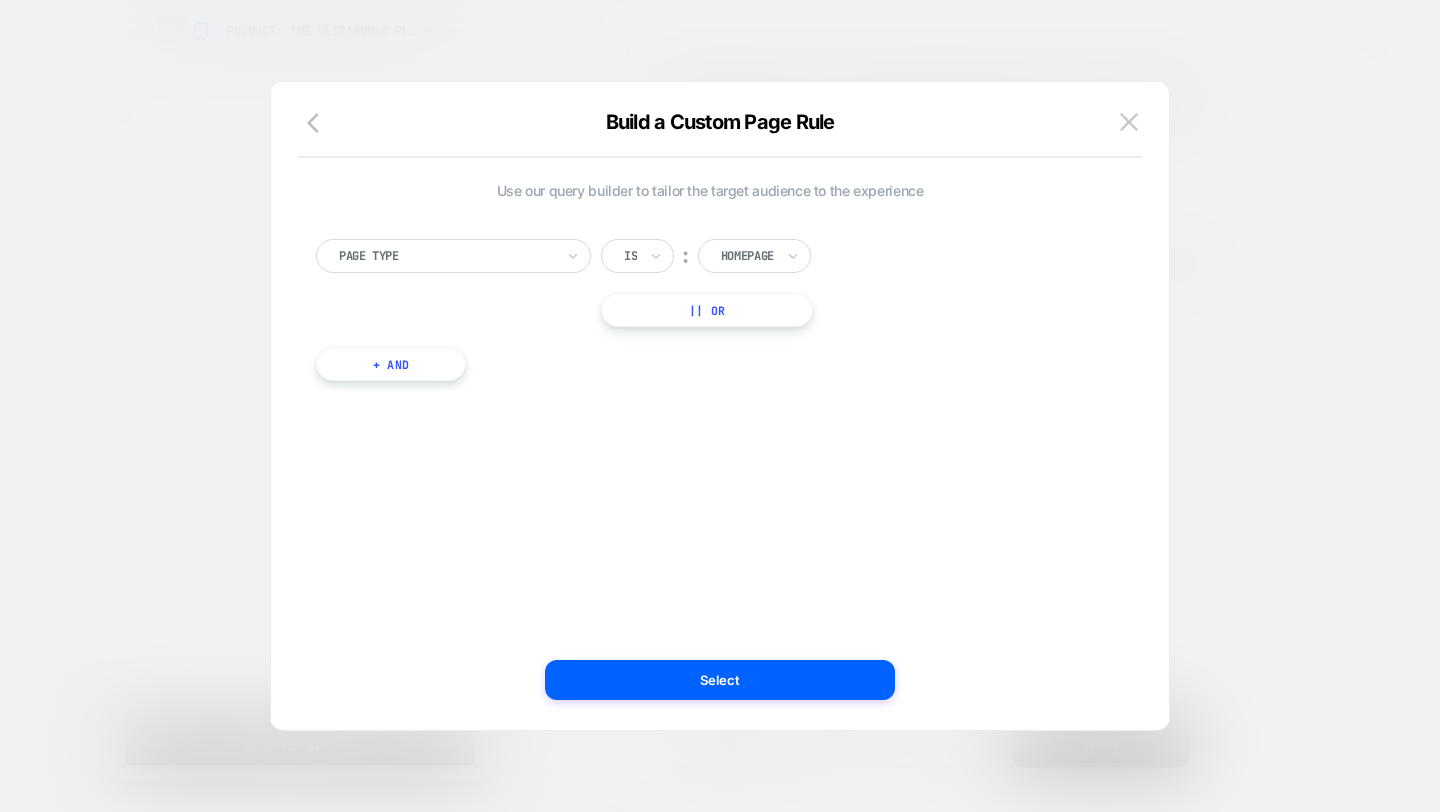 click on "Page Type" at bounding box center (453, 256) 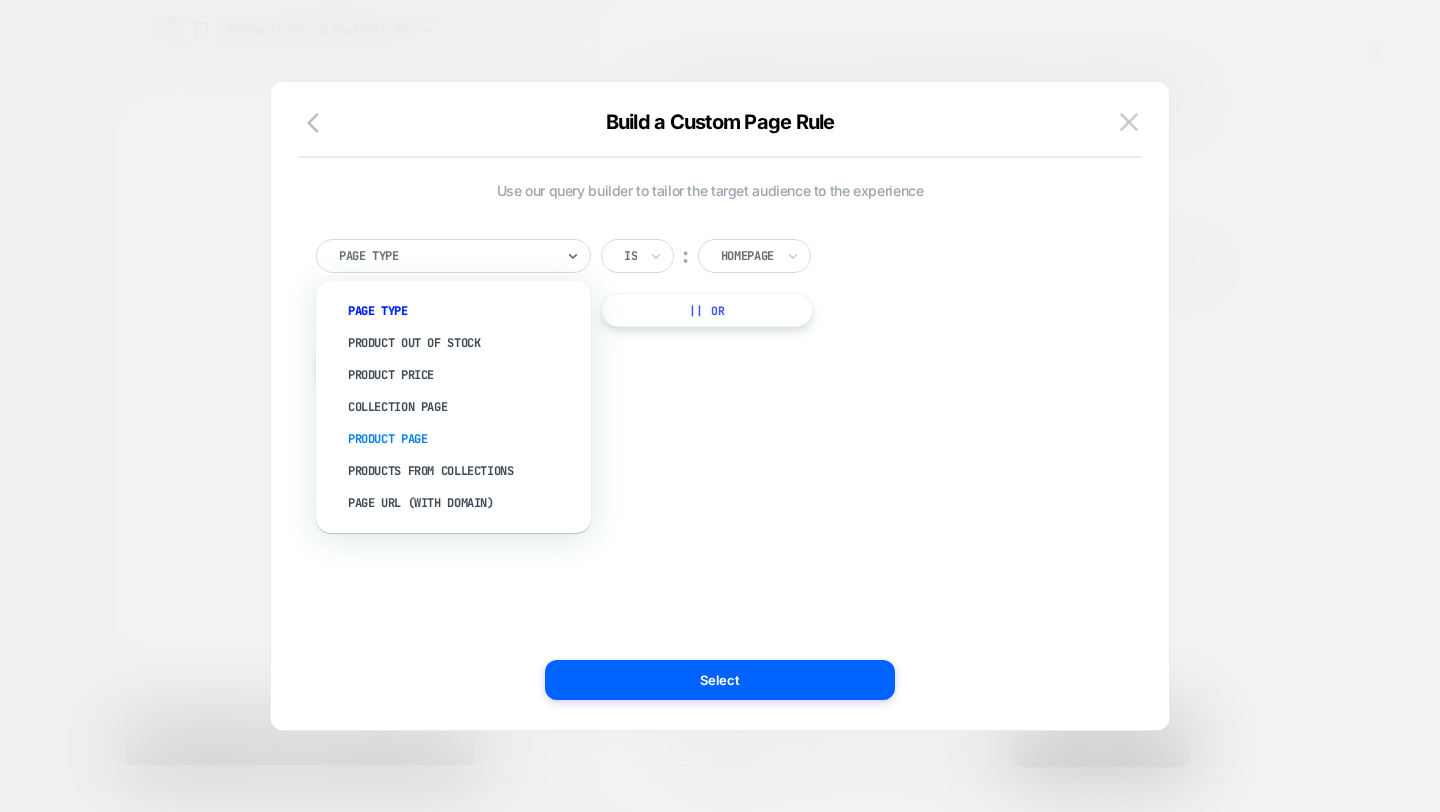 scroll, scrollTop: 0, scrollLeft: 0, axis: both 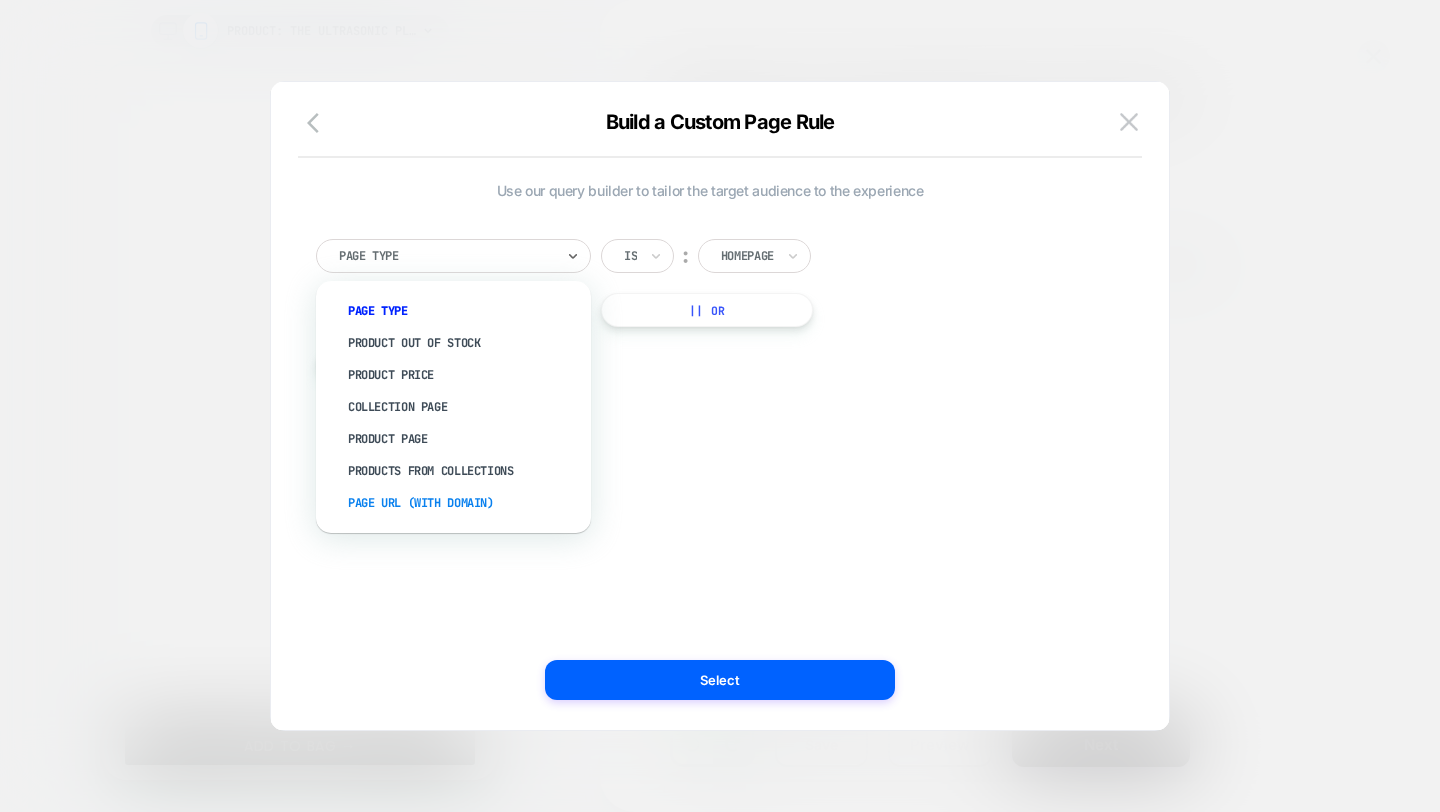 click on "Page Url (WITH DOMAIN)" at bounding box center (463, 503) 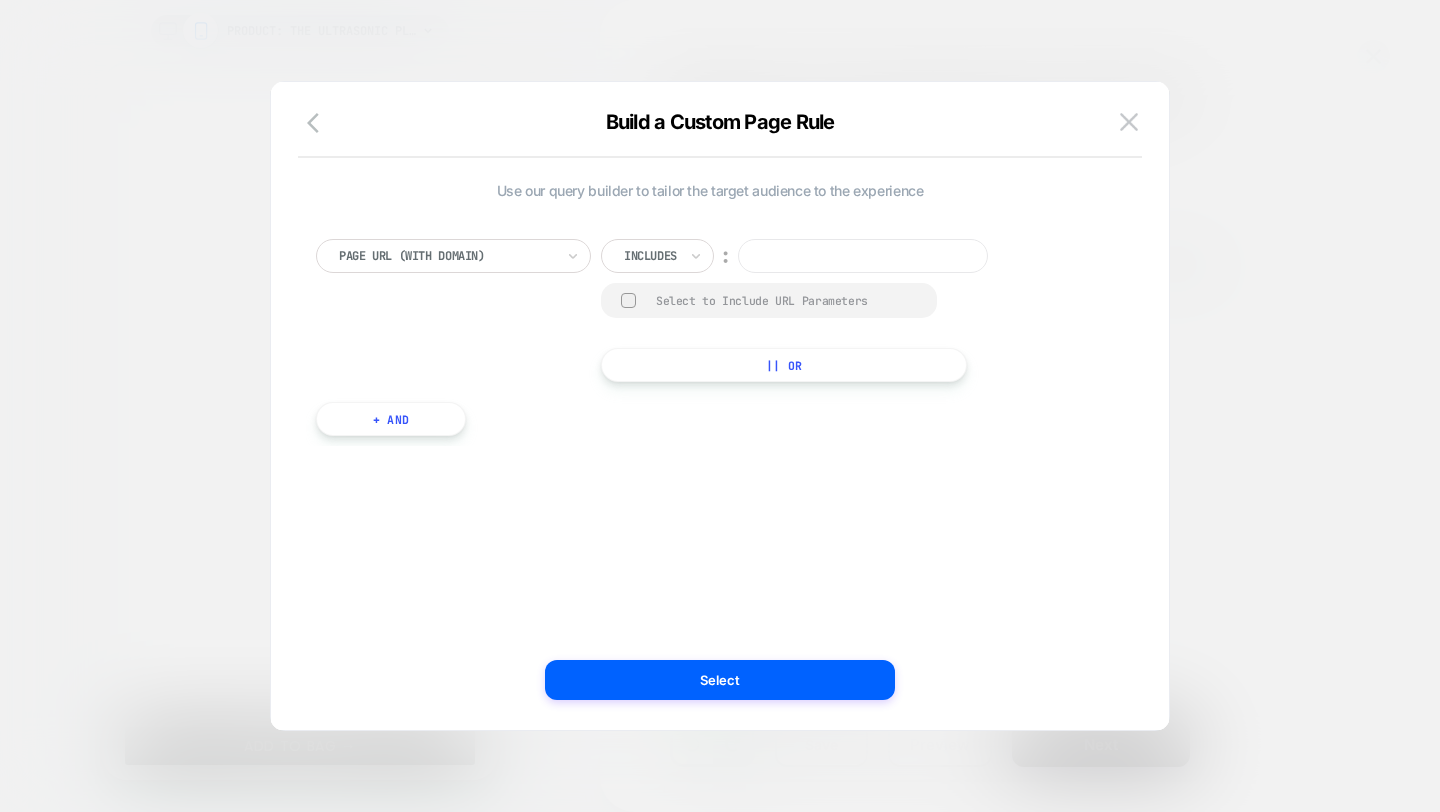 click at bounding box center [863, 256] 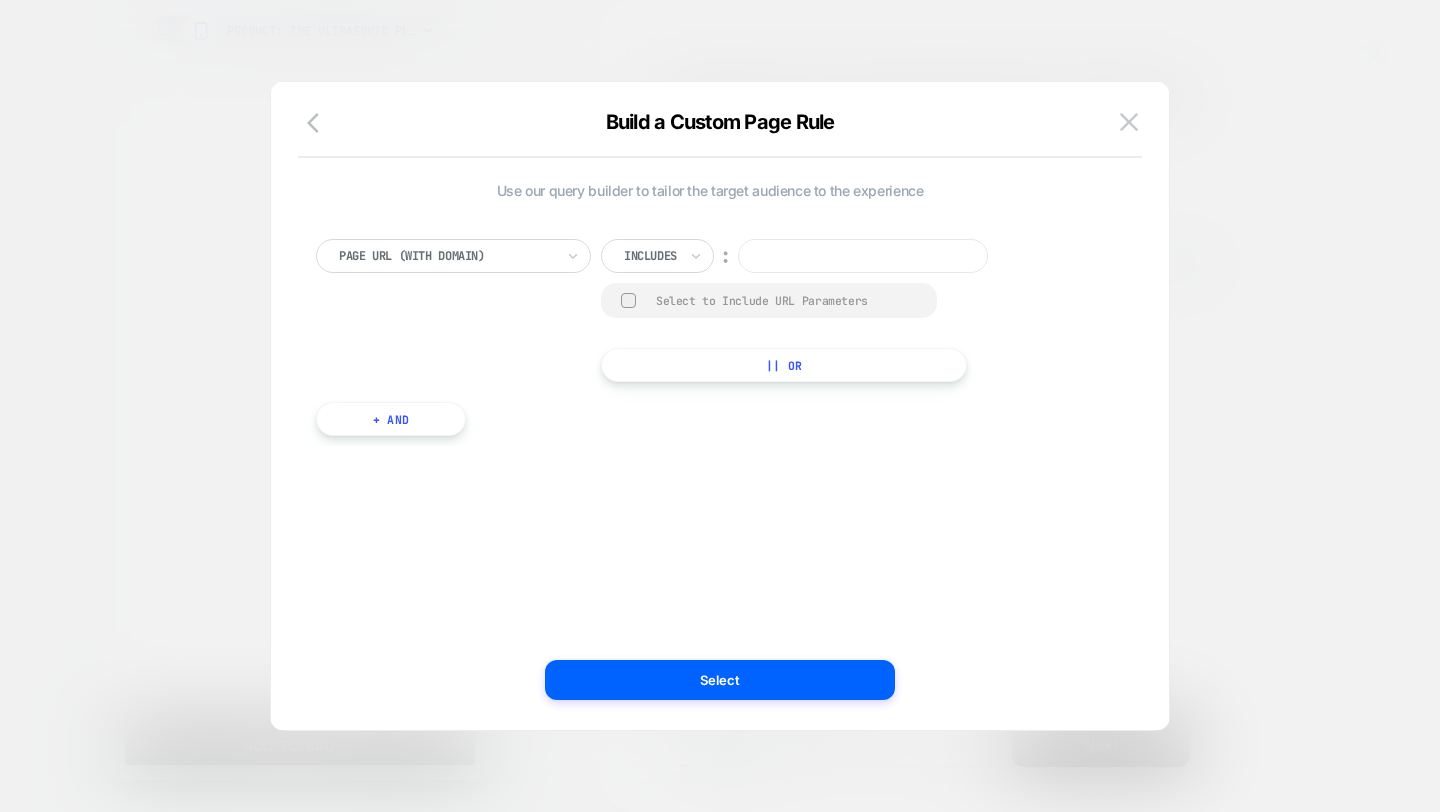 scroll, scrollTop: 0, scrollLeft: 0, axis: both 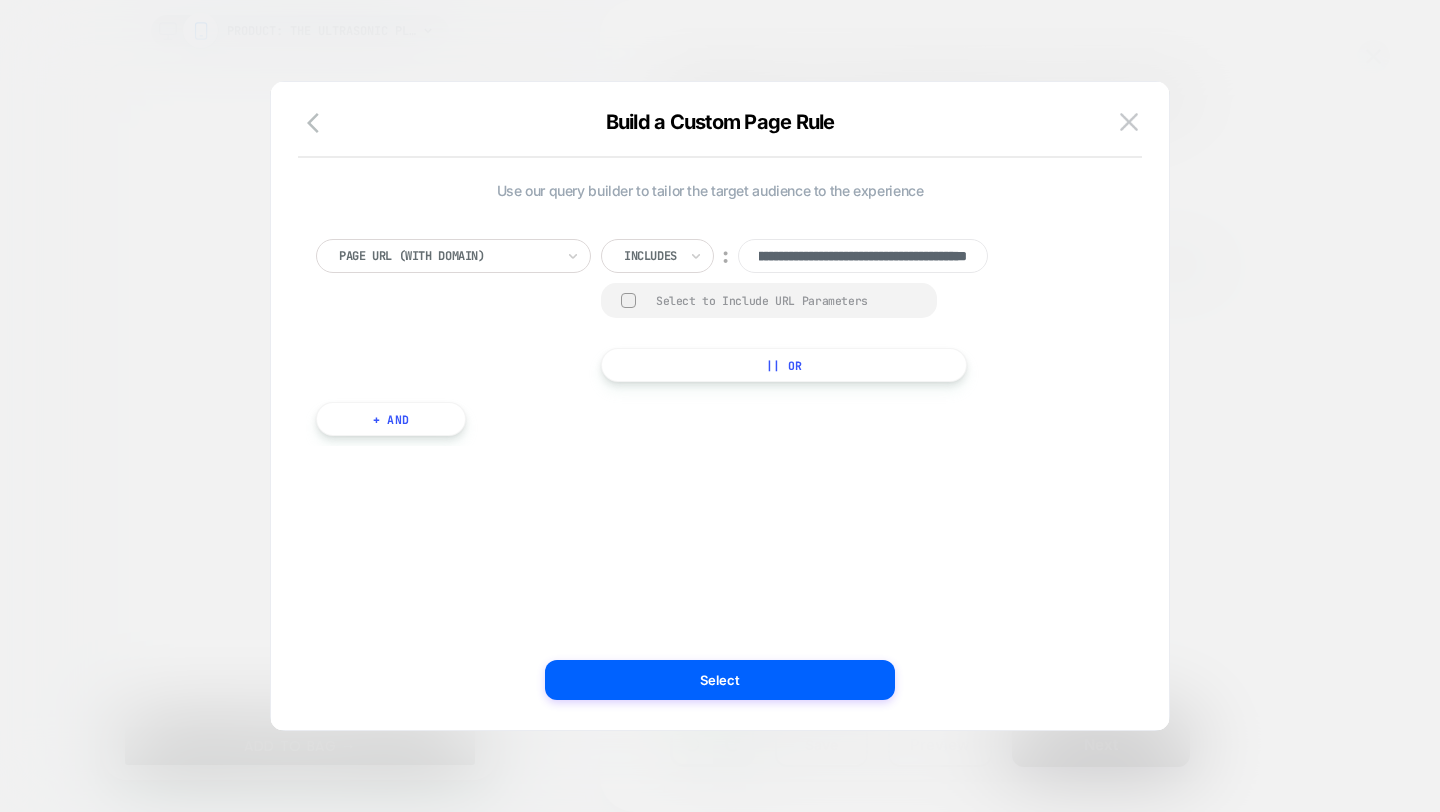 type on "**********" 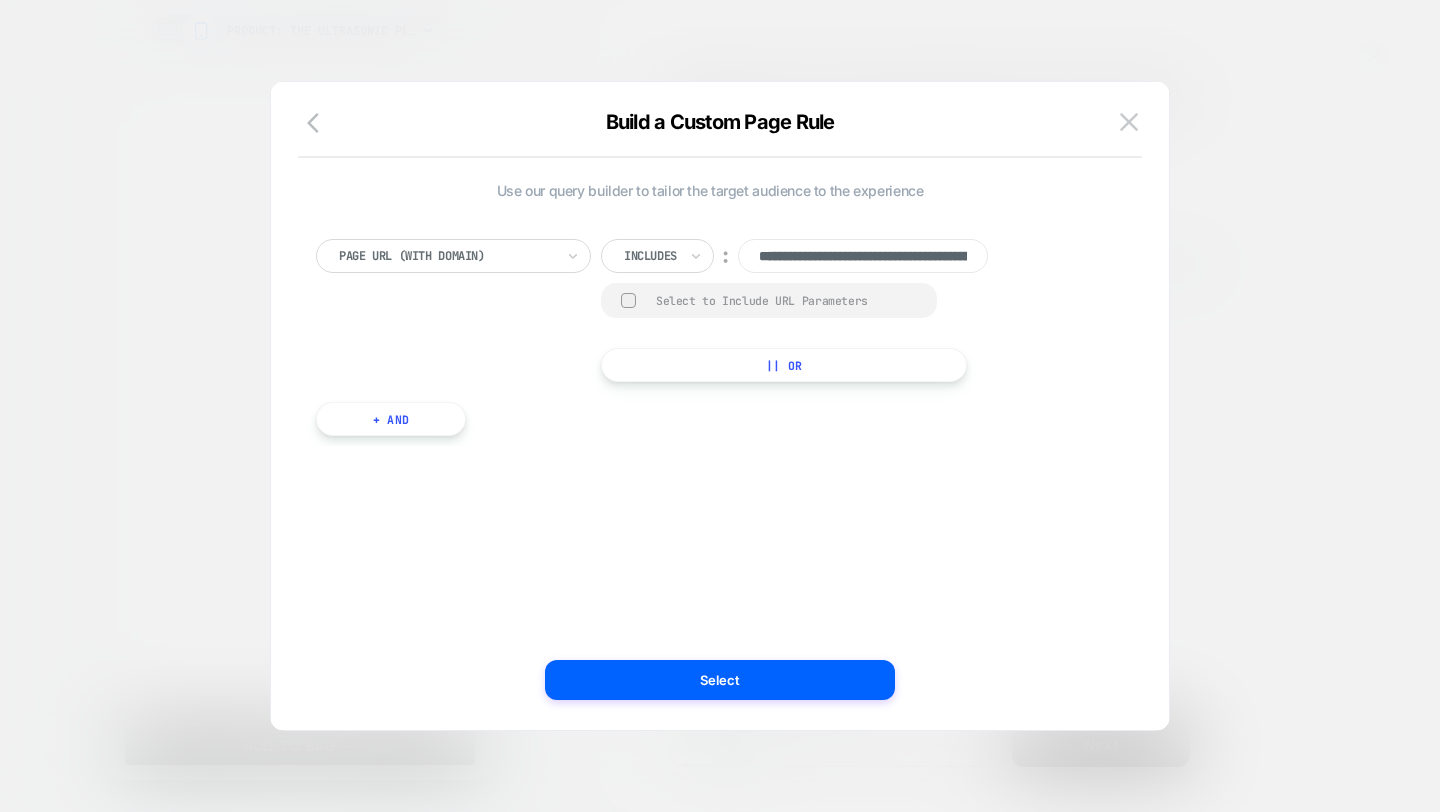 click at bounding box center (720, 406) 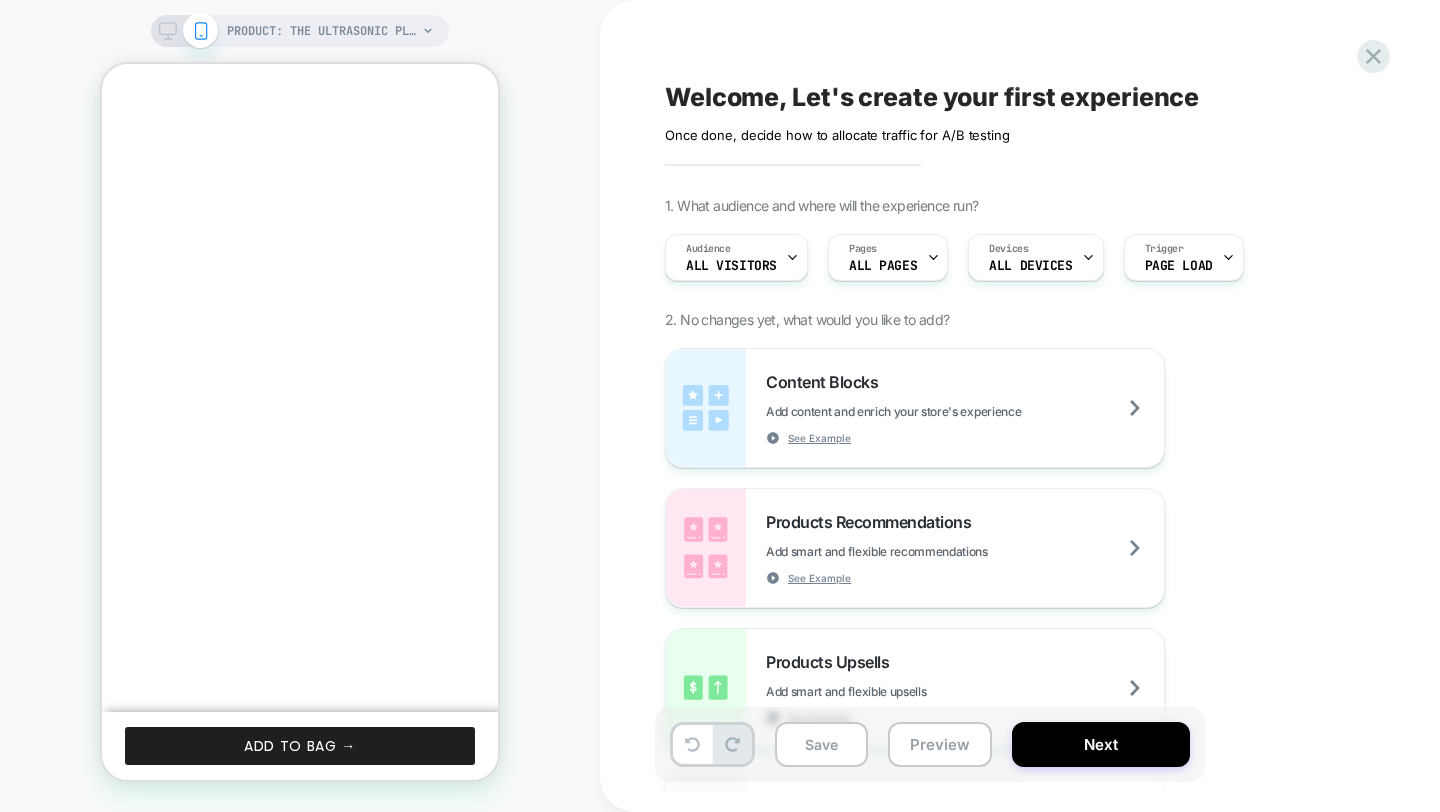 scroll, scrollTop: 0, scrollLeft: 311, axis: horizontal 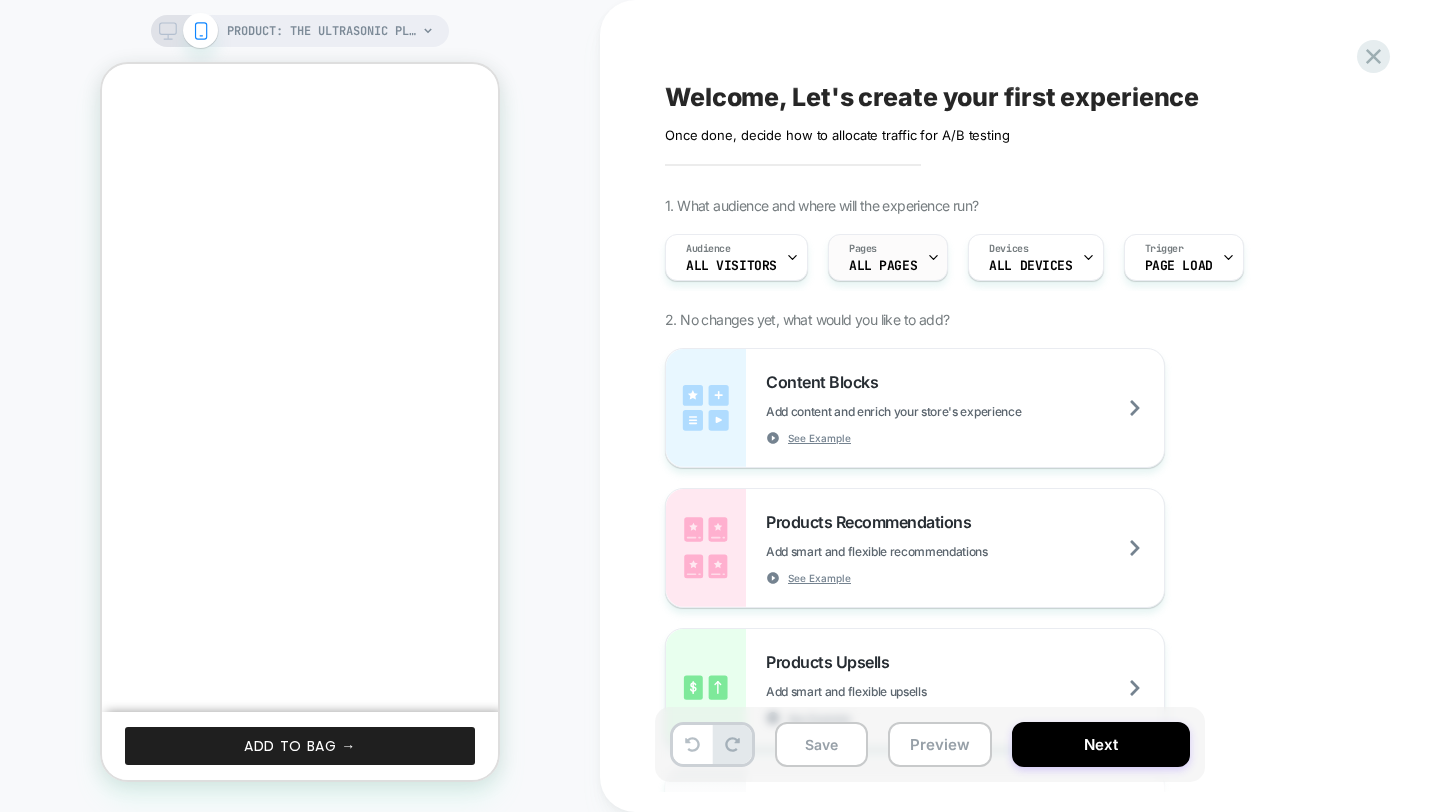 click on "Pages ALL PAGES" at bounding box center (883, 257) 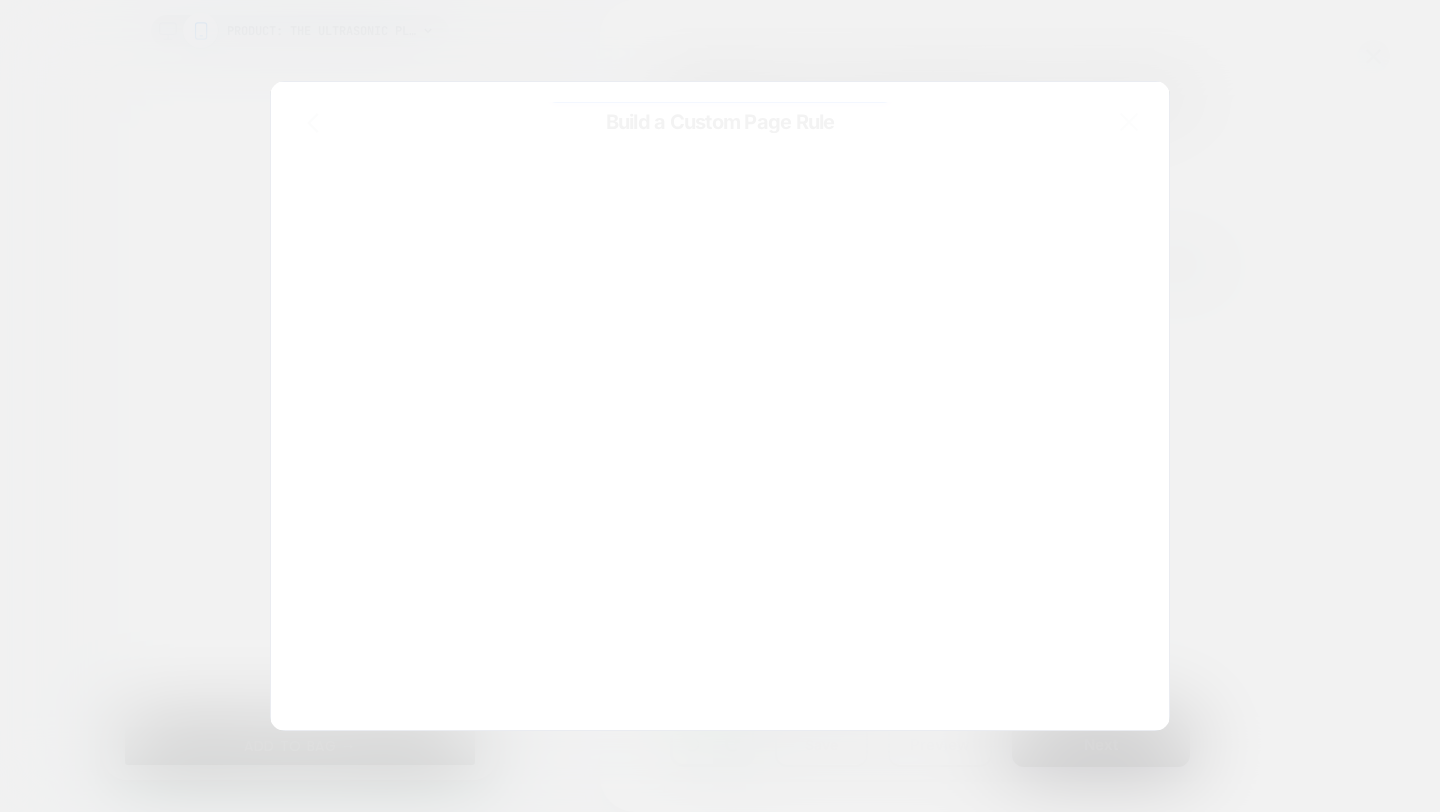 scroll, scrollTop: 0, scrollLeft: 0, axis: both 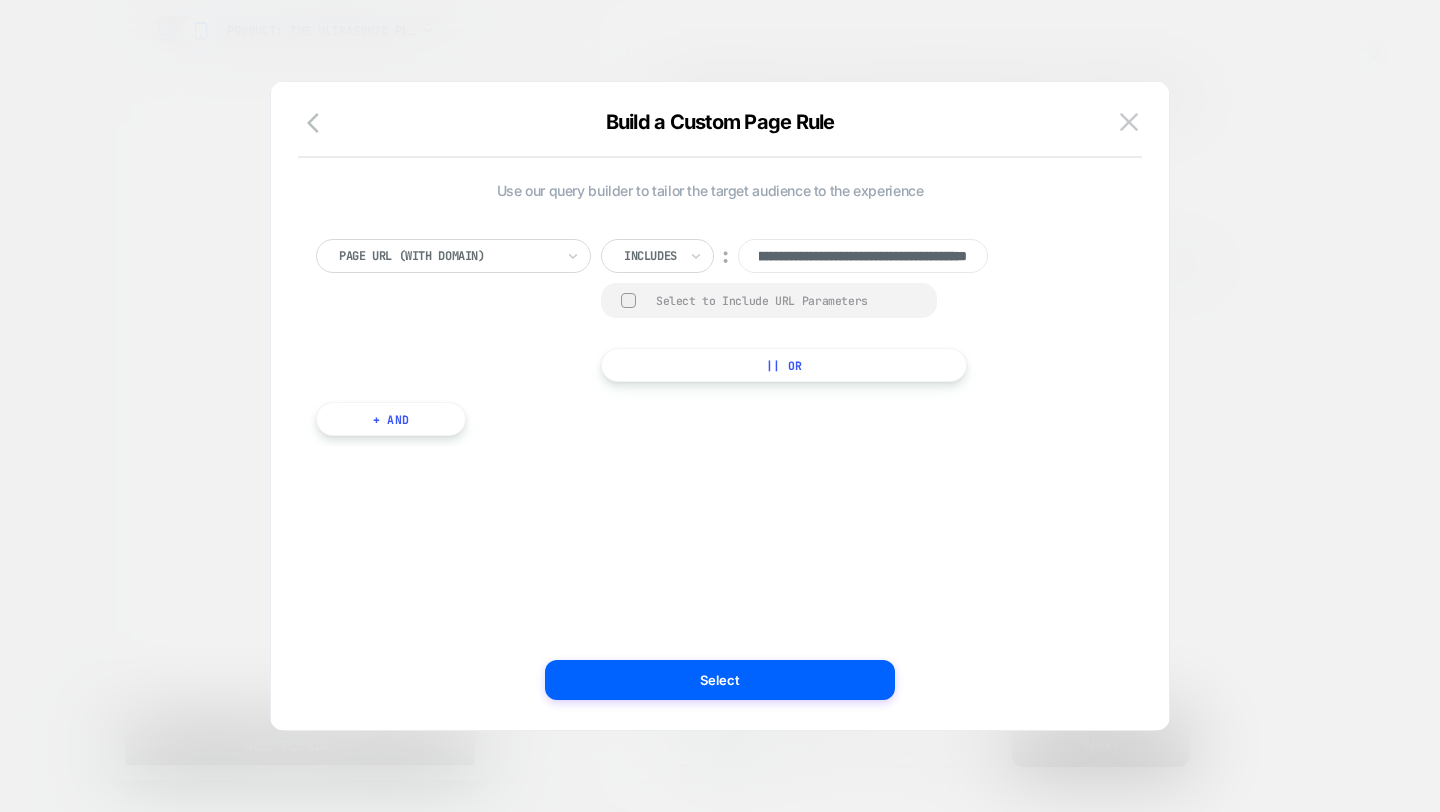 click on "**********" at bounding box center [710, 406] 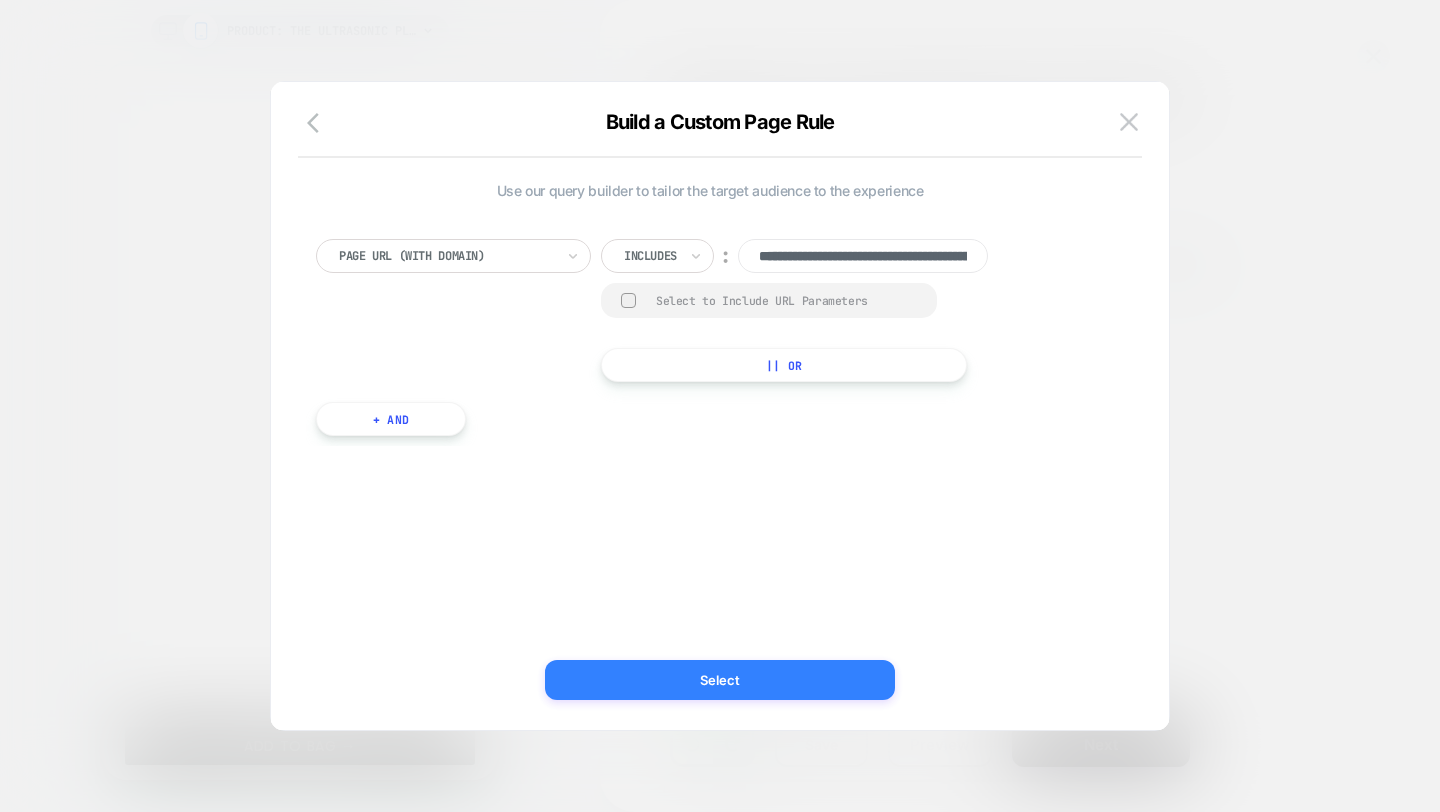 click on "Select" at bounding box center [720, 680] 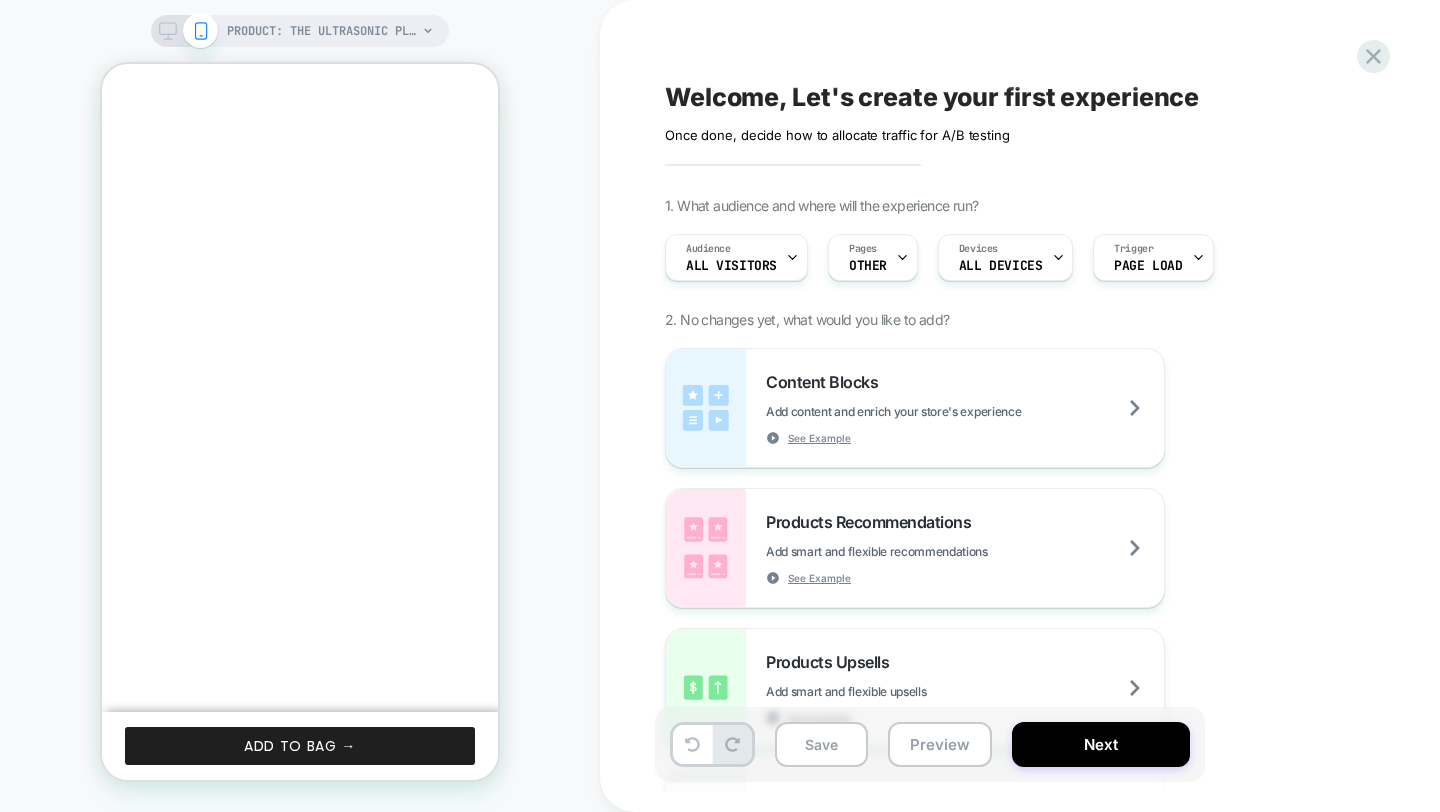 scroll, scrollTop: 0, scrollLeft: 0, axis: both 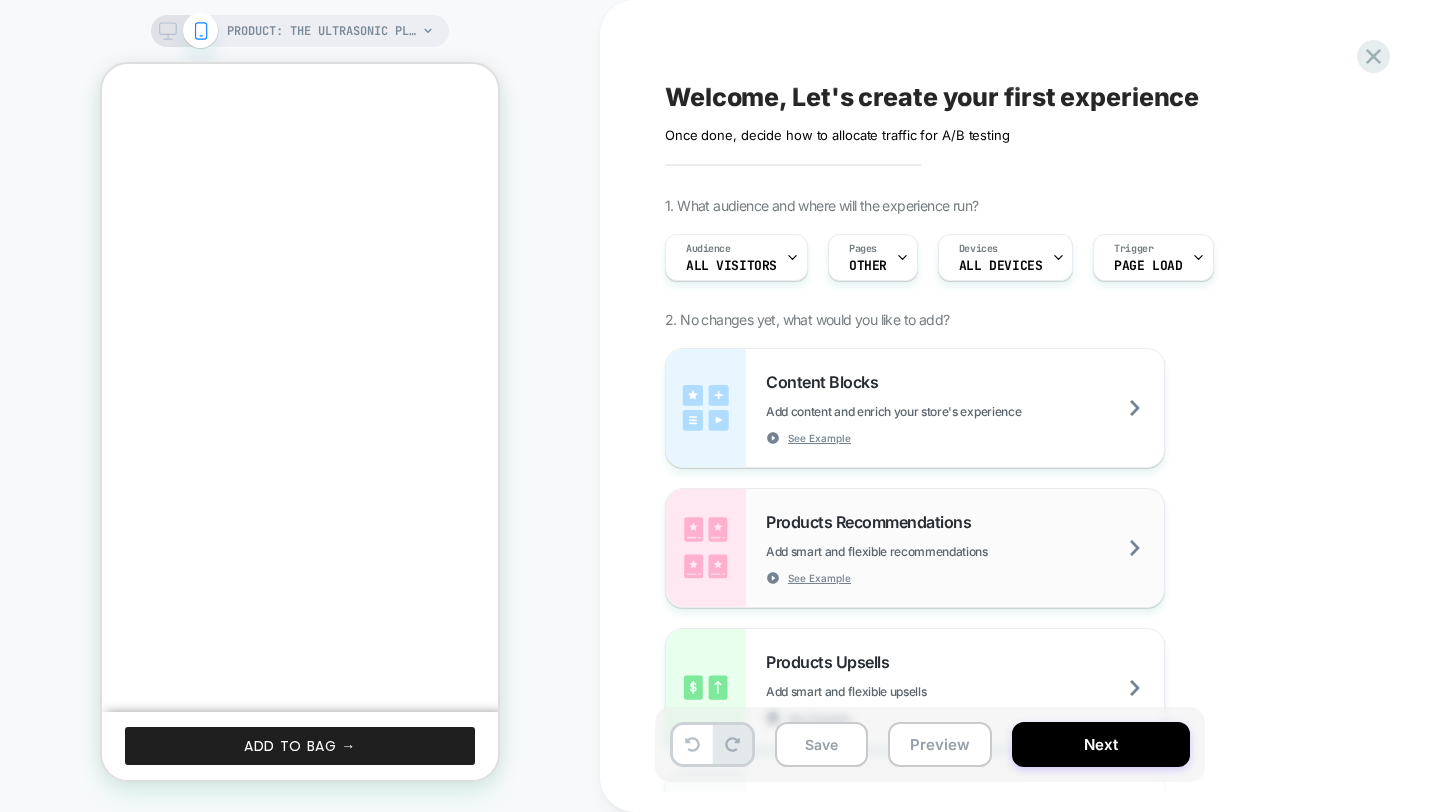 click on "Products Recommendations Add smart and flexible recommendations See Example" at bounding box center [965, 548] 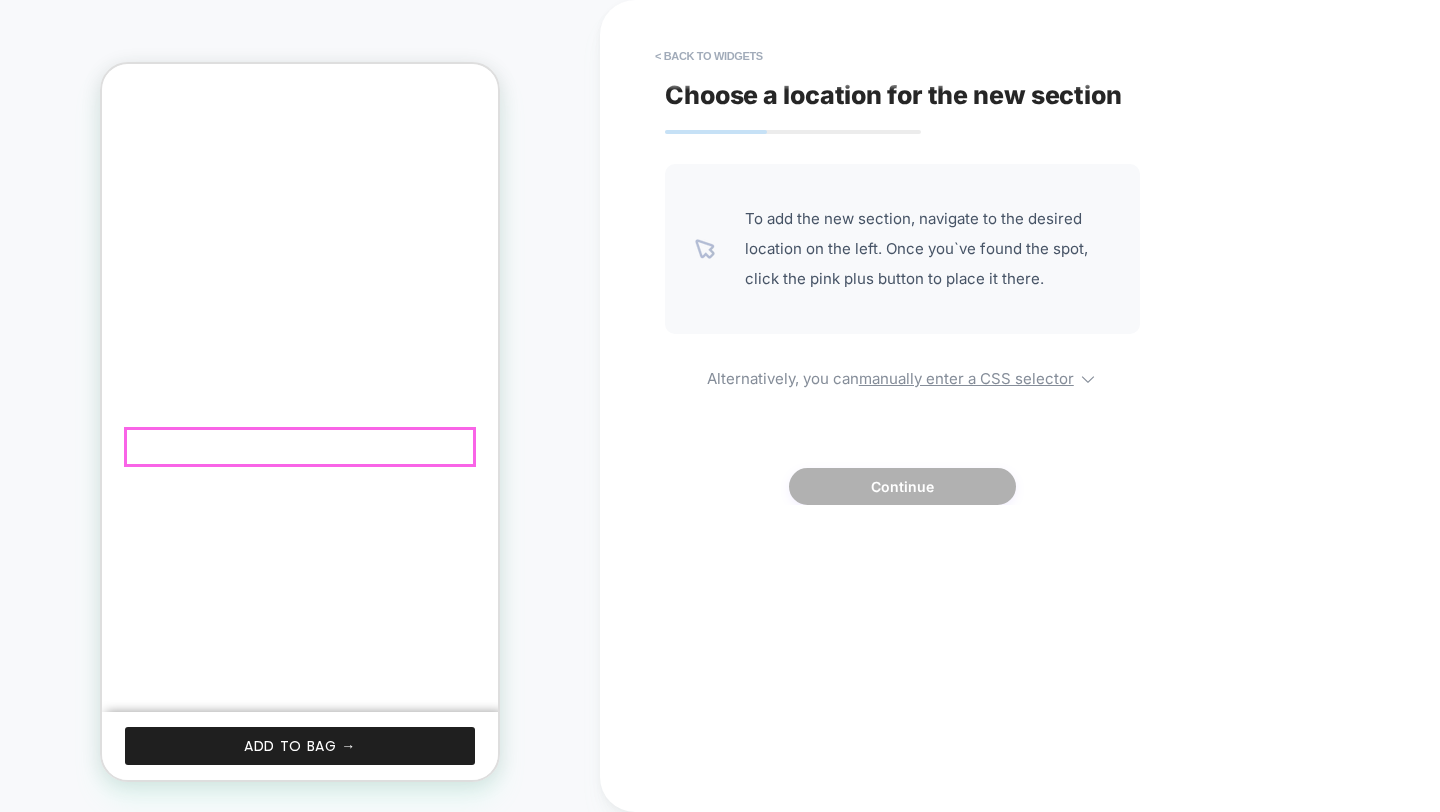 scroll, scrollTop: 0, scrollLeft: 0, axis: both 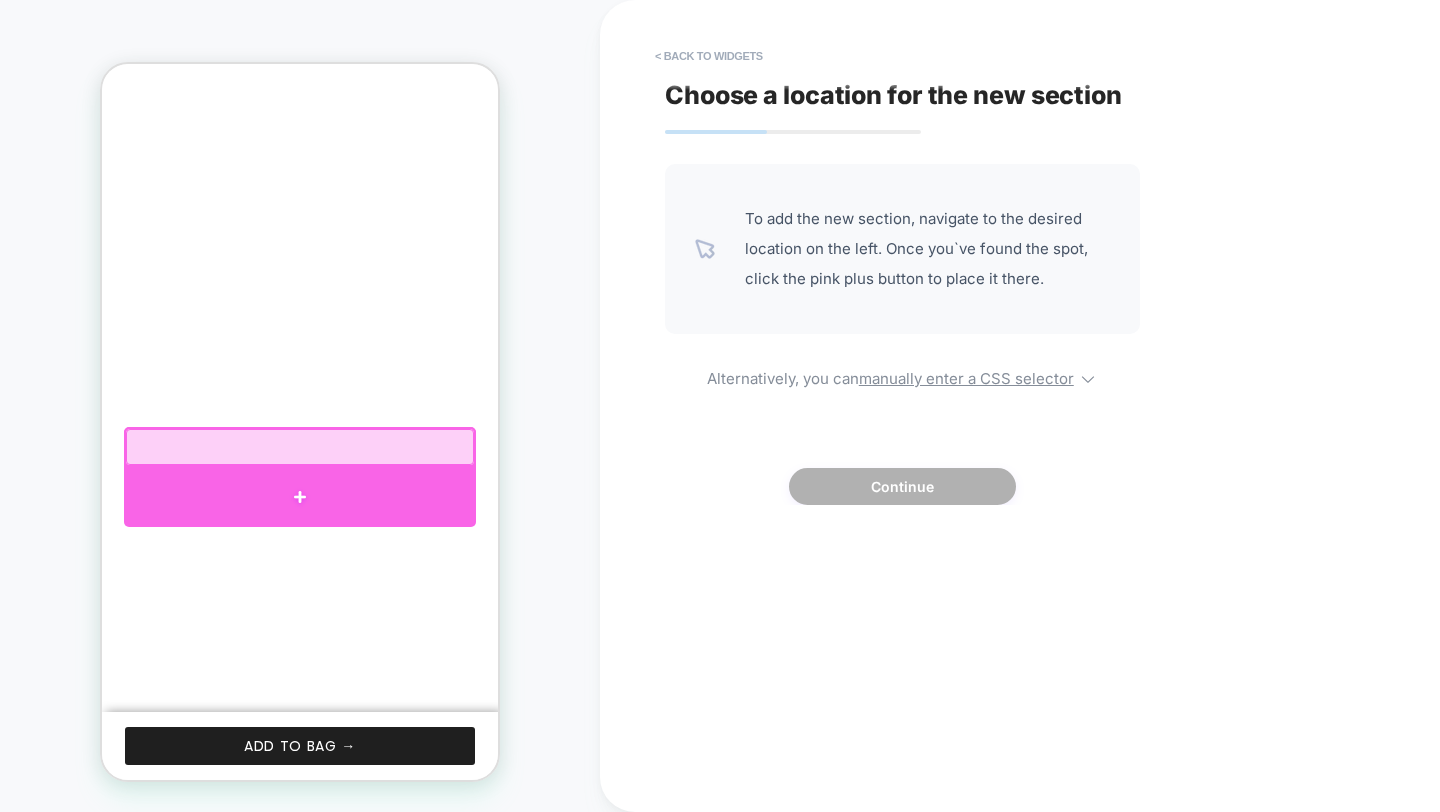 click at bounding box center [300, 497] 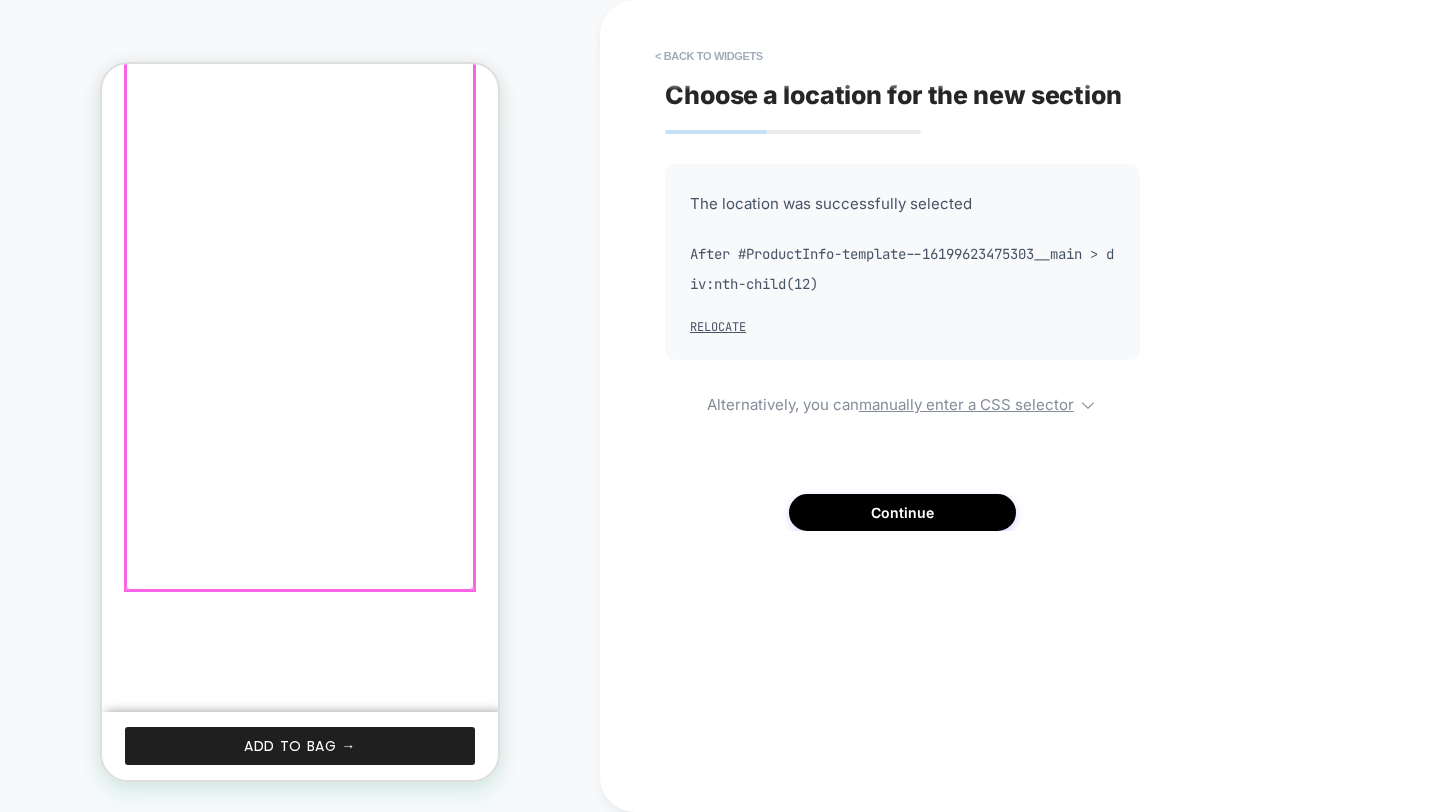 scroll, scrollTop: 811, scrollLeft: 0, axis: vertical 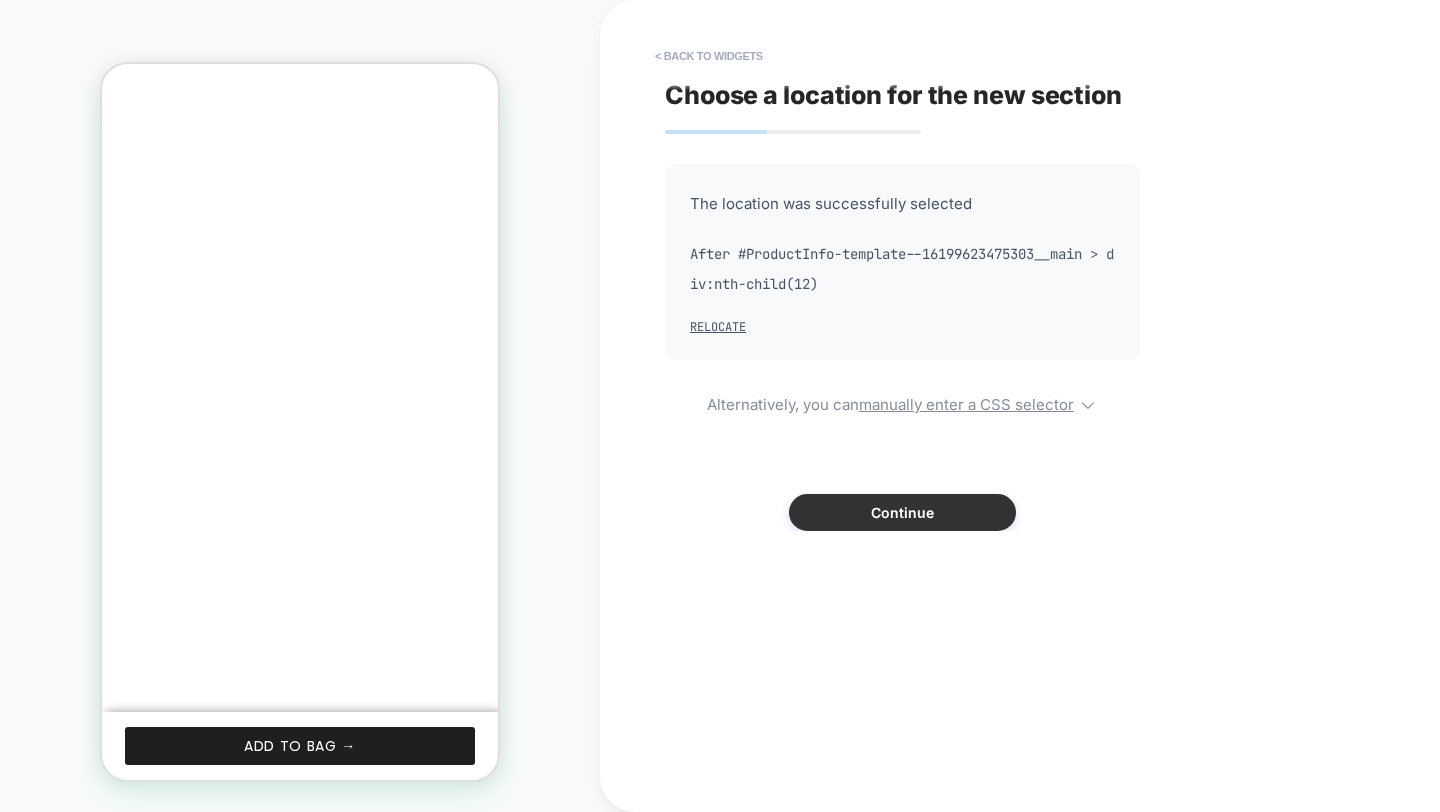 click on "Continue" at bounding box center [902, 512] 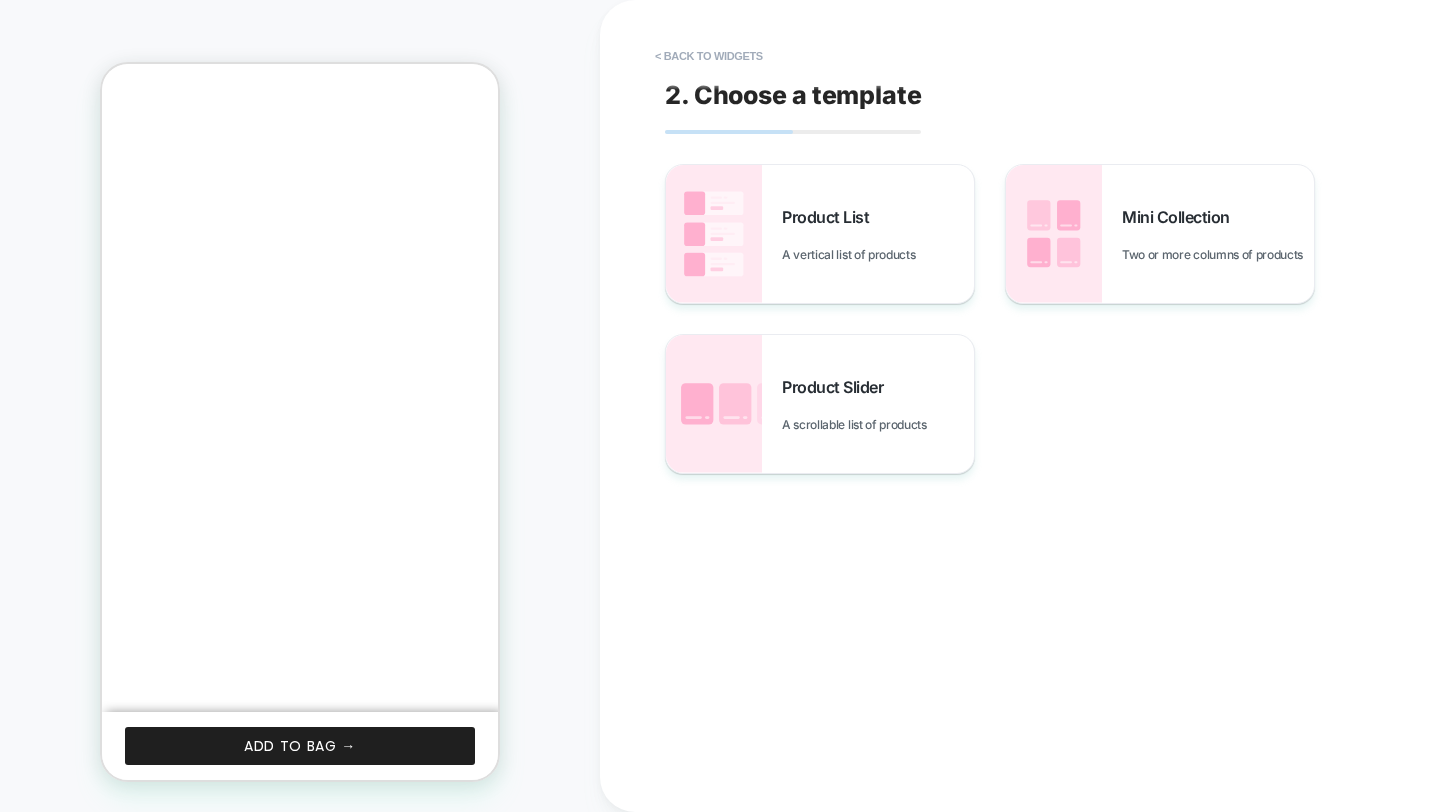 scroll, scrollTop: 0, scrollLeft: 311, axis: horizontal 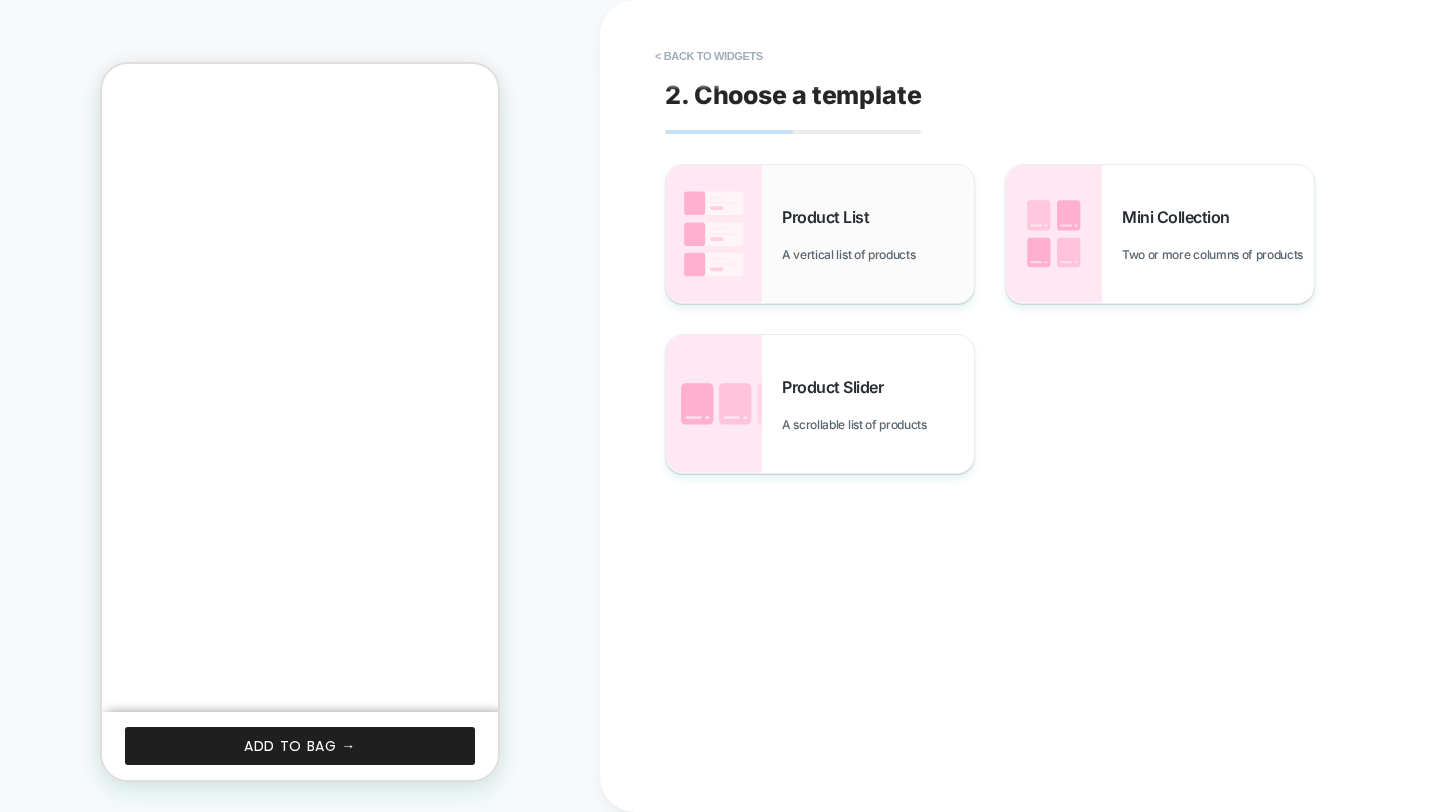 click on "Product List A vertical list of products" at bounding box center [878, 234] 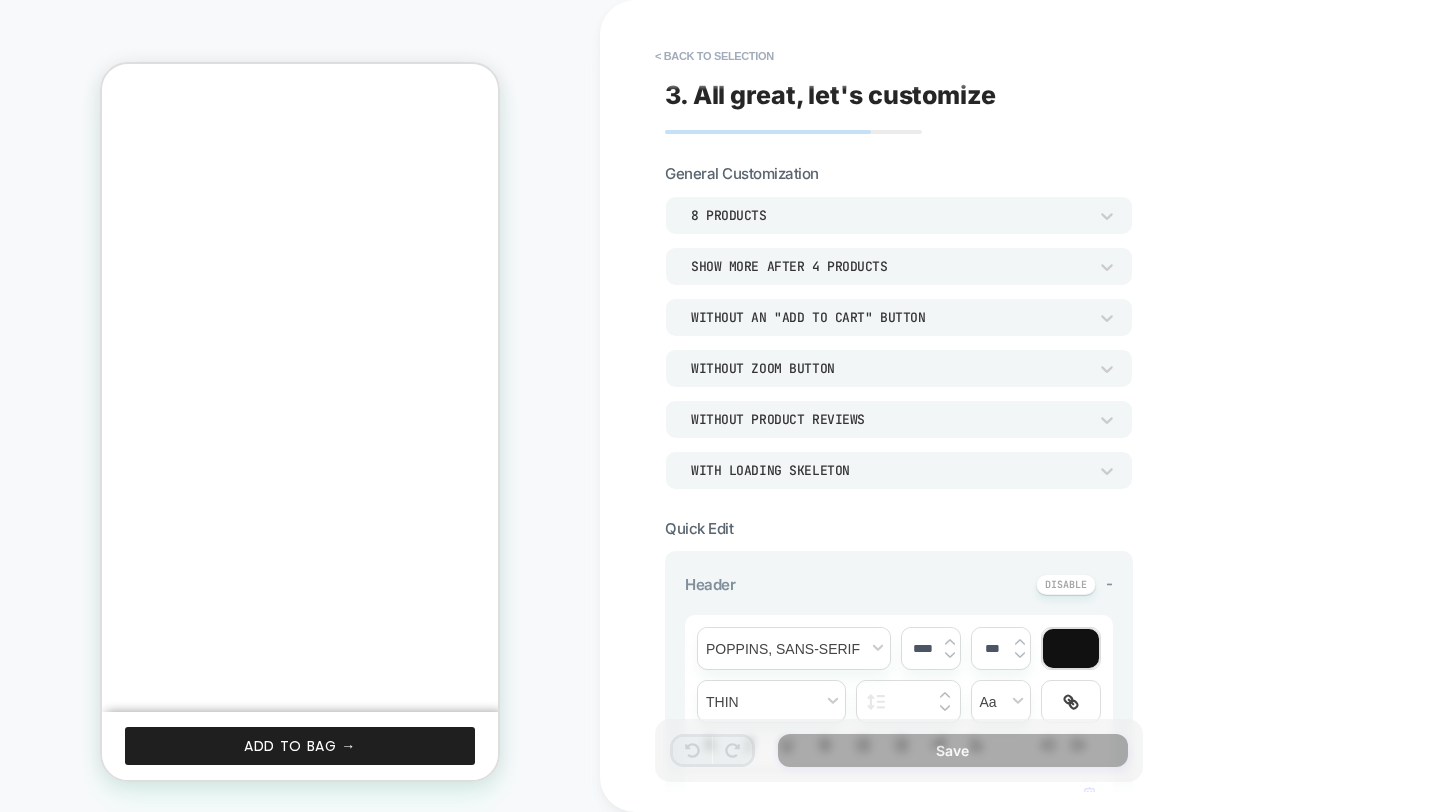 scroll, scrollTop: 0, scrollLeft: 311, axis: horizontal 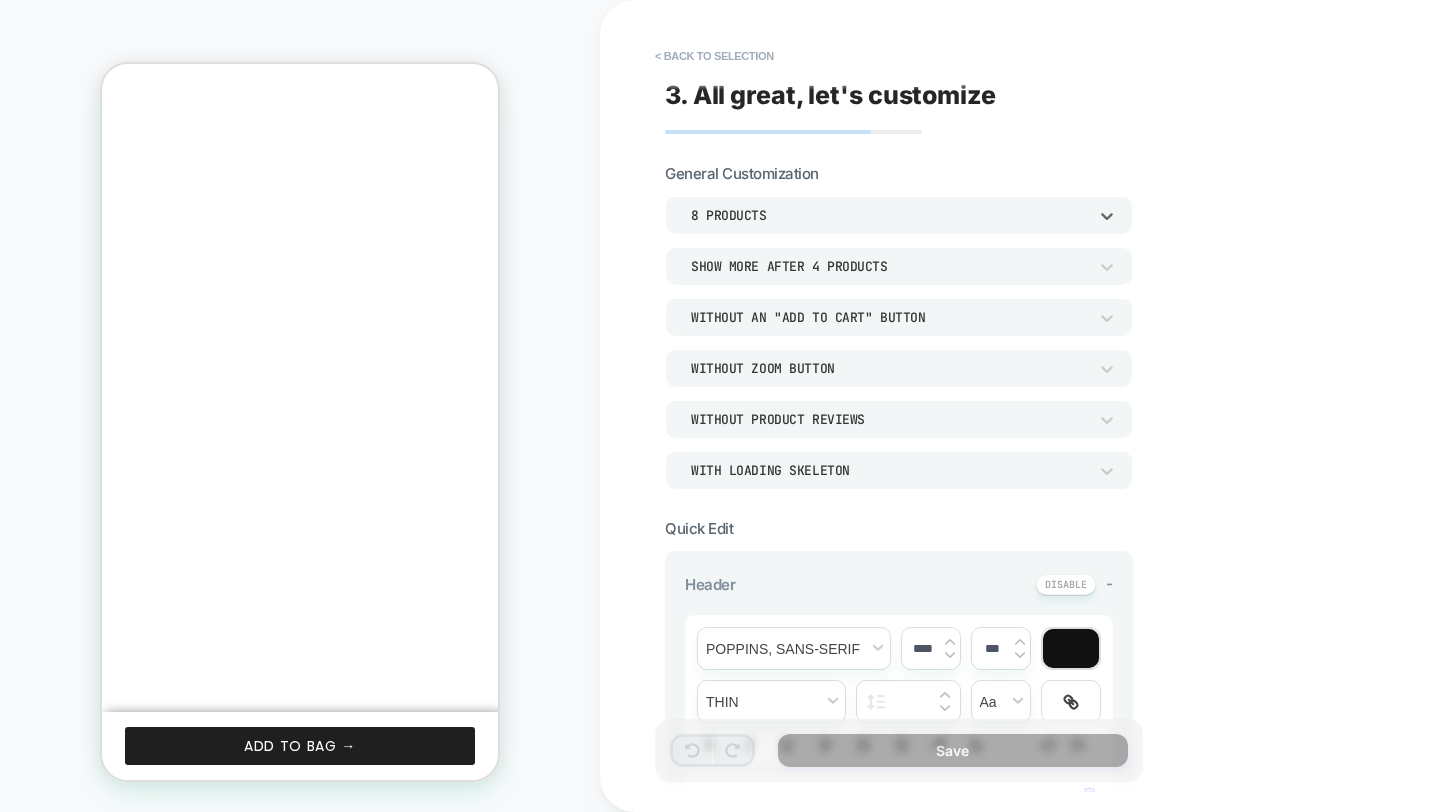 click on "8 Products" at bounding box center (889, 215) 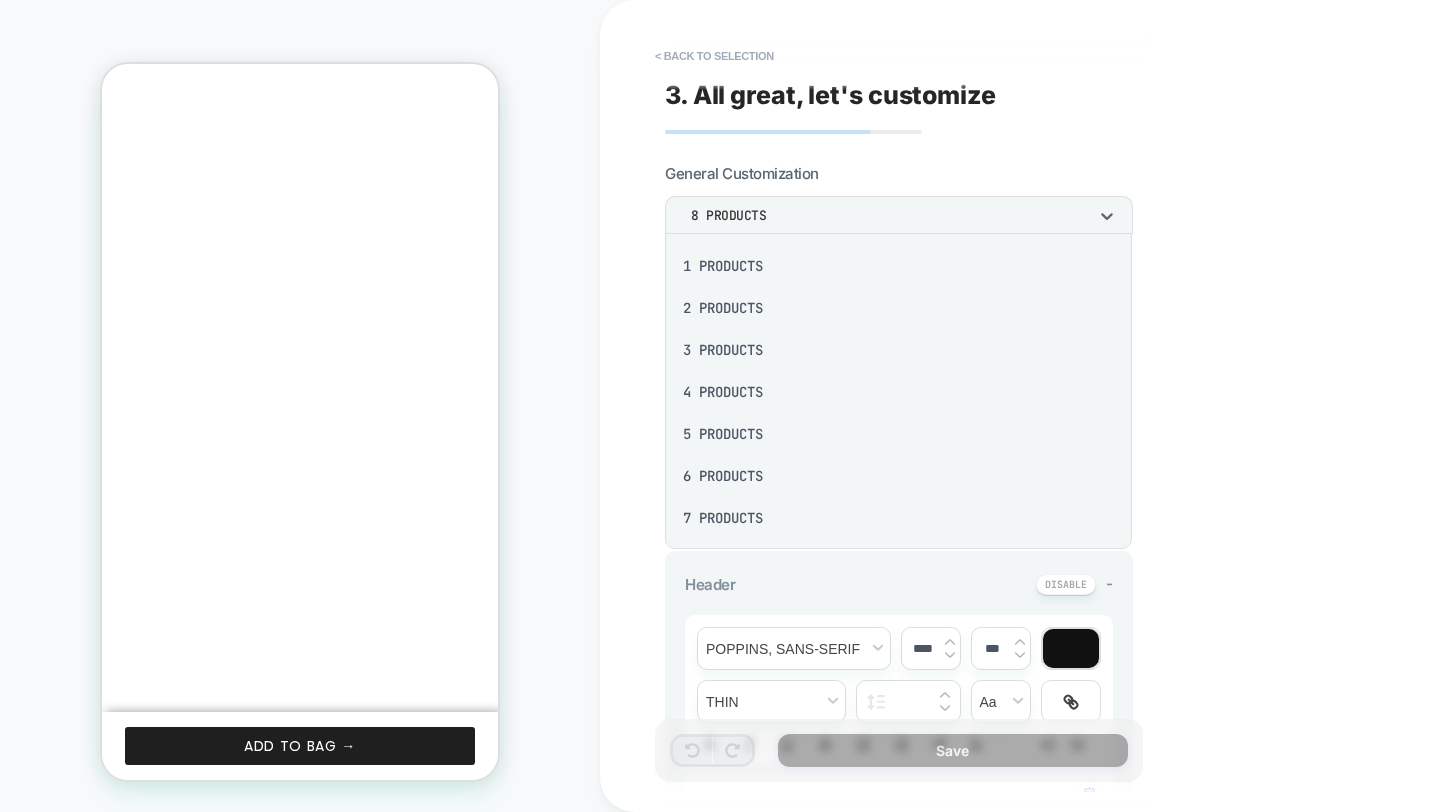 click on "1 Products" at bounding box center (898, 266) 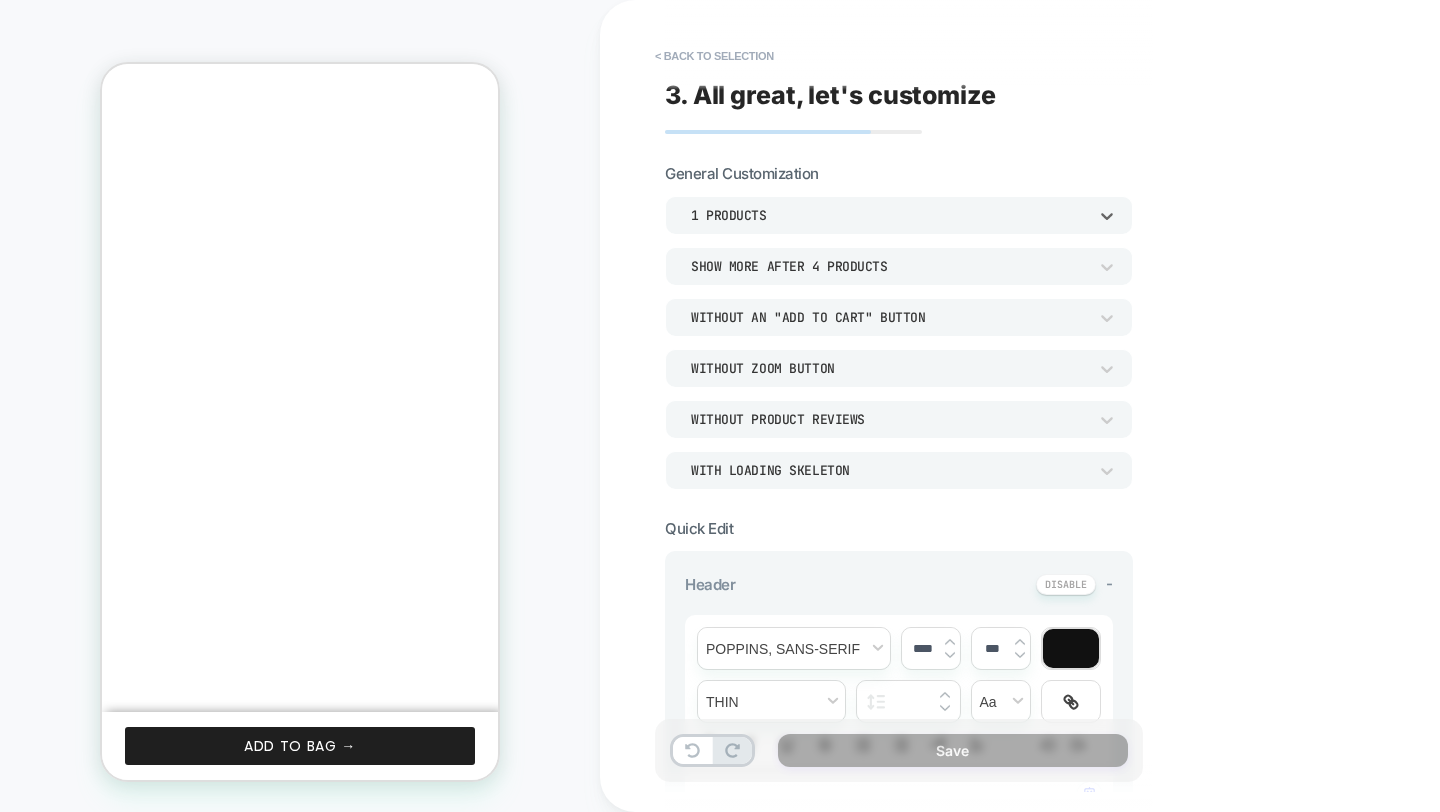 scroll, scrollTop: 0, scrollLeft: 311, axis: horizontal 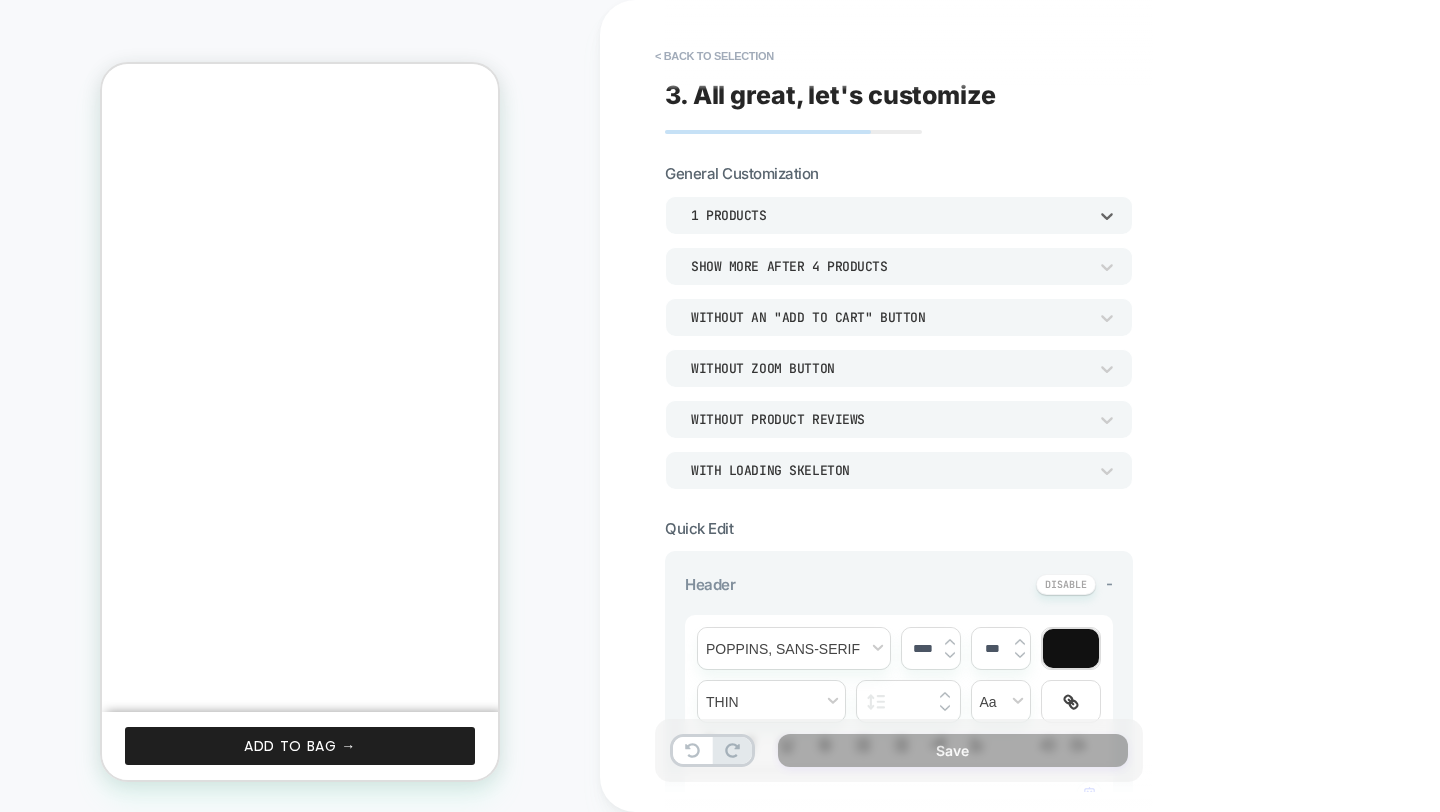 click on "Without an "add to cart" button" at bounding box center (889, 317) 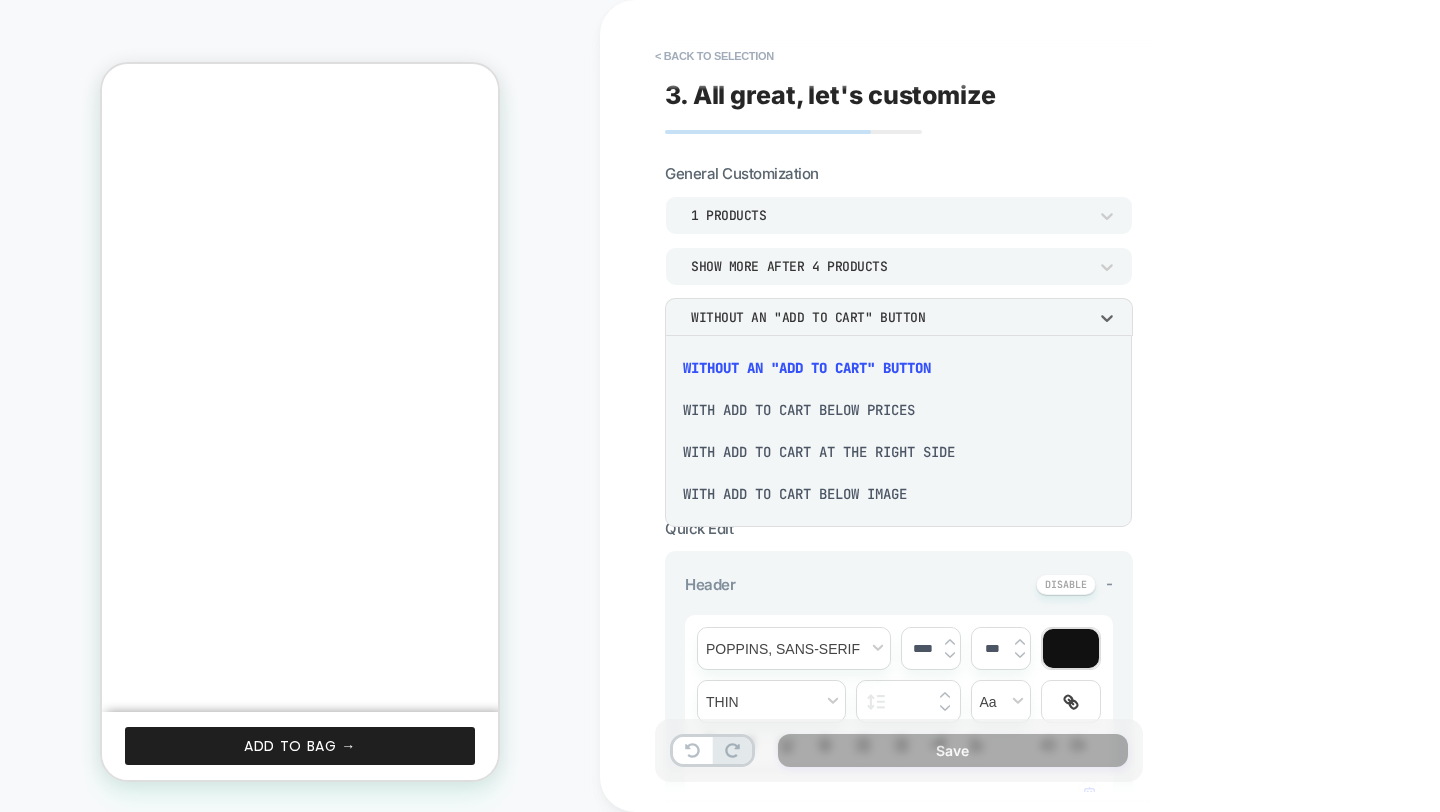 click on "With add to cart at the right side" at bounding box center [898, 452] 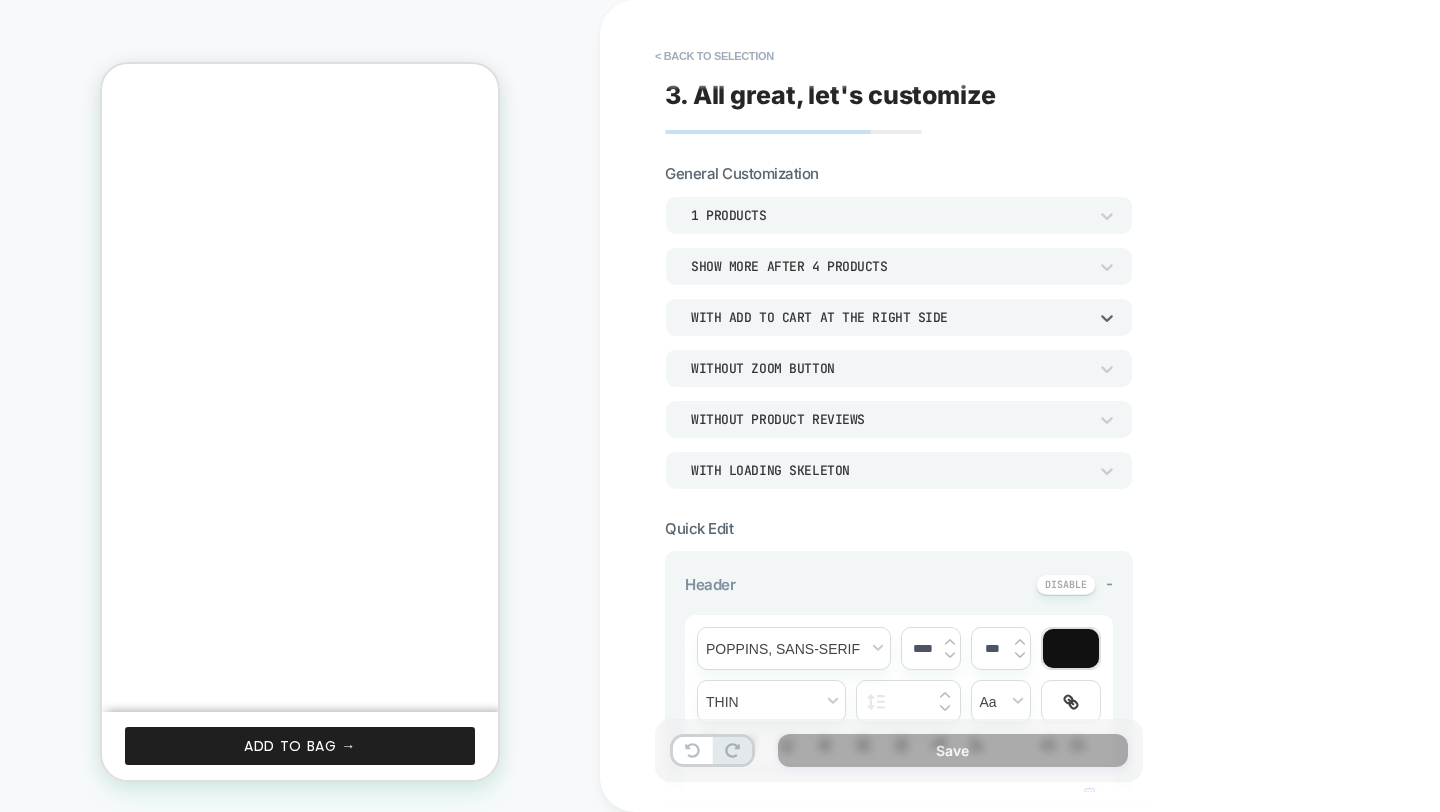 scroll, scrollTop: 0, scrollLeft: 0, axis: both 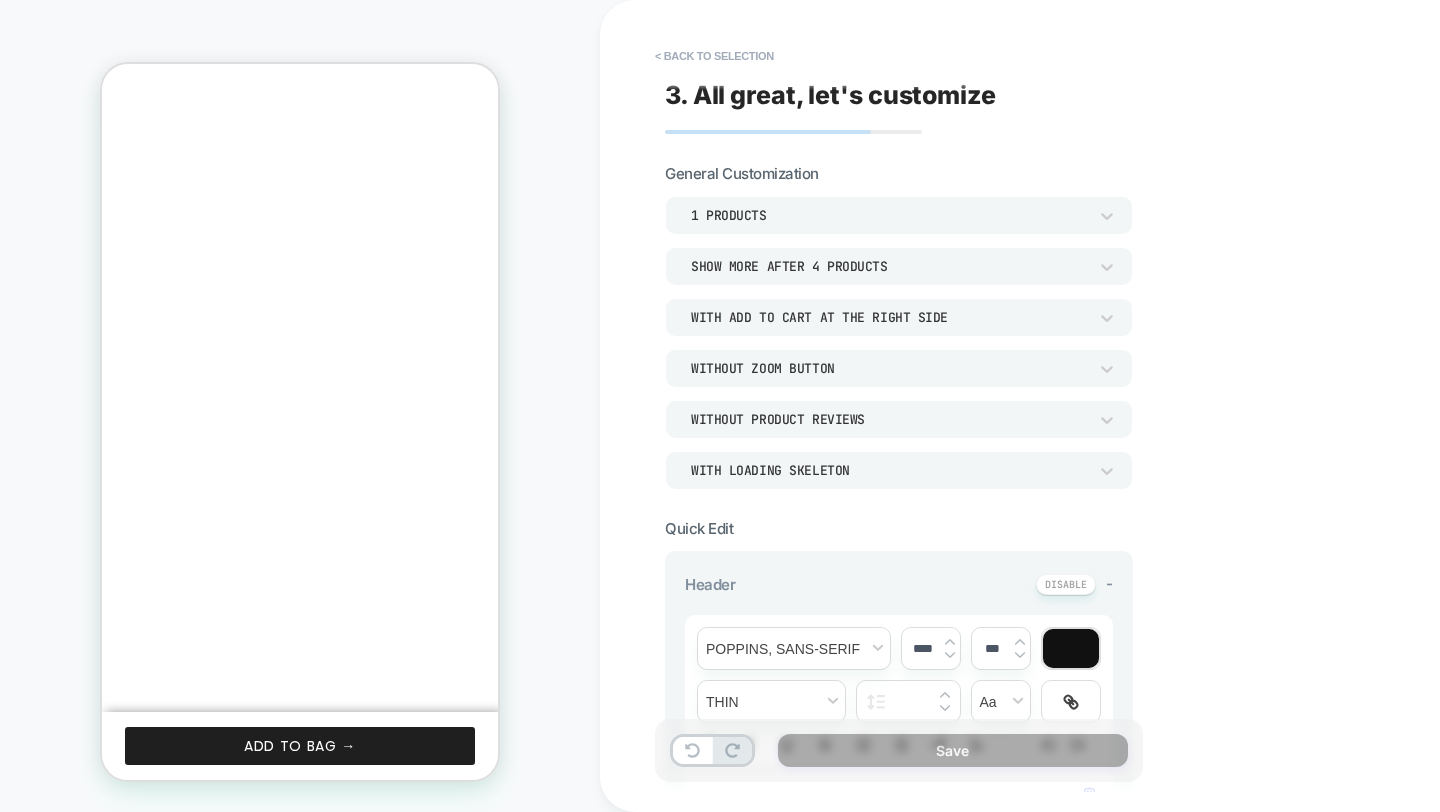 click on "**********" at bounding box center (1040, 406) 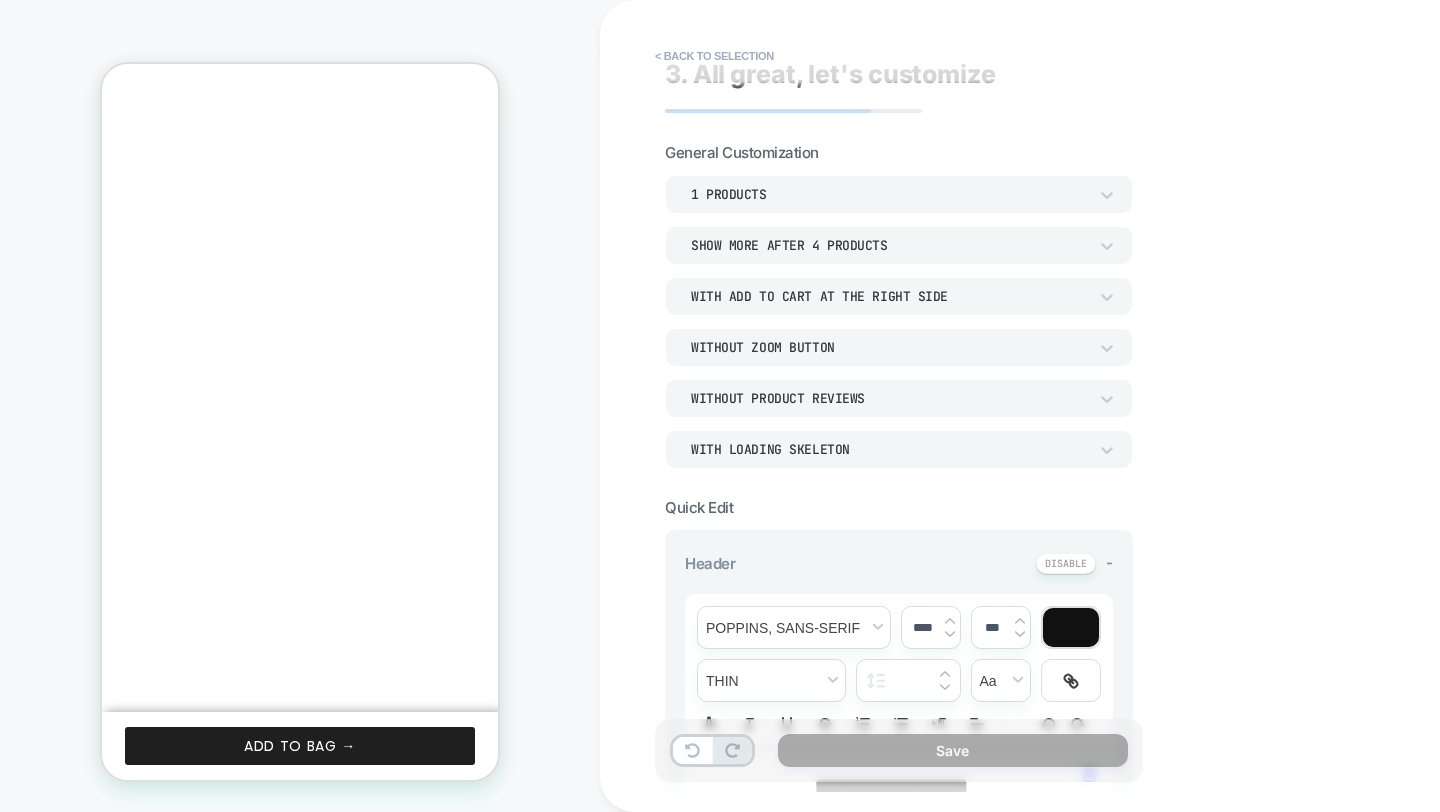 scroll, scrollTop: 0, scrollLeft: 311, axis: horizontal 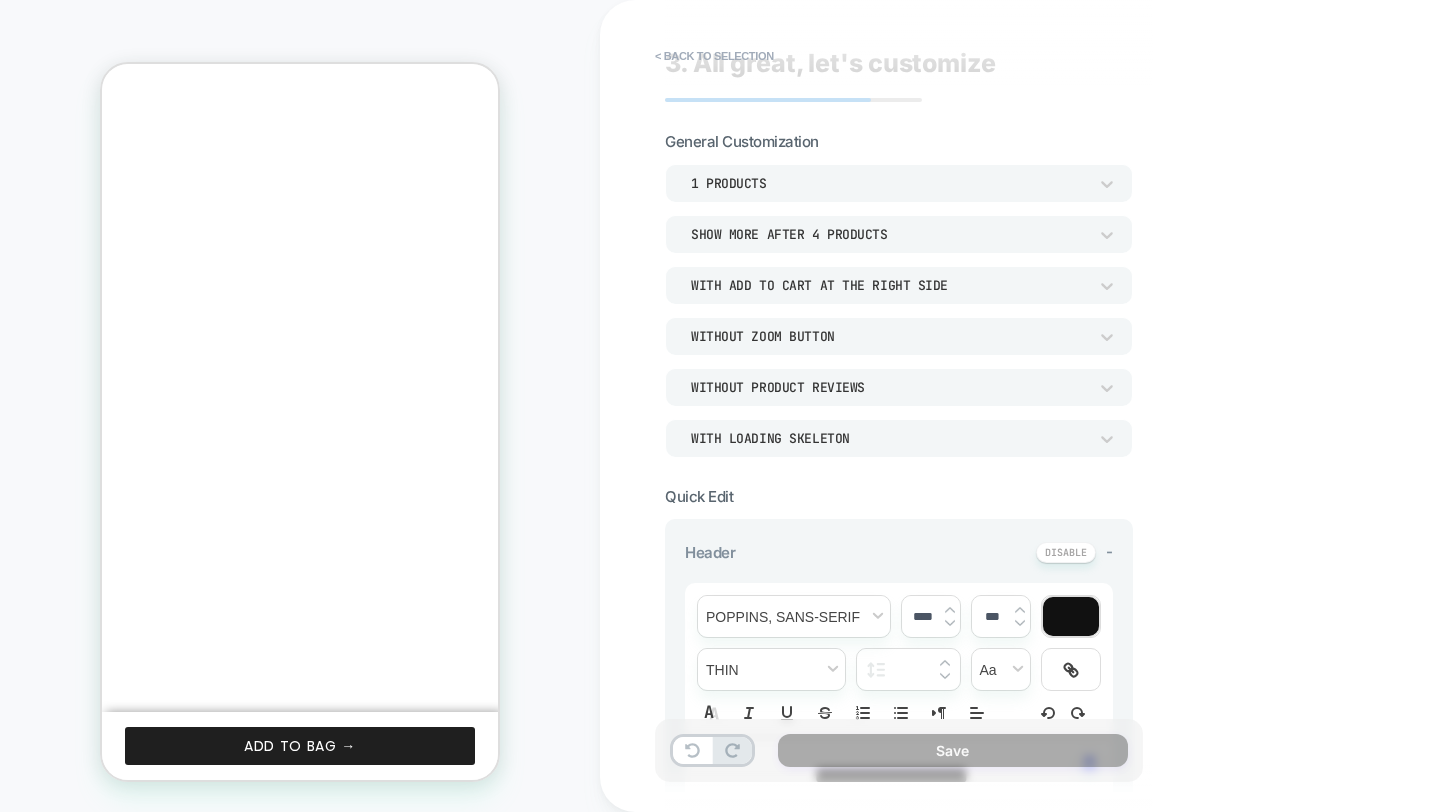 click on "WITH LOADING SKELETON" at bounding box center (889, 438) 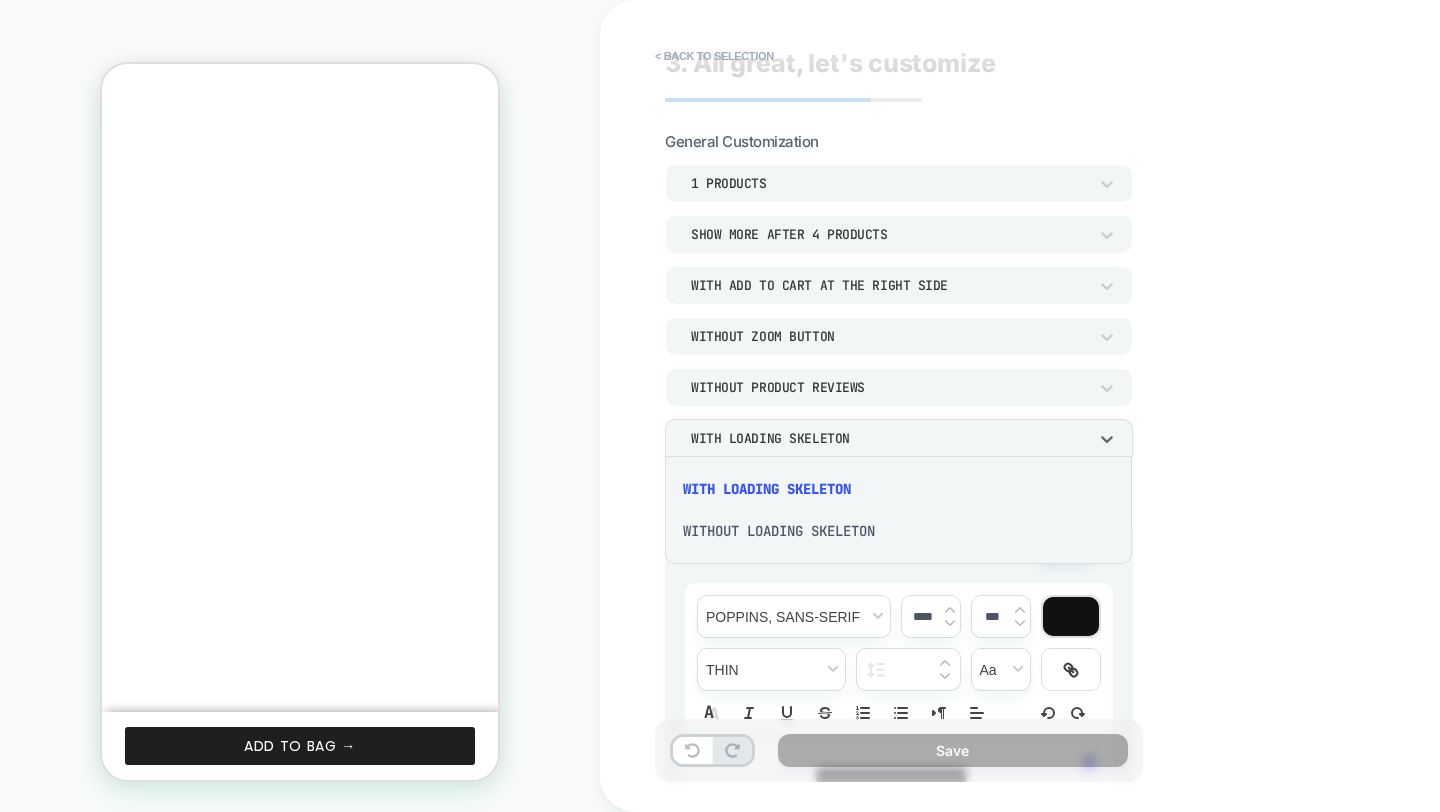 click on "WITHOUT LOADING SKELETON" at bounding box center [898, 531] 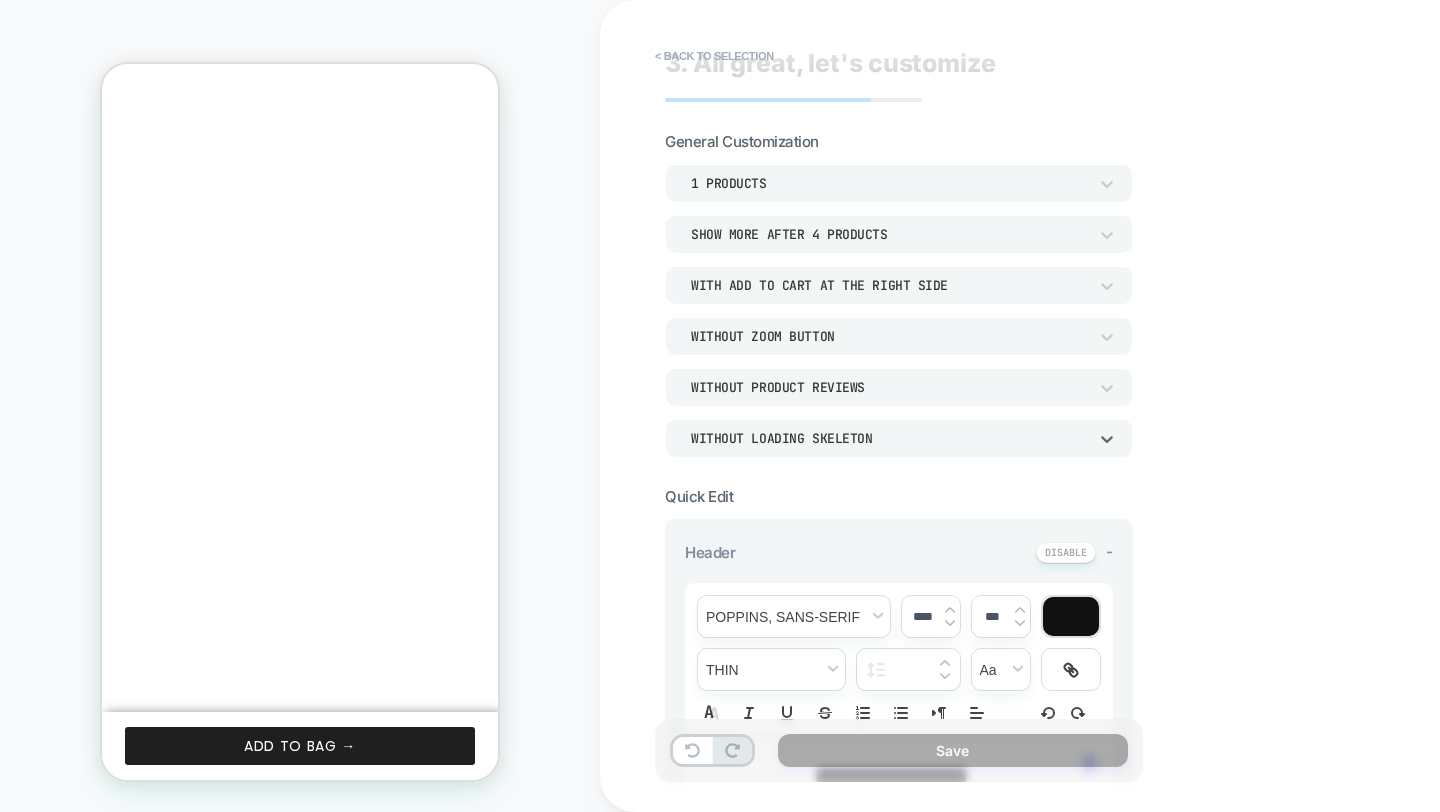 scroll, scrollTop: 0, scrollLeft: 0, axis: both 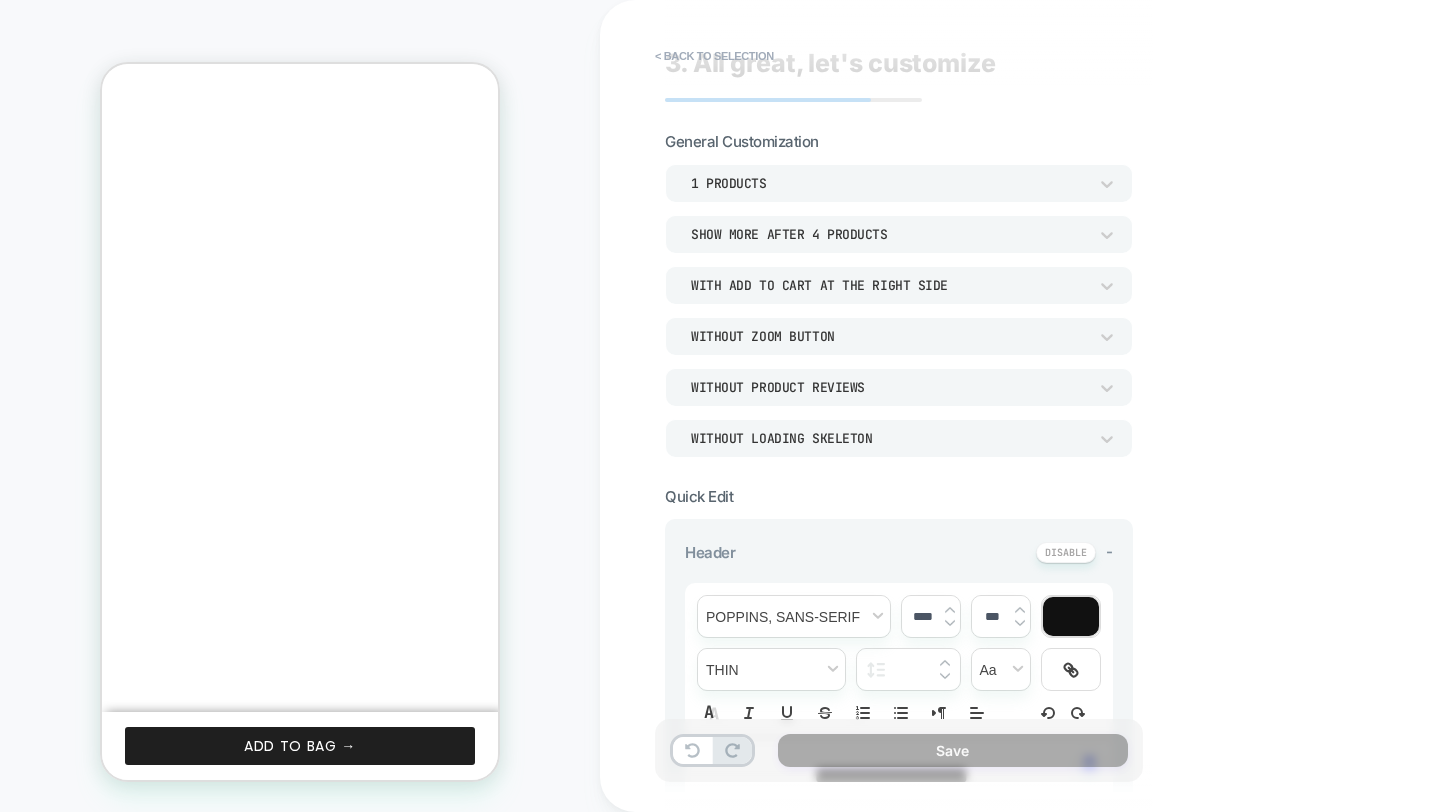 click on "**********" at bounding box center (1040, 406) 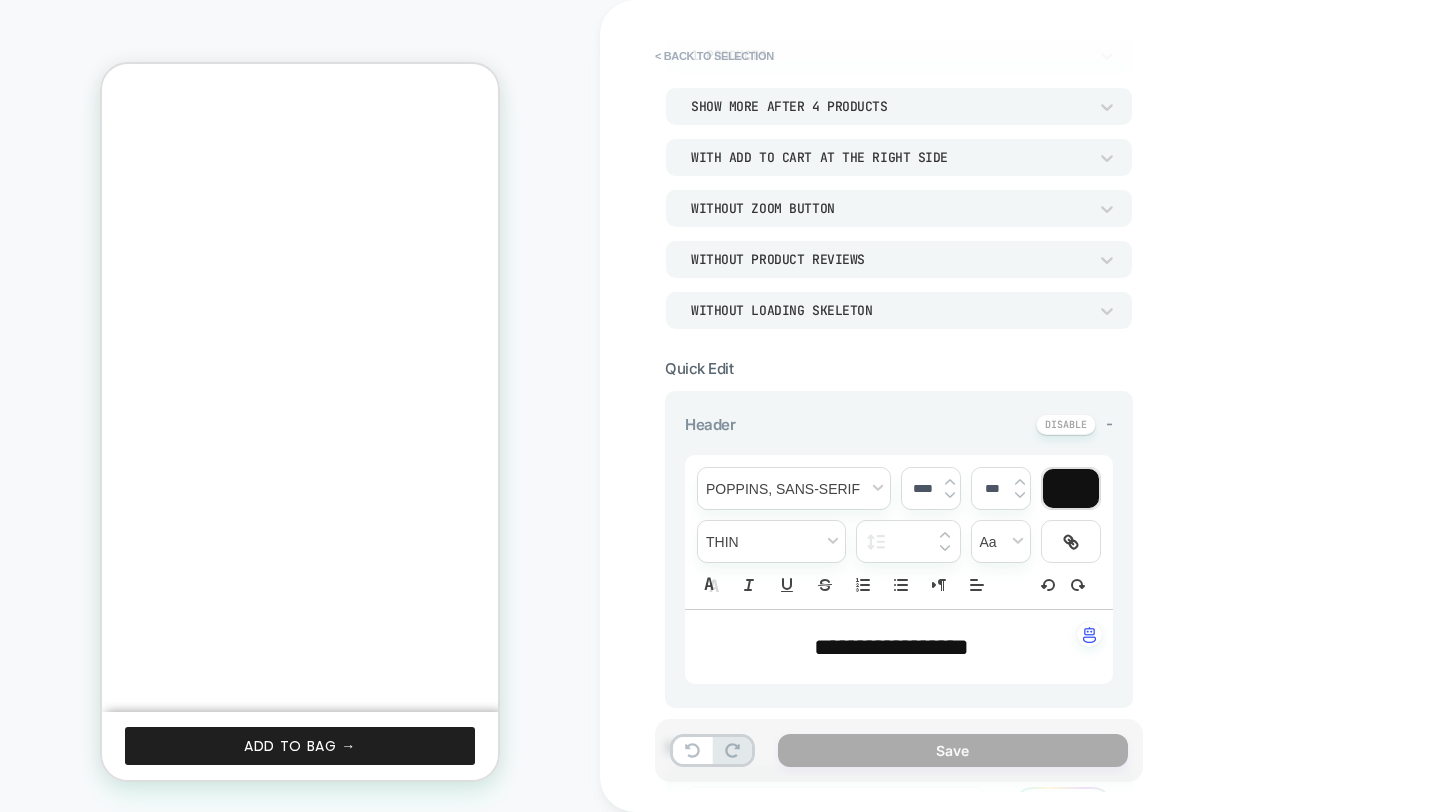 scroll, scrollTop: 350, scrollLeft: 0, axis: vertical 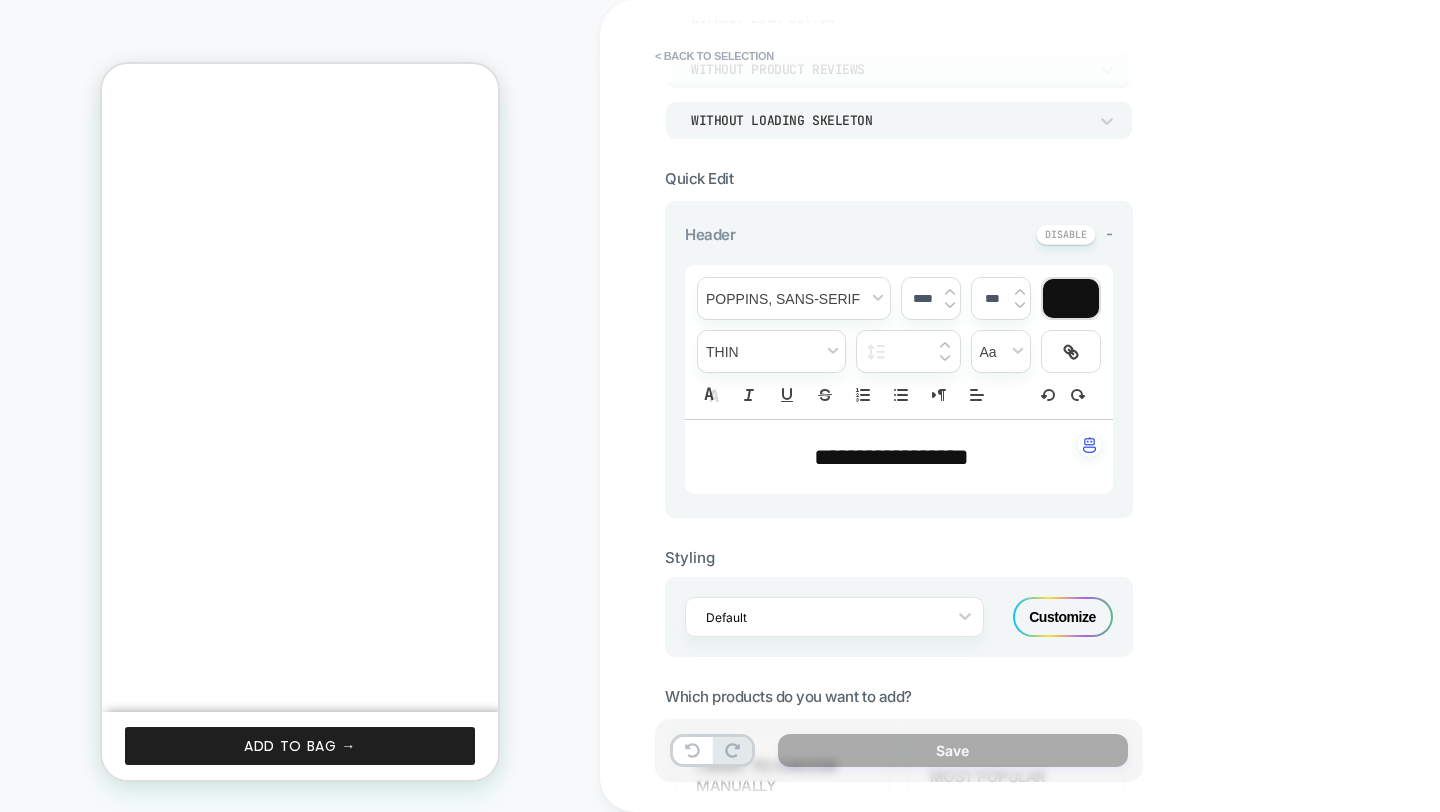 click on "**********" at bounding box center [891, 457] 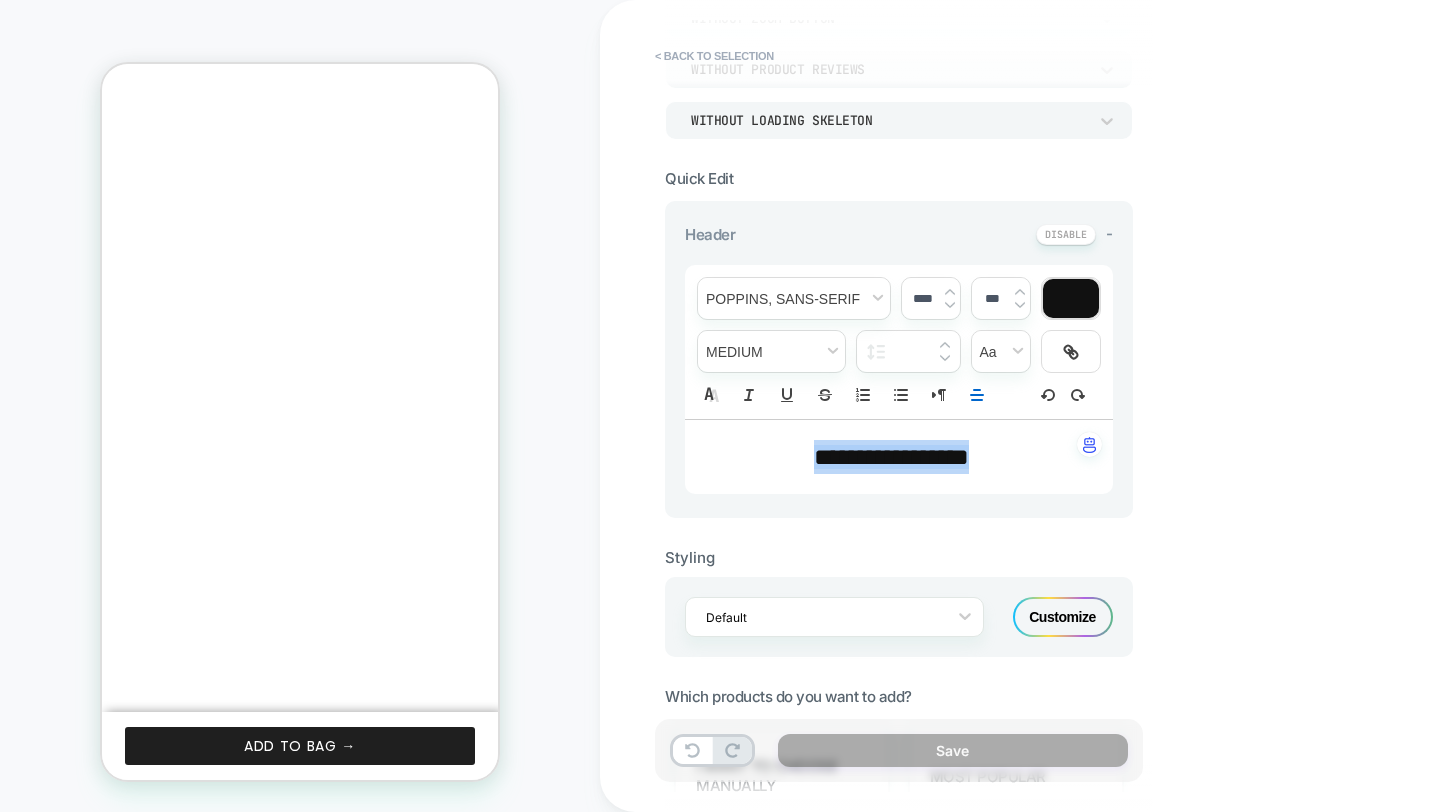 scroll, scrollTop: 0, scrollLeft: 311, axis: horizontal 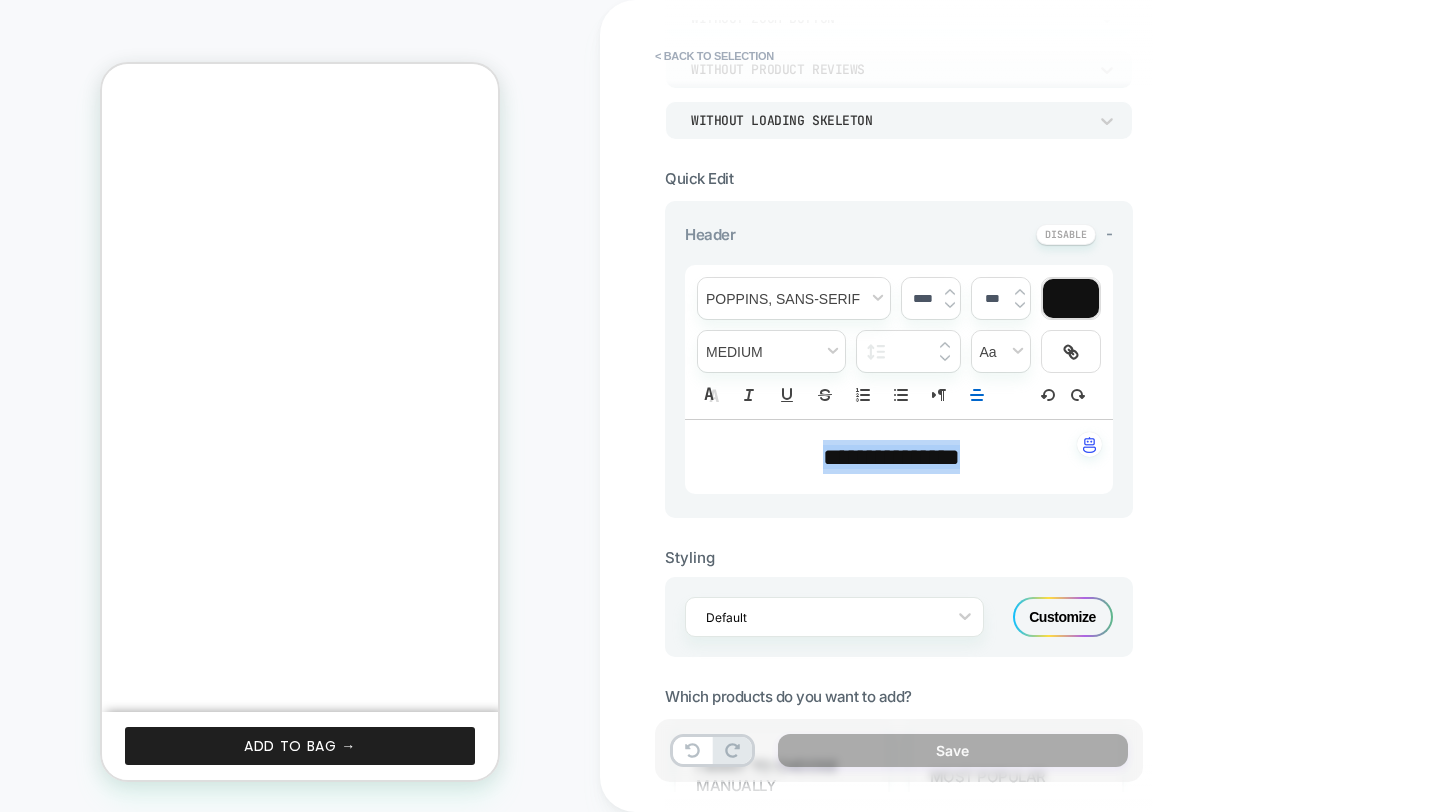 click at bounding box center (950, 305) 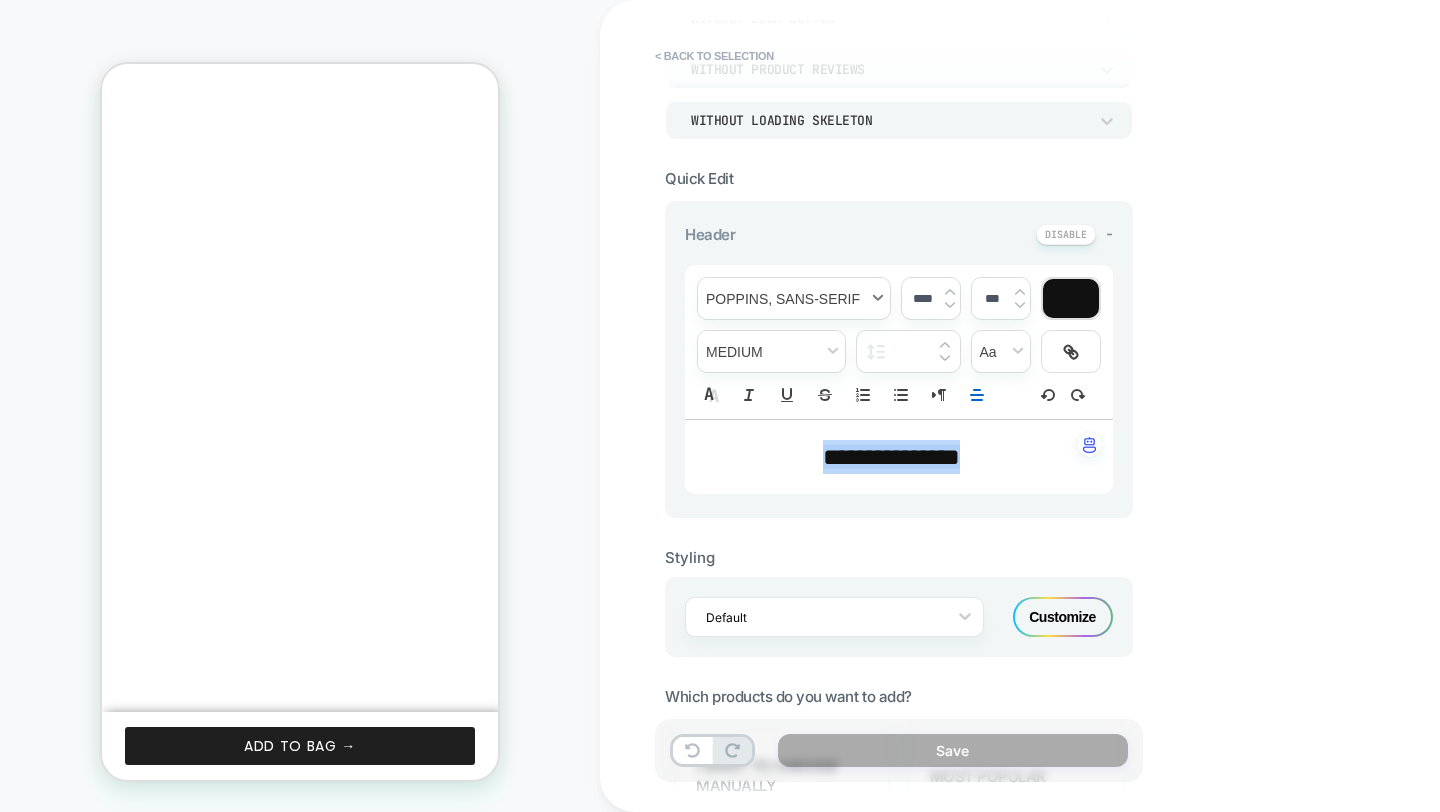 click at bounding box center (794, 298) 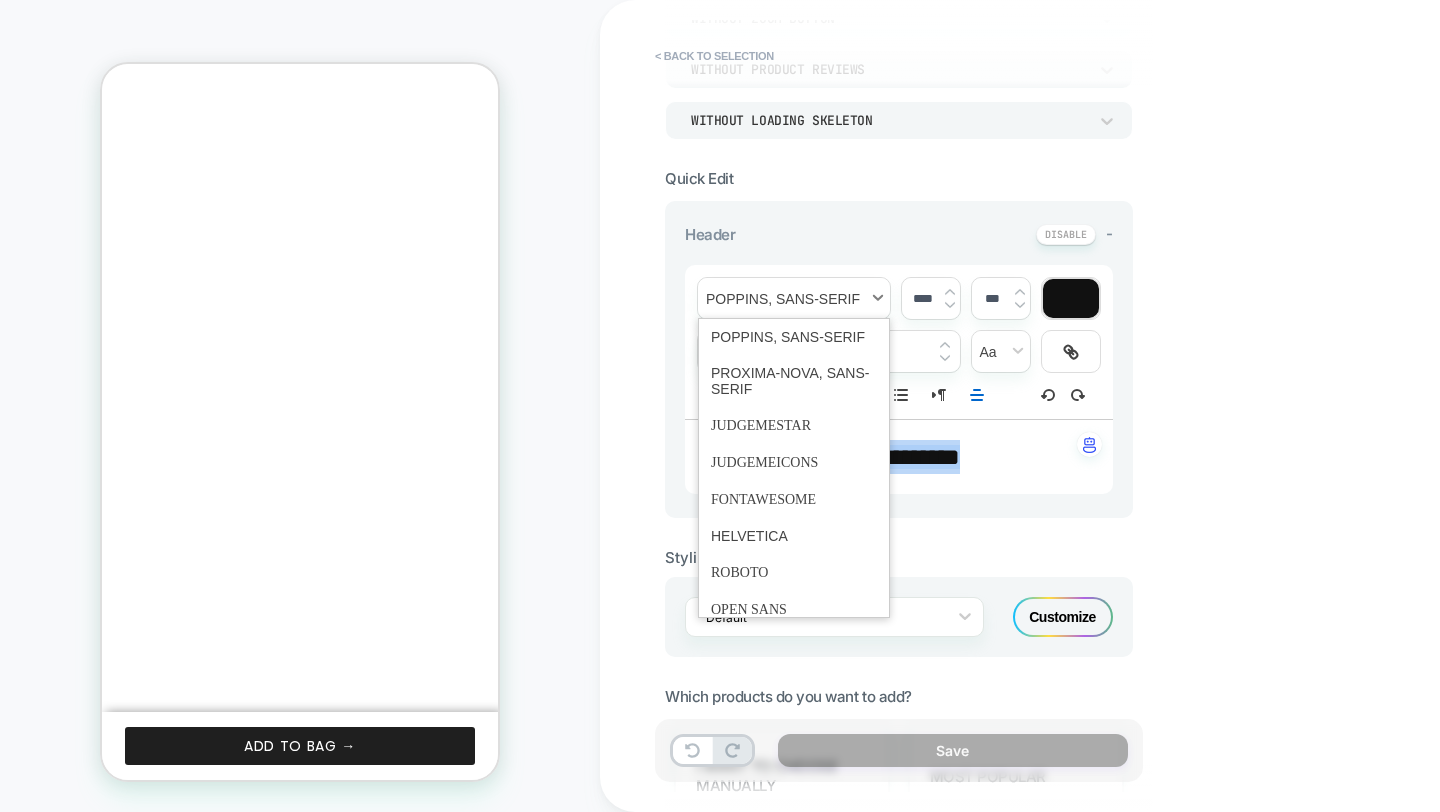 click at bounding box center [794, 298] 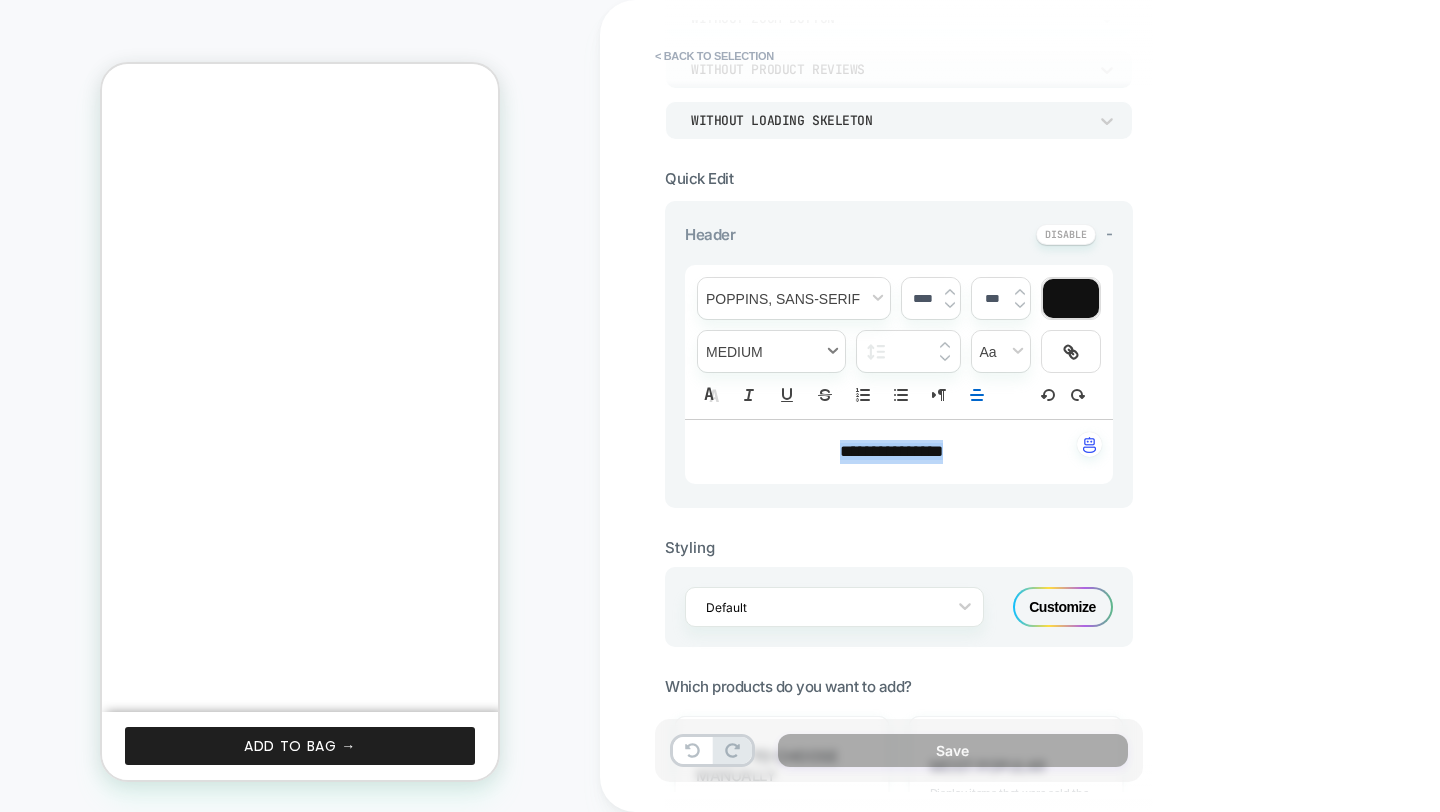 click at bounding box center [771, 351] 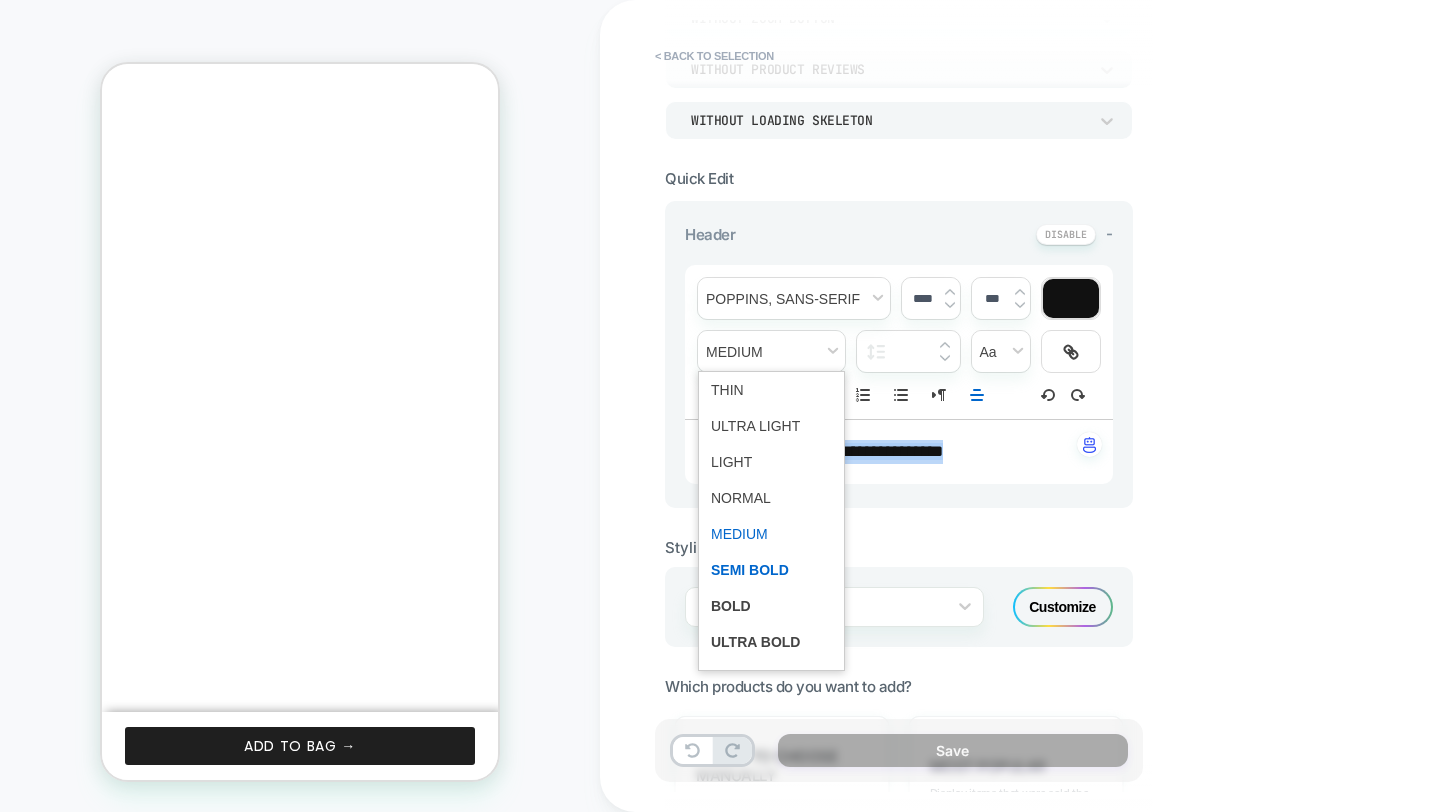 click at bounding box center (771, 570) 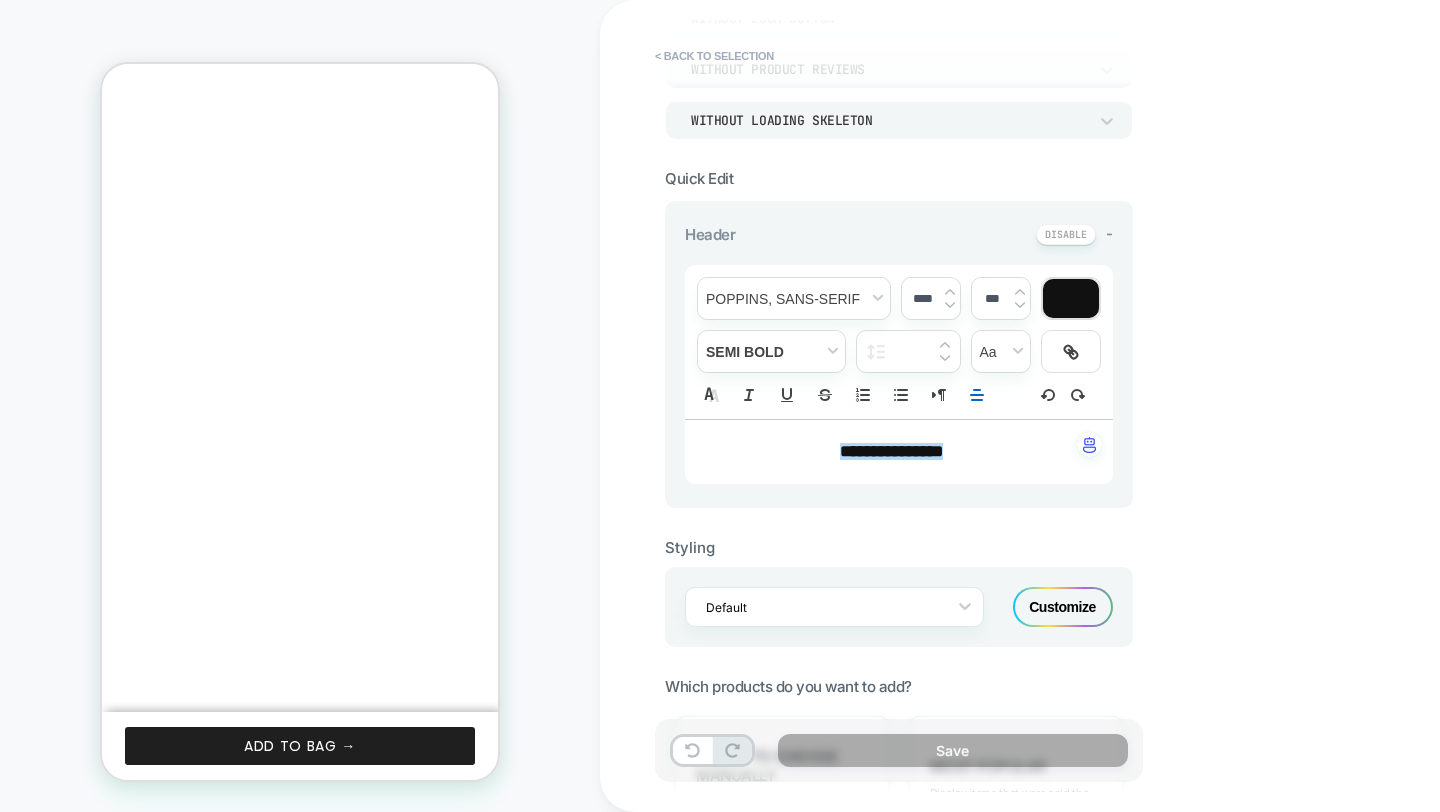 click on "**********" at bounding box center [1040, 406] 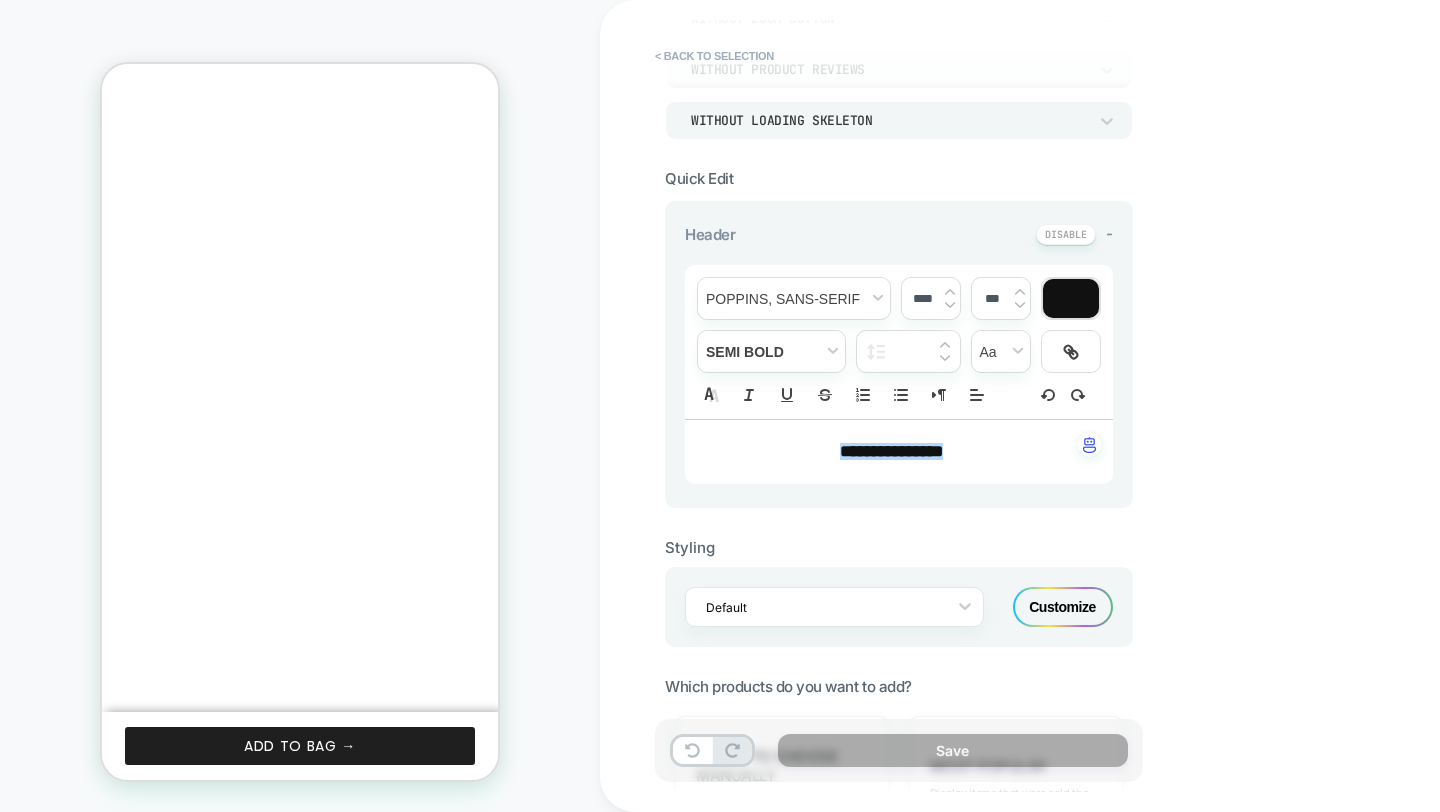scroll, scrollTop: 0, scrollLeft: 311, axis: horizontal 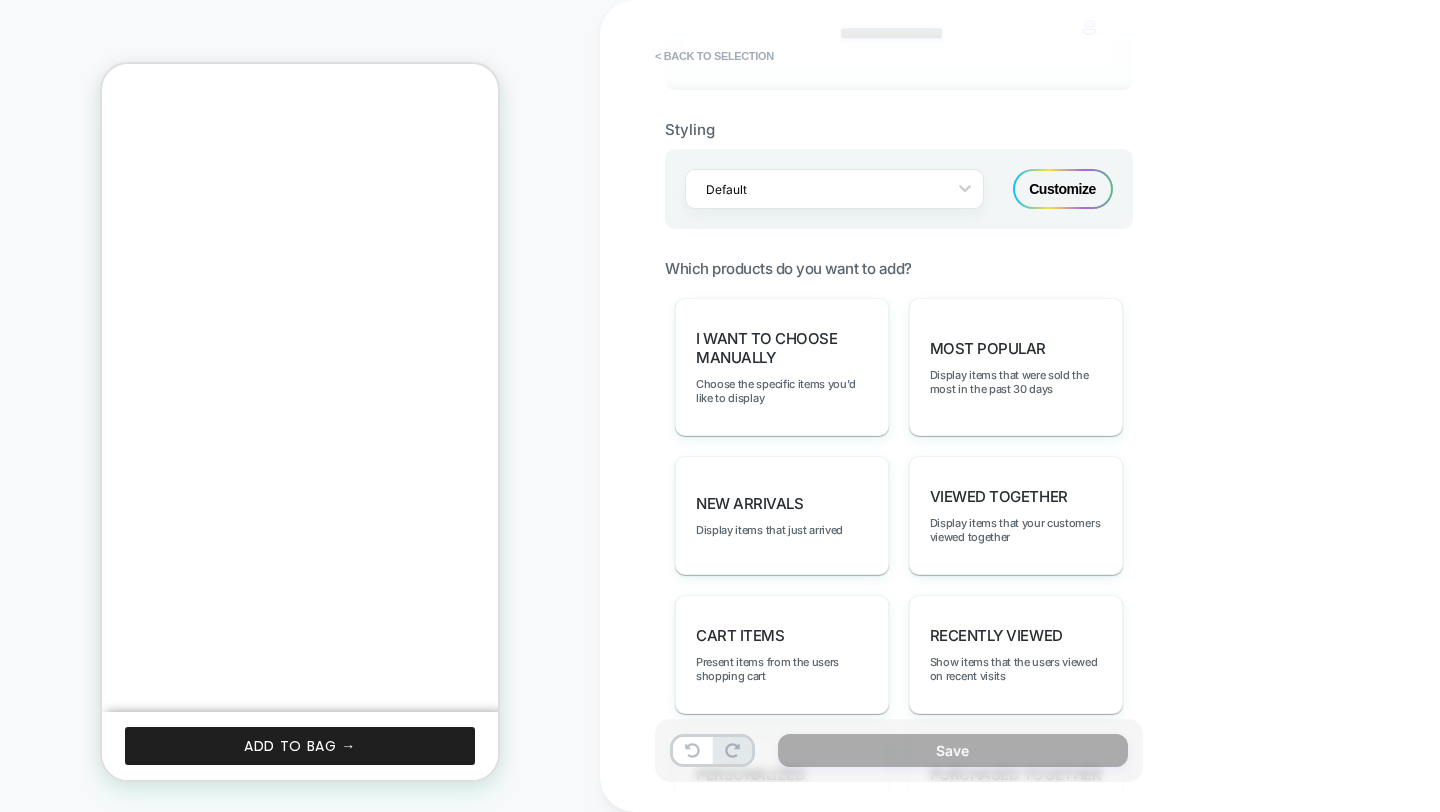 click on "Customize" at bounding box center [1063, 189] 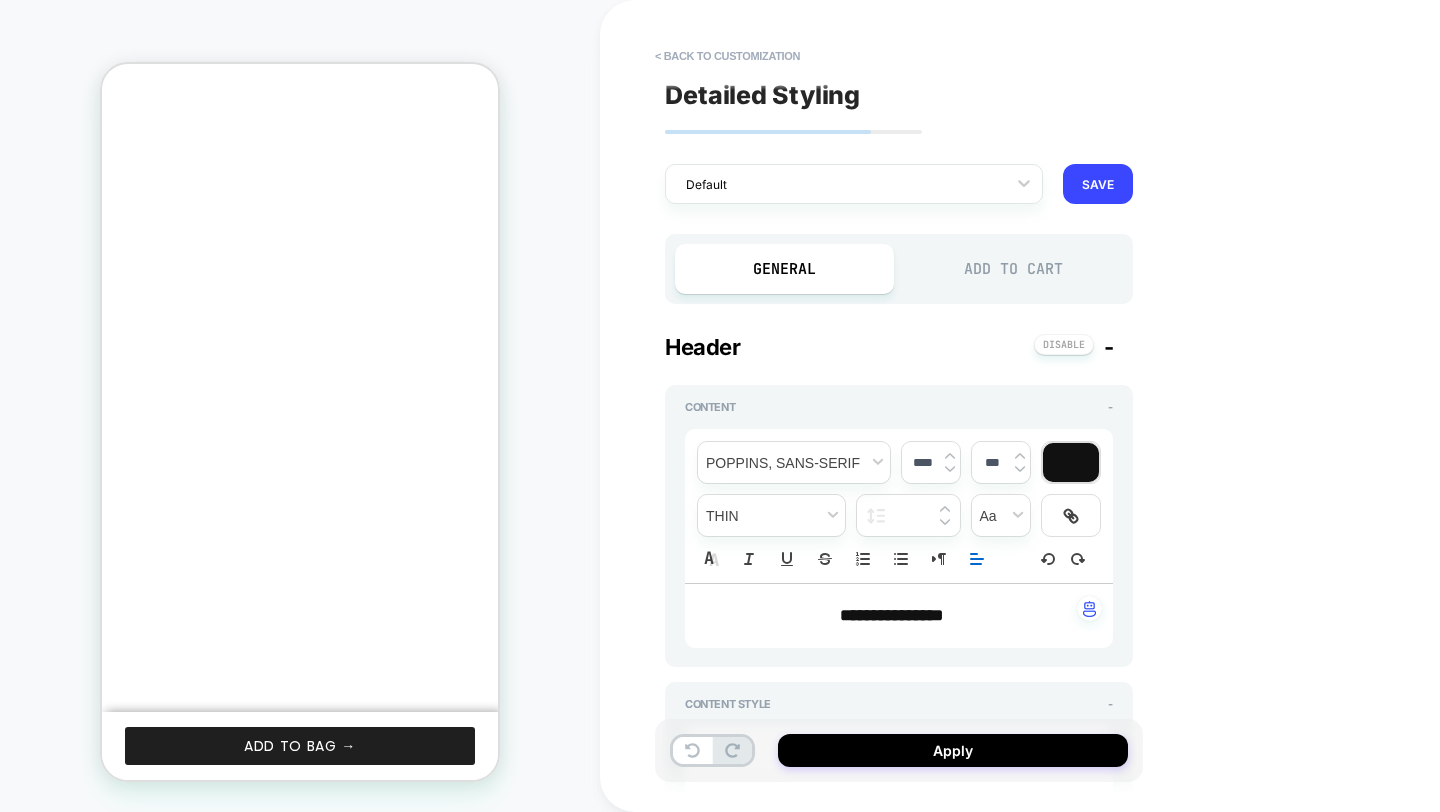 scroll, scrollTop: 0, scrollLeft: 0, axis: both 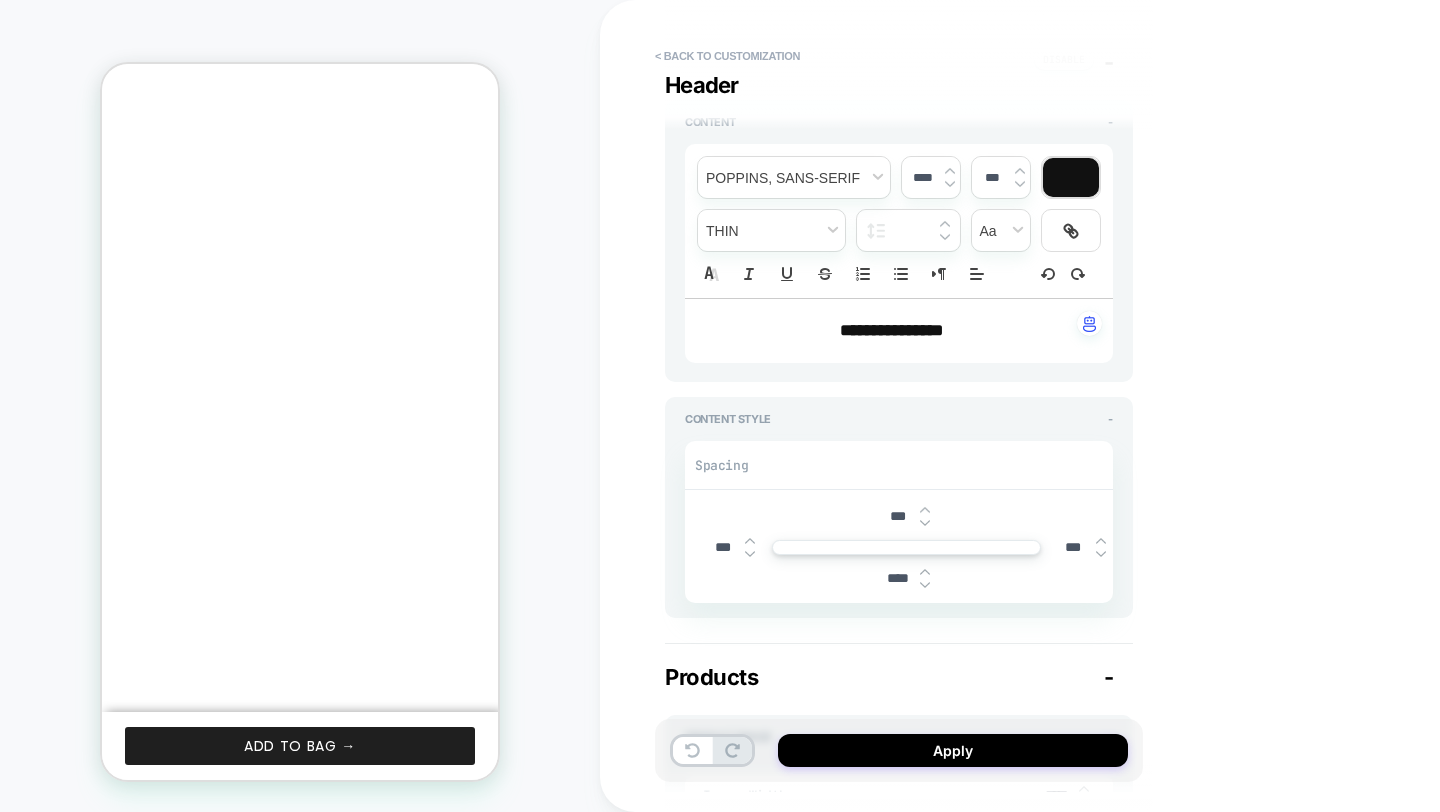 click at bounding box center (925, 585) 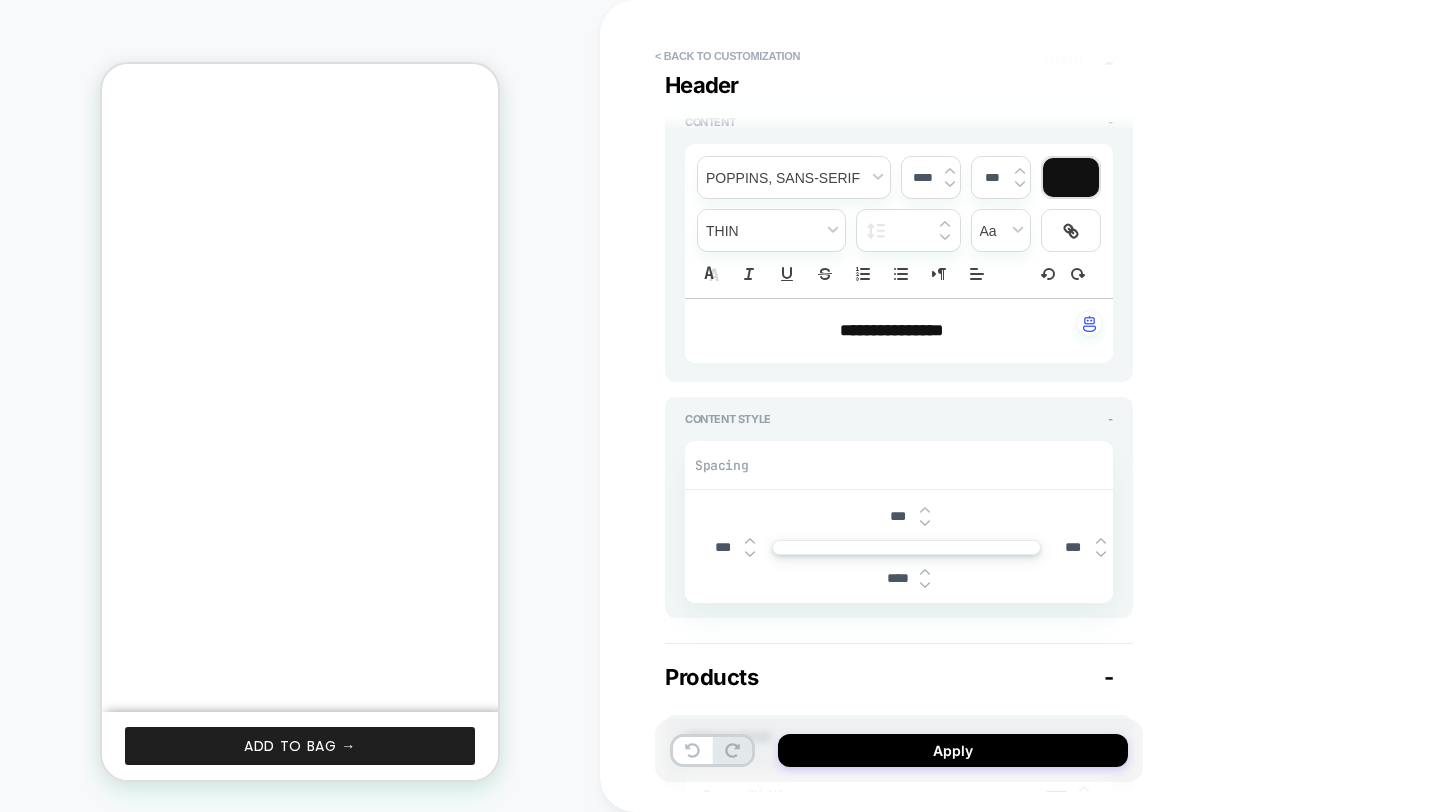 click at bounding box center [925, 585] 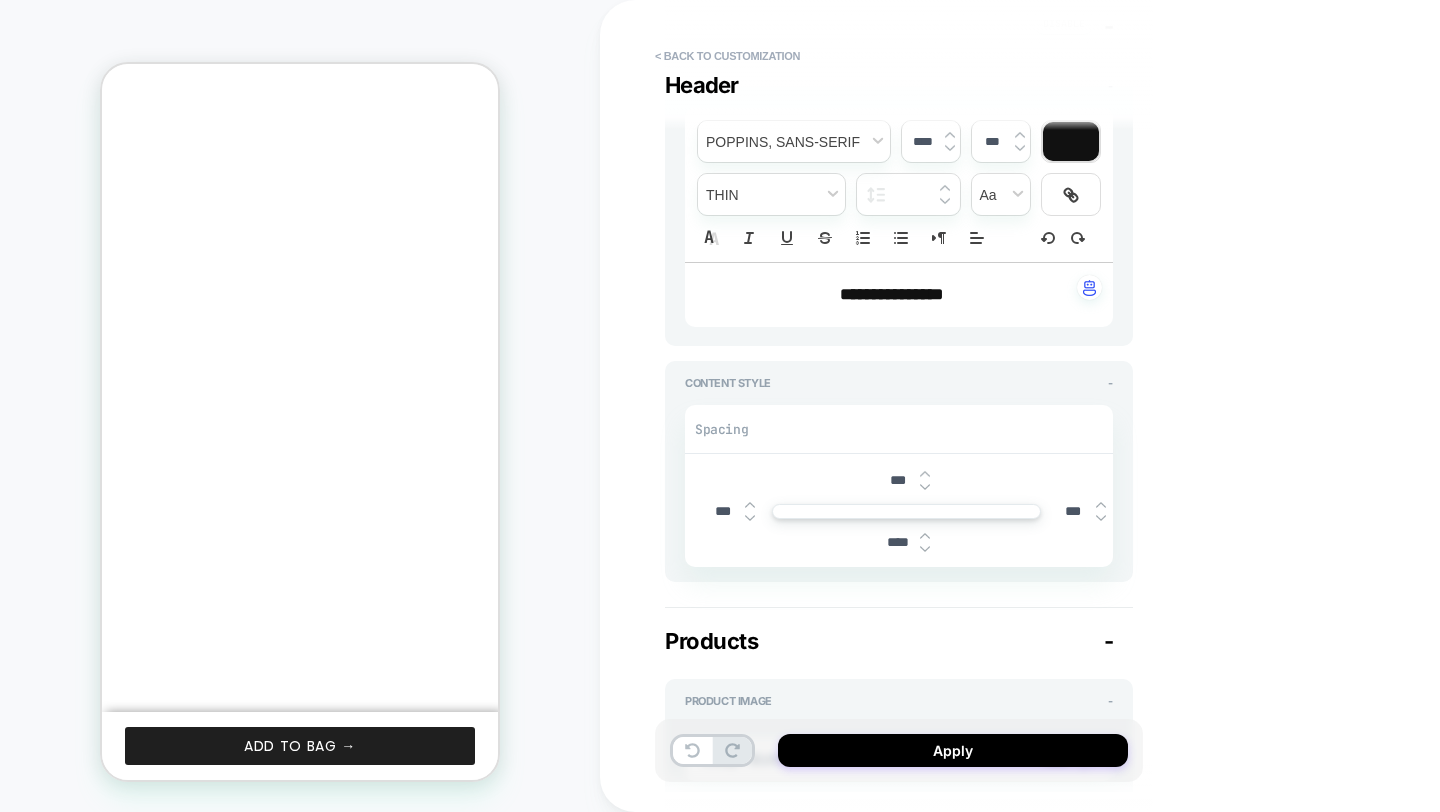 scroll, scrollTop: 323, scrollLeft: 0, axis: vertical 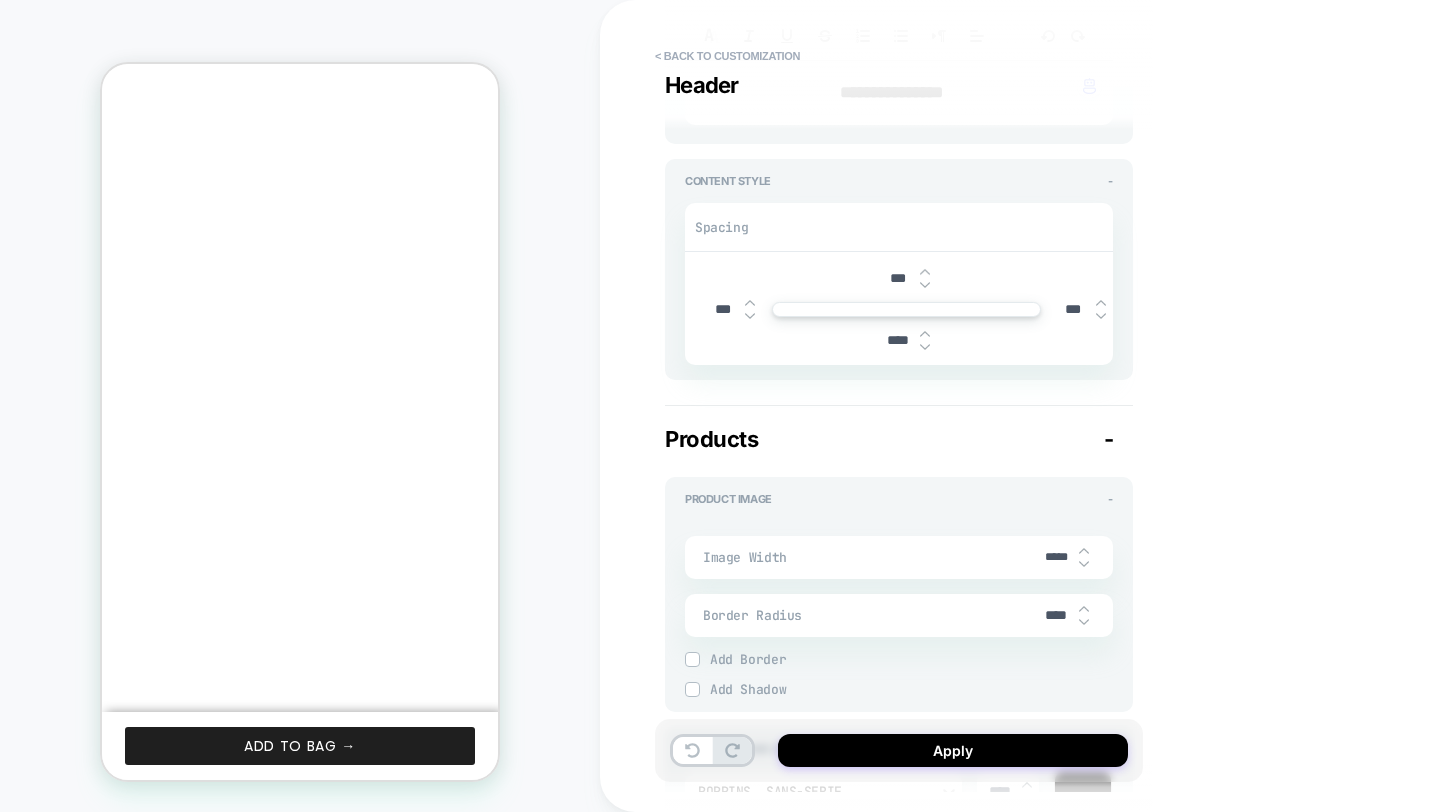 click on "**********" at bounding box center (1040, 406) 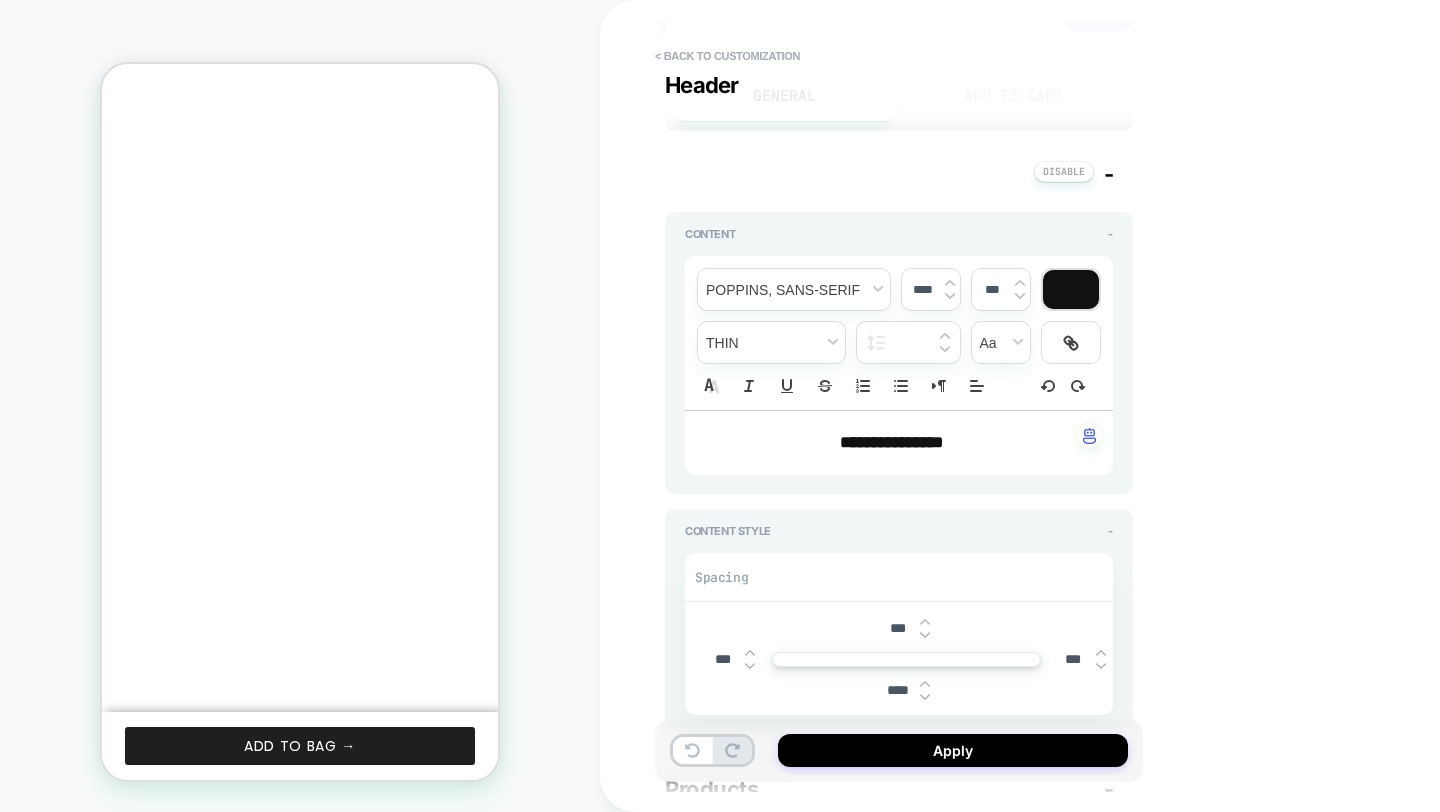 scroll, scrollTop: 121, scrollLeft: 0, axis: vertical 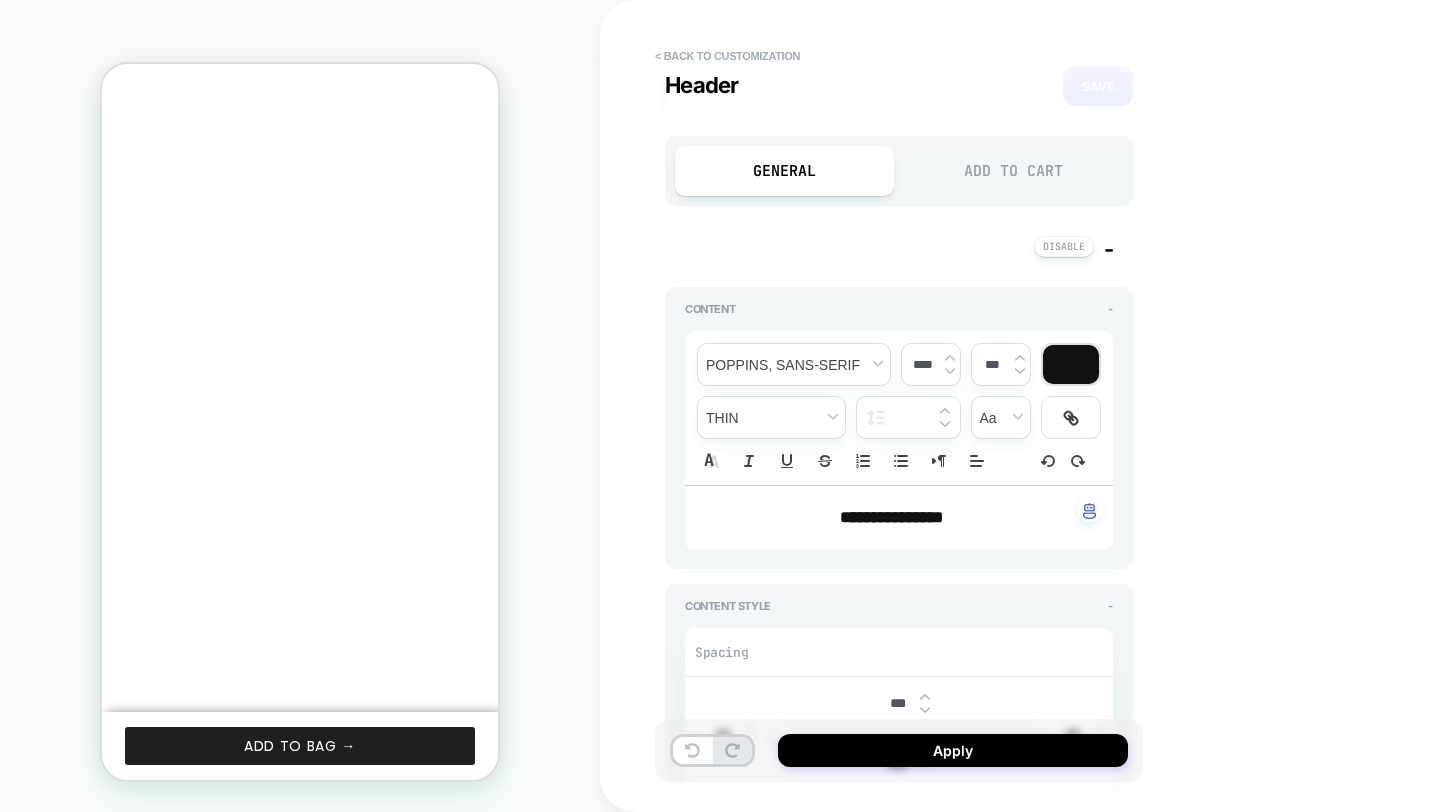click on "Add to Cart" at bounding box center [1013, 171] 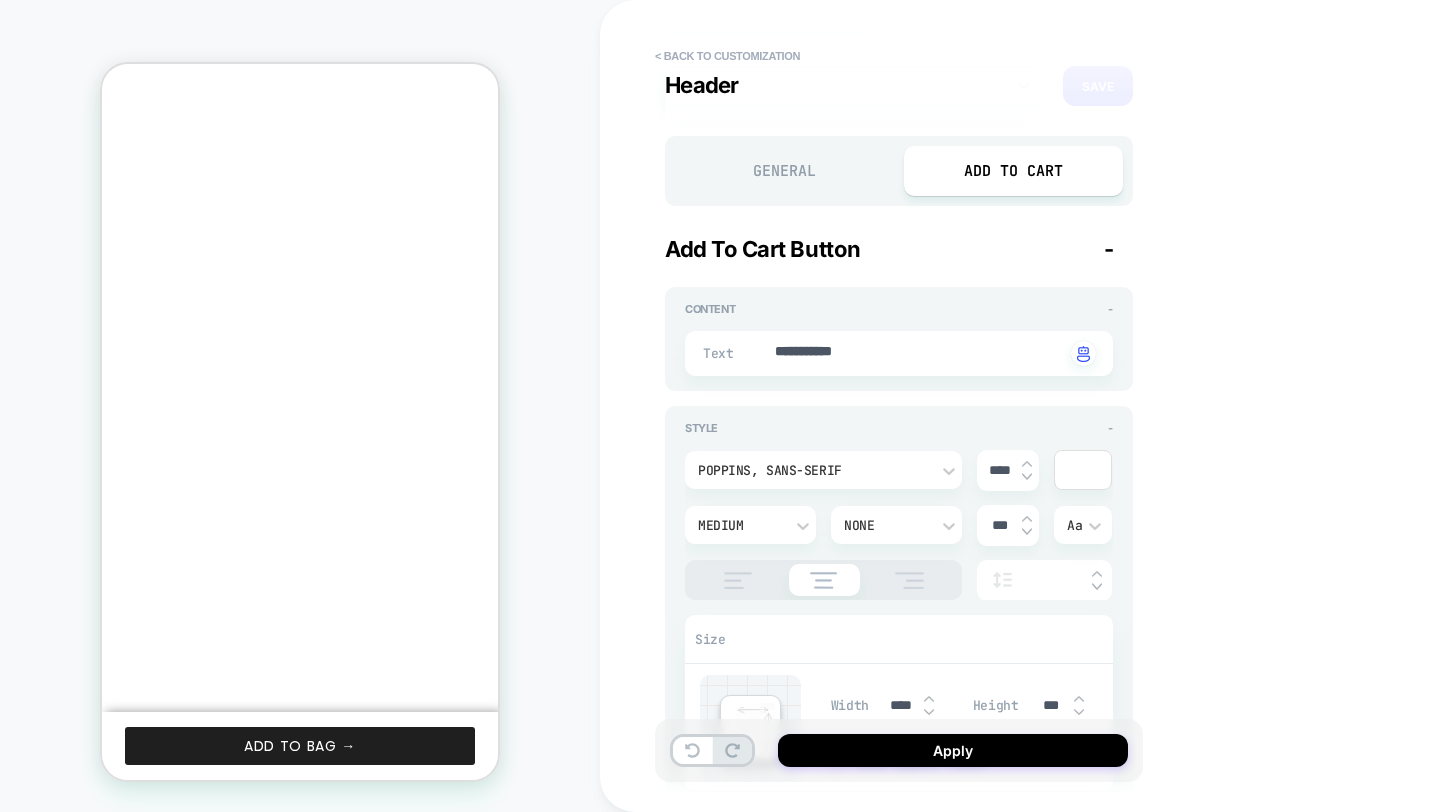 scroll, scrollTop: 0, scrollLeft: 0, axis: both 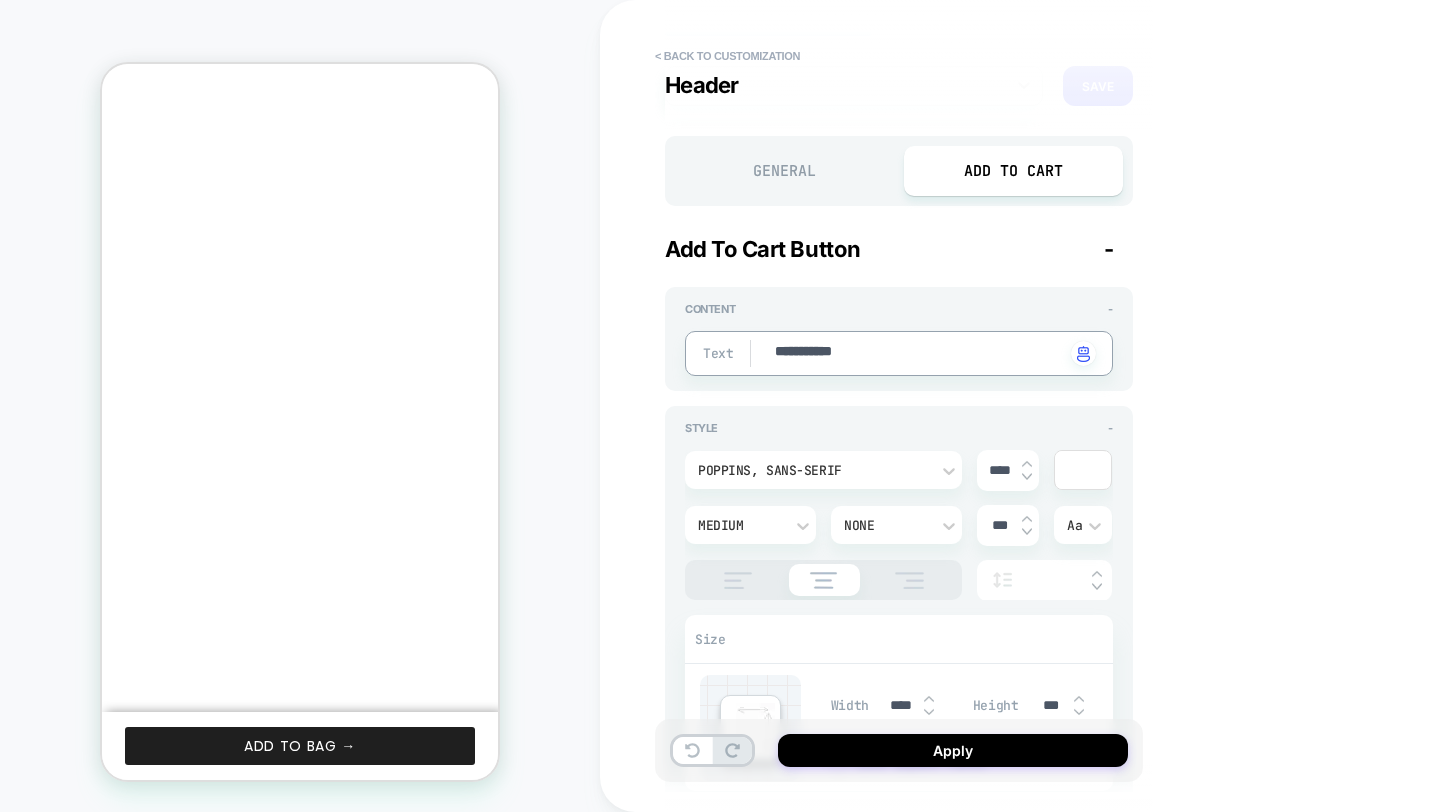 type on "*" 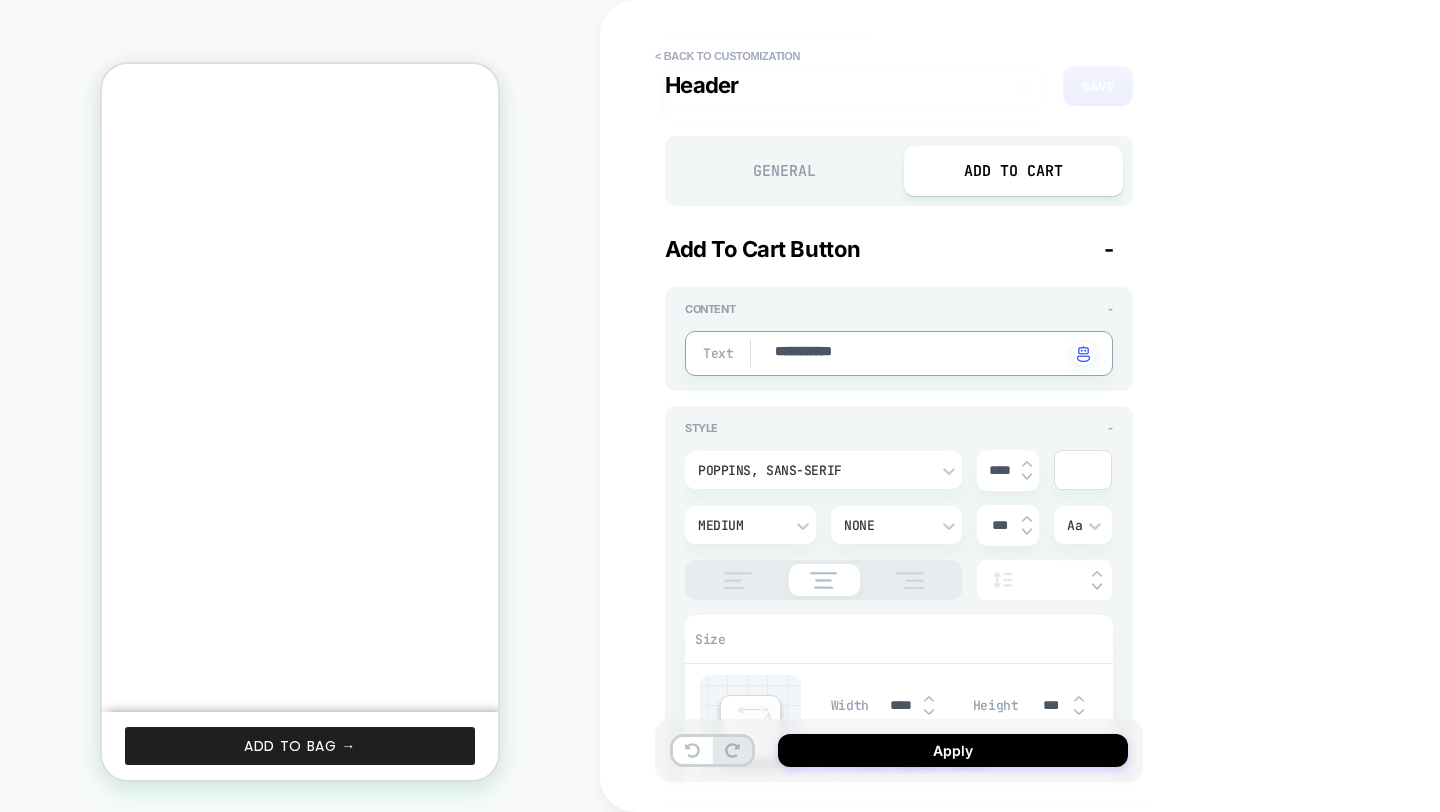 type on "*" 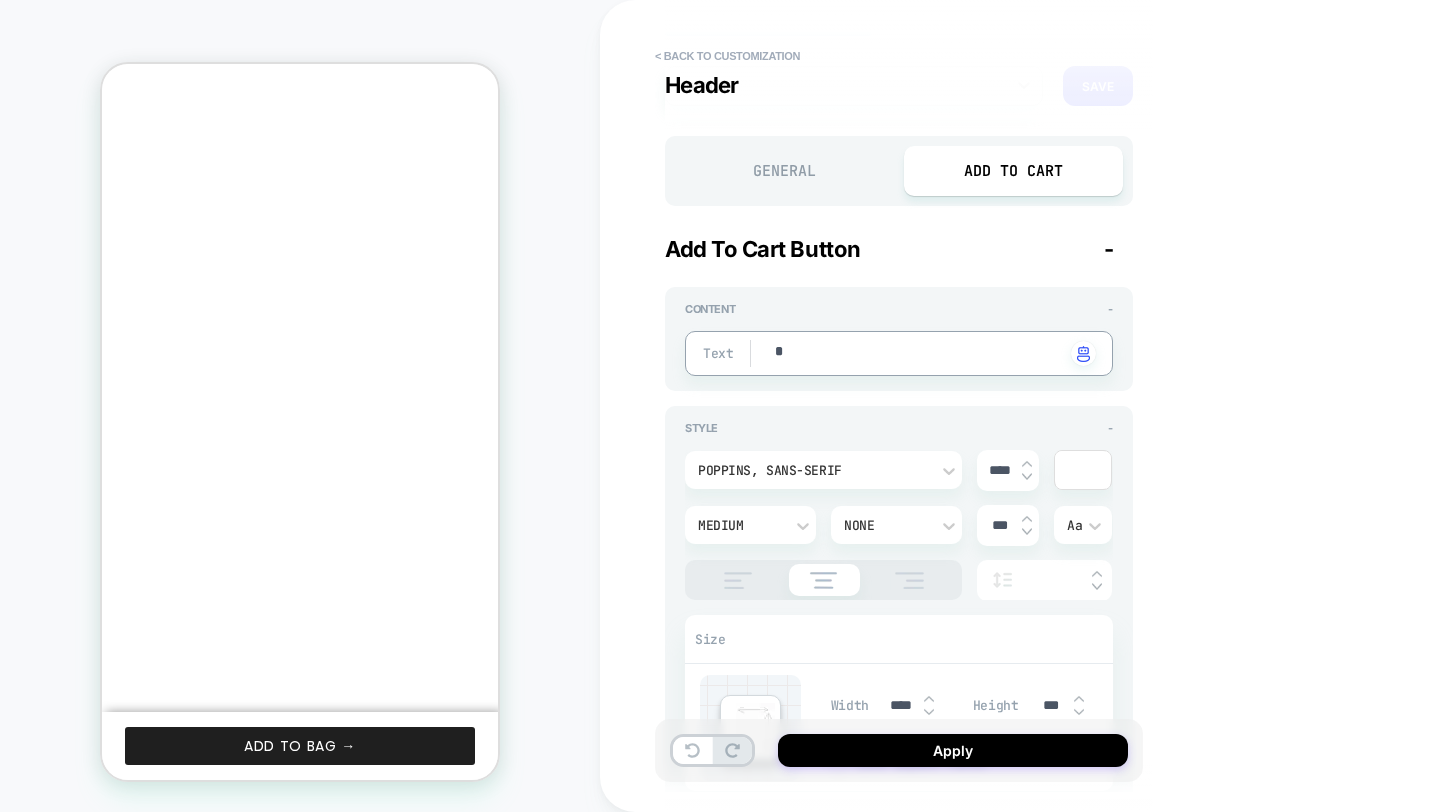 type on "*" 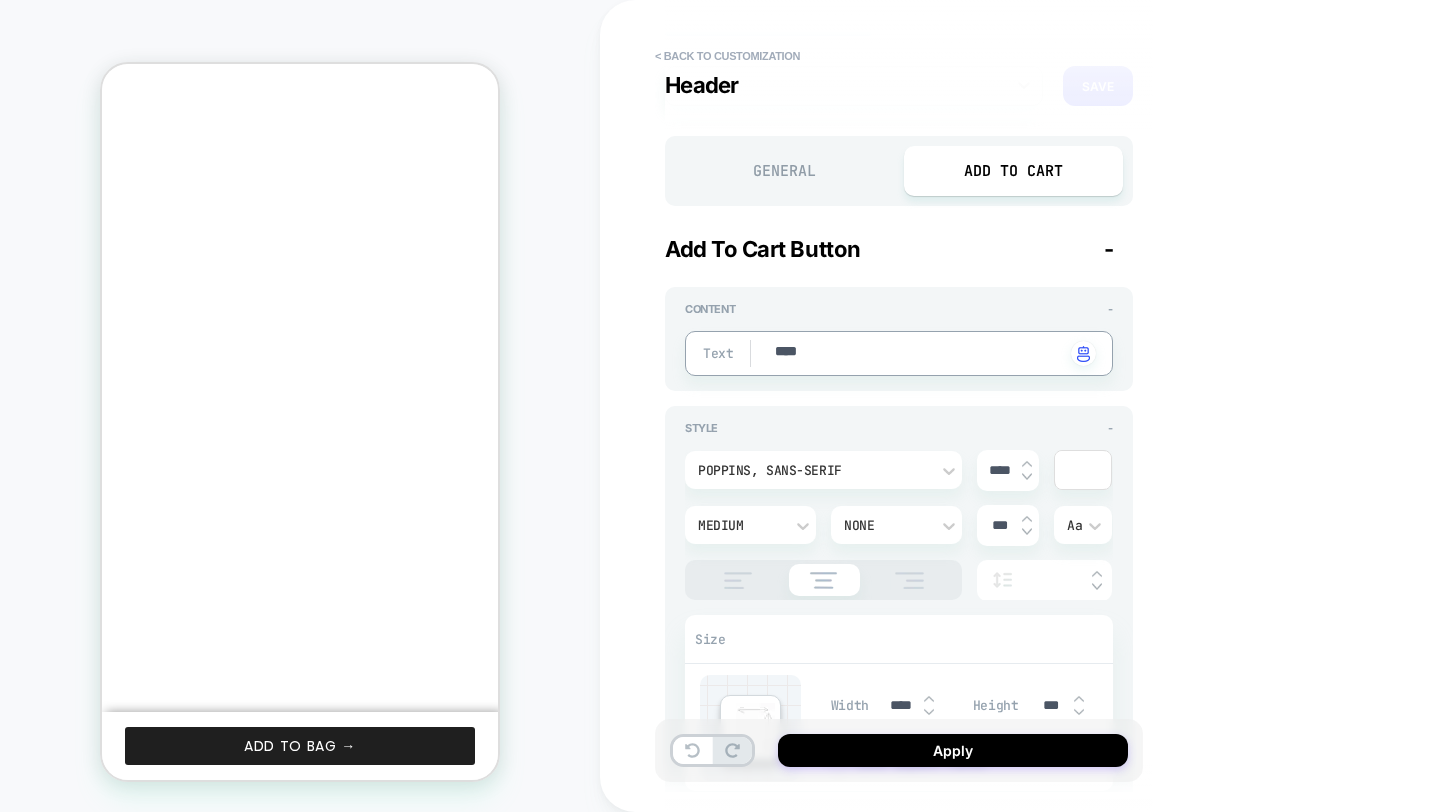 type on "*****" 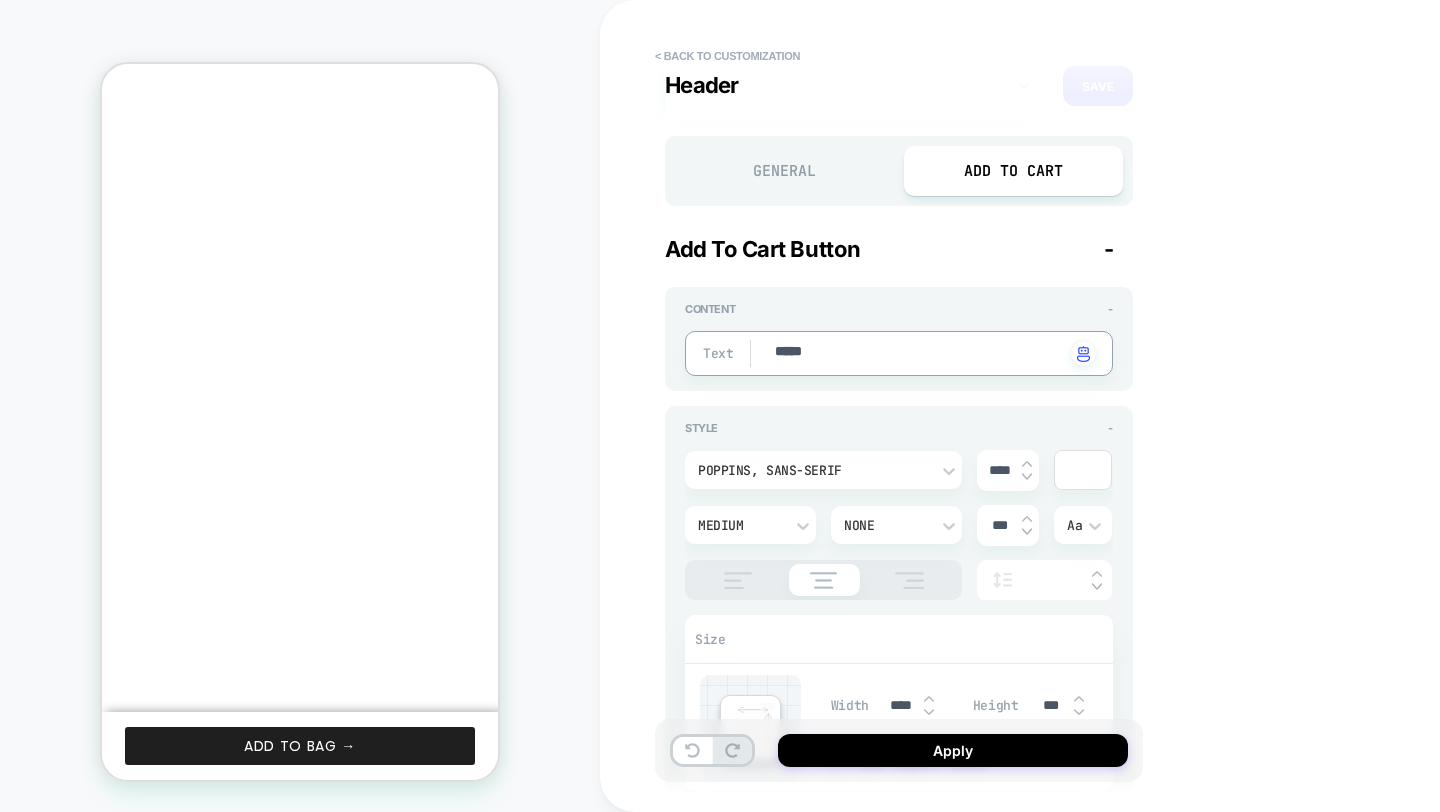 type on "*" 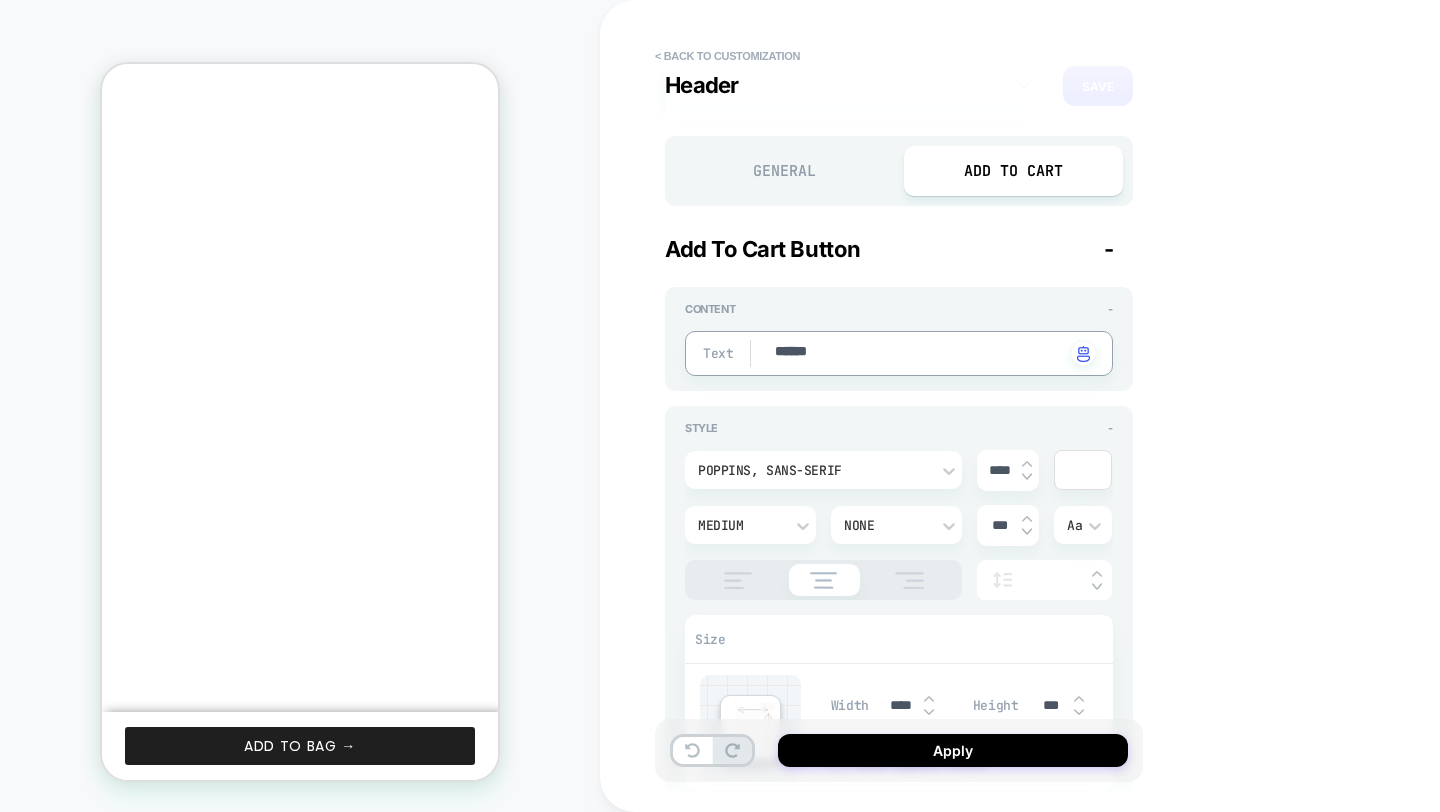 type on "******" 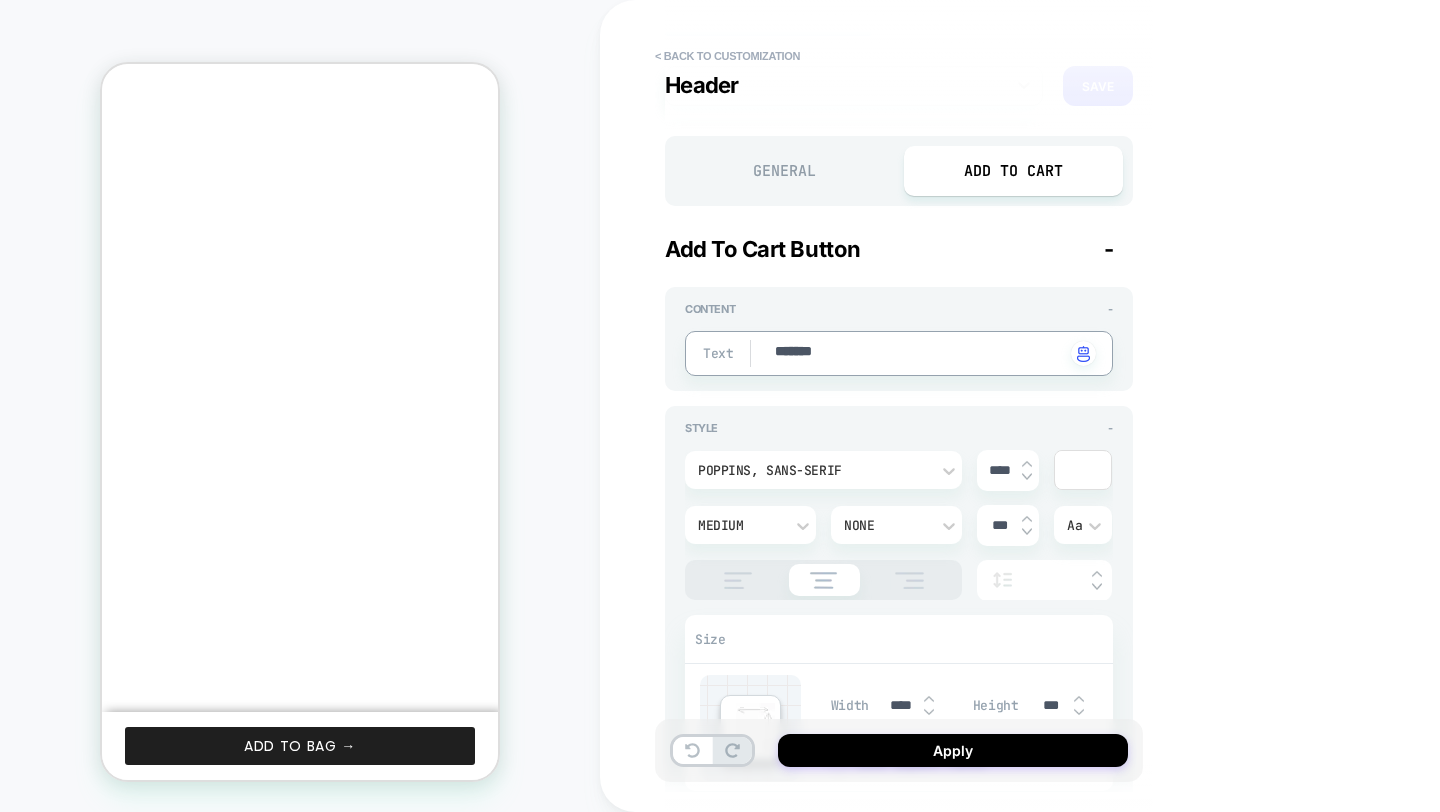 type on "*" 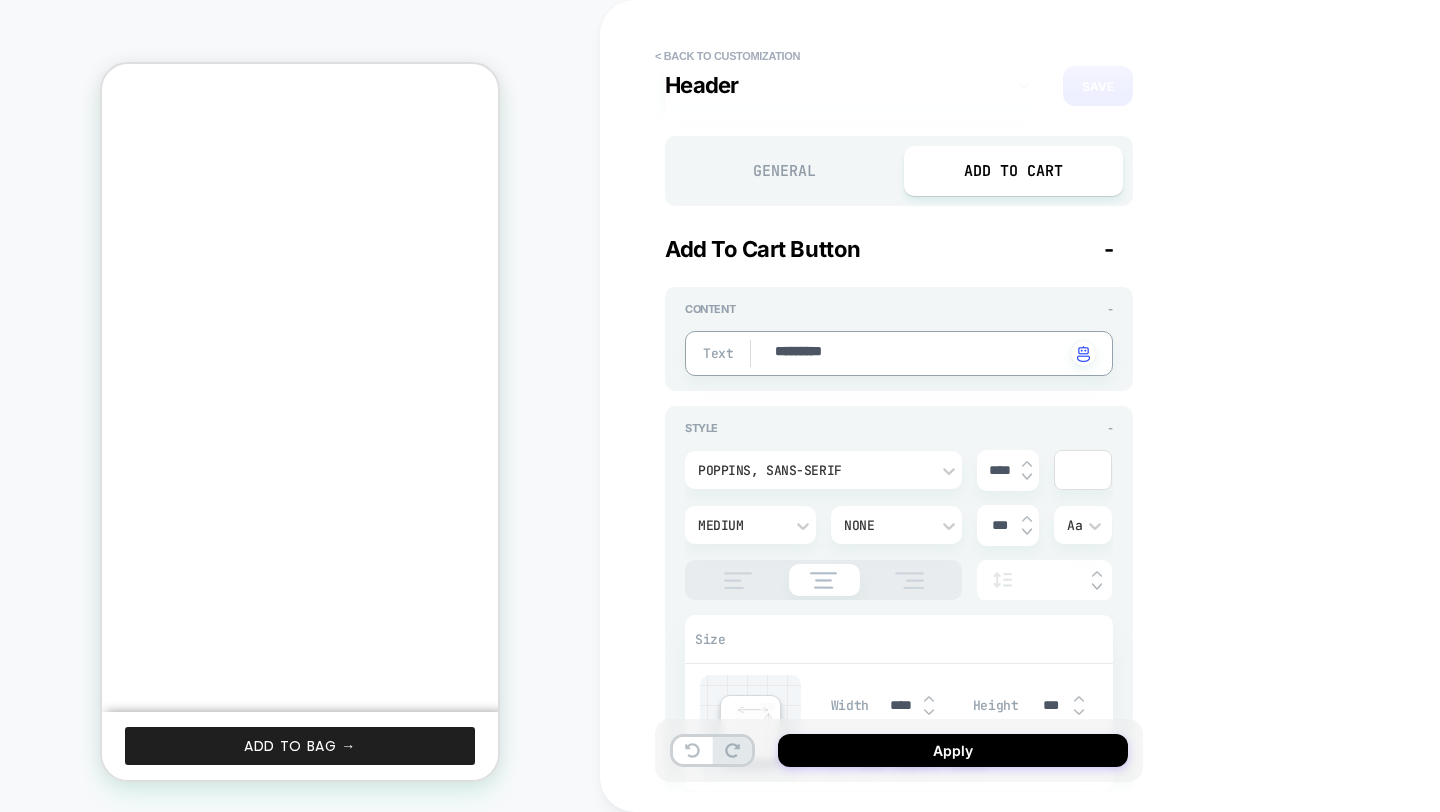 type on "**********" 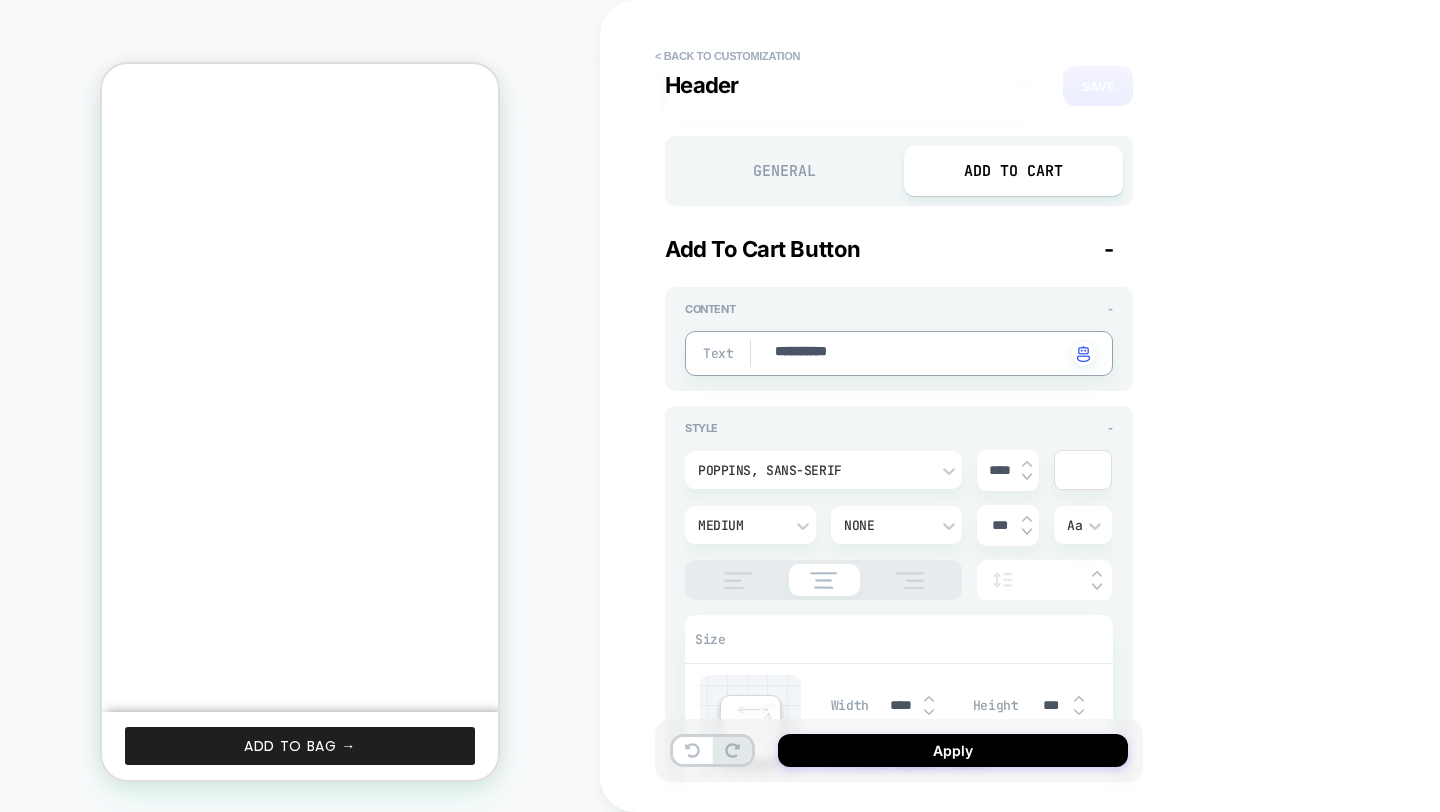 type on "*" 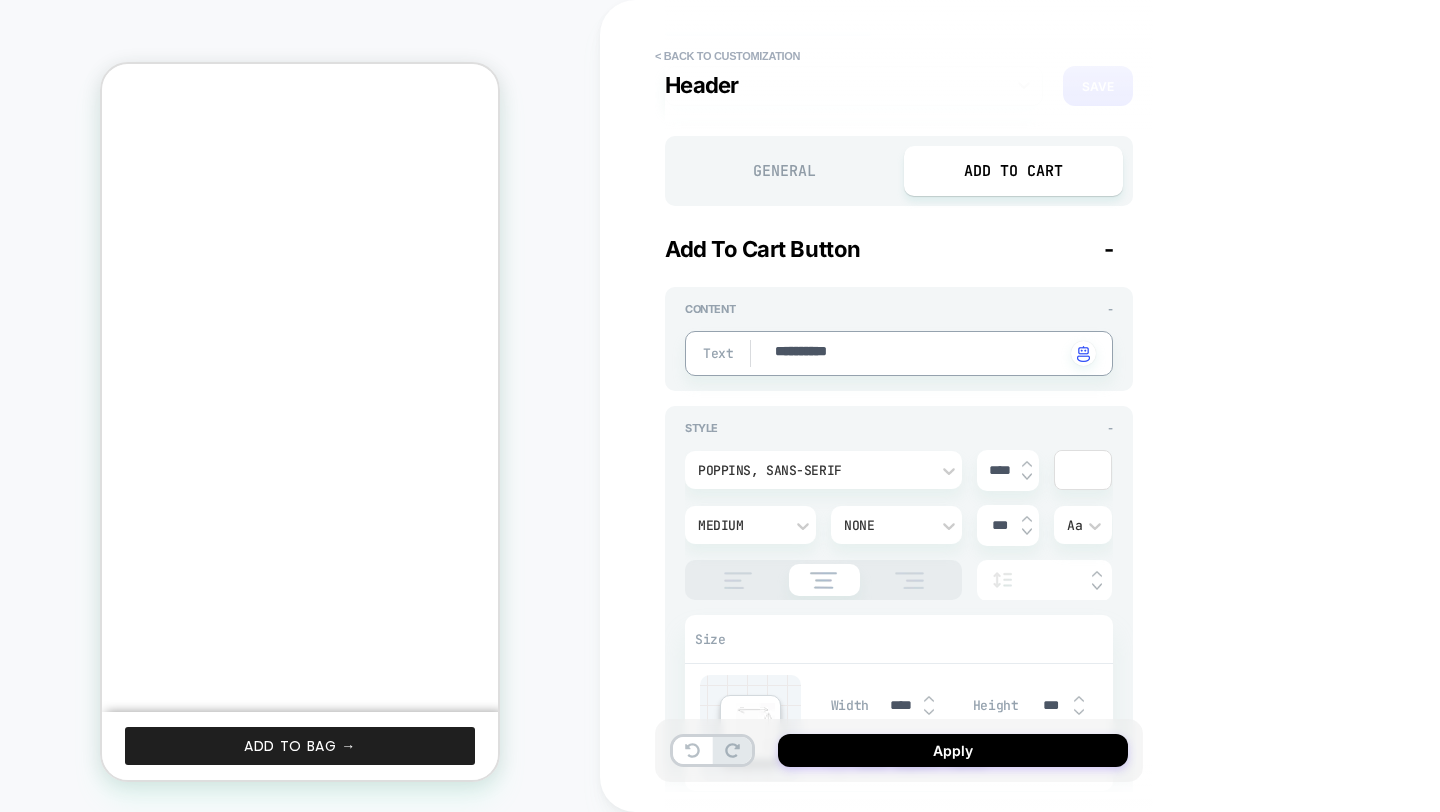 type on "**********" 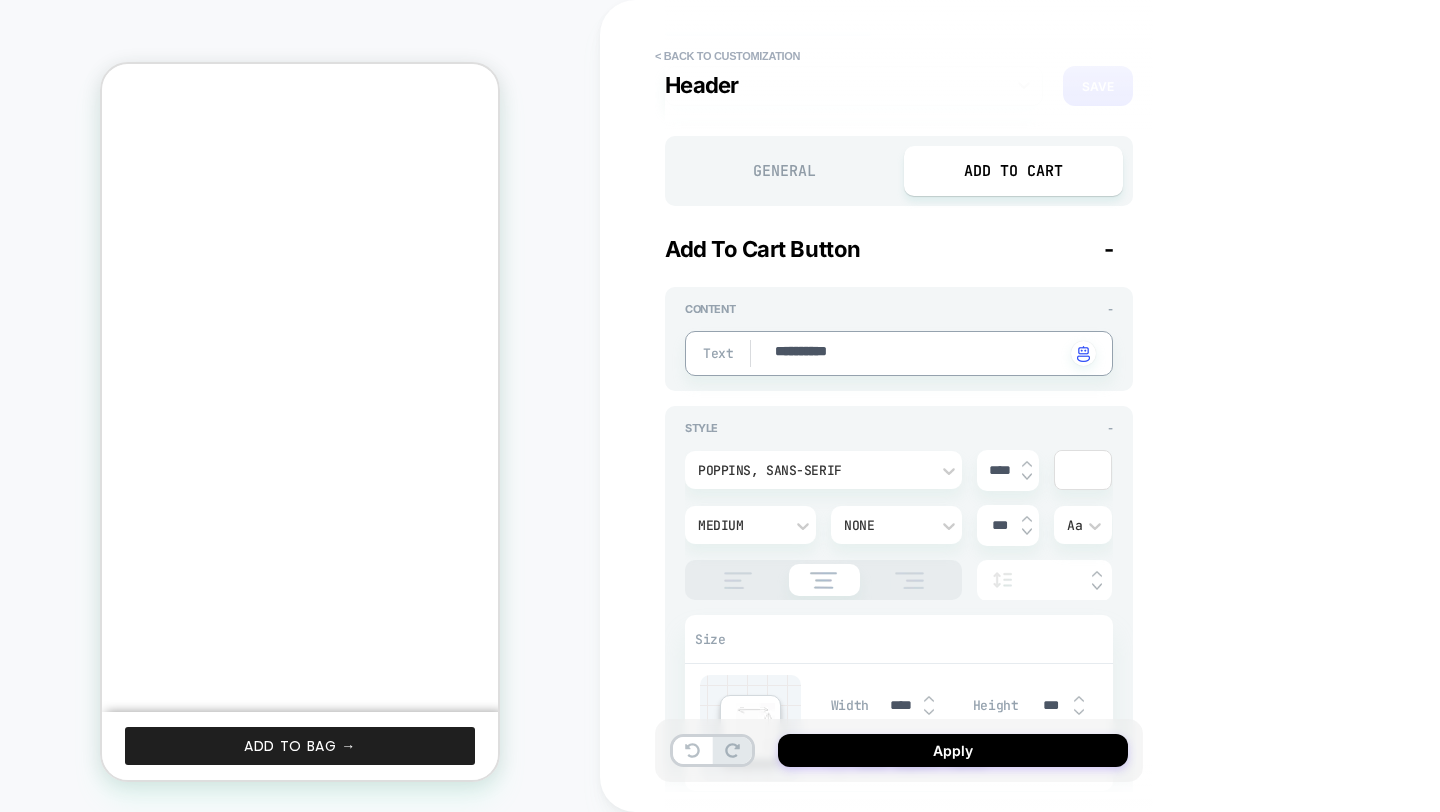 type on "*" 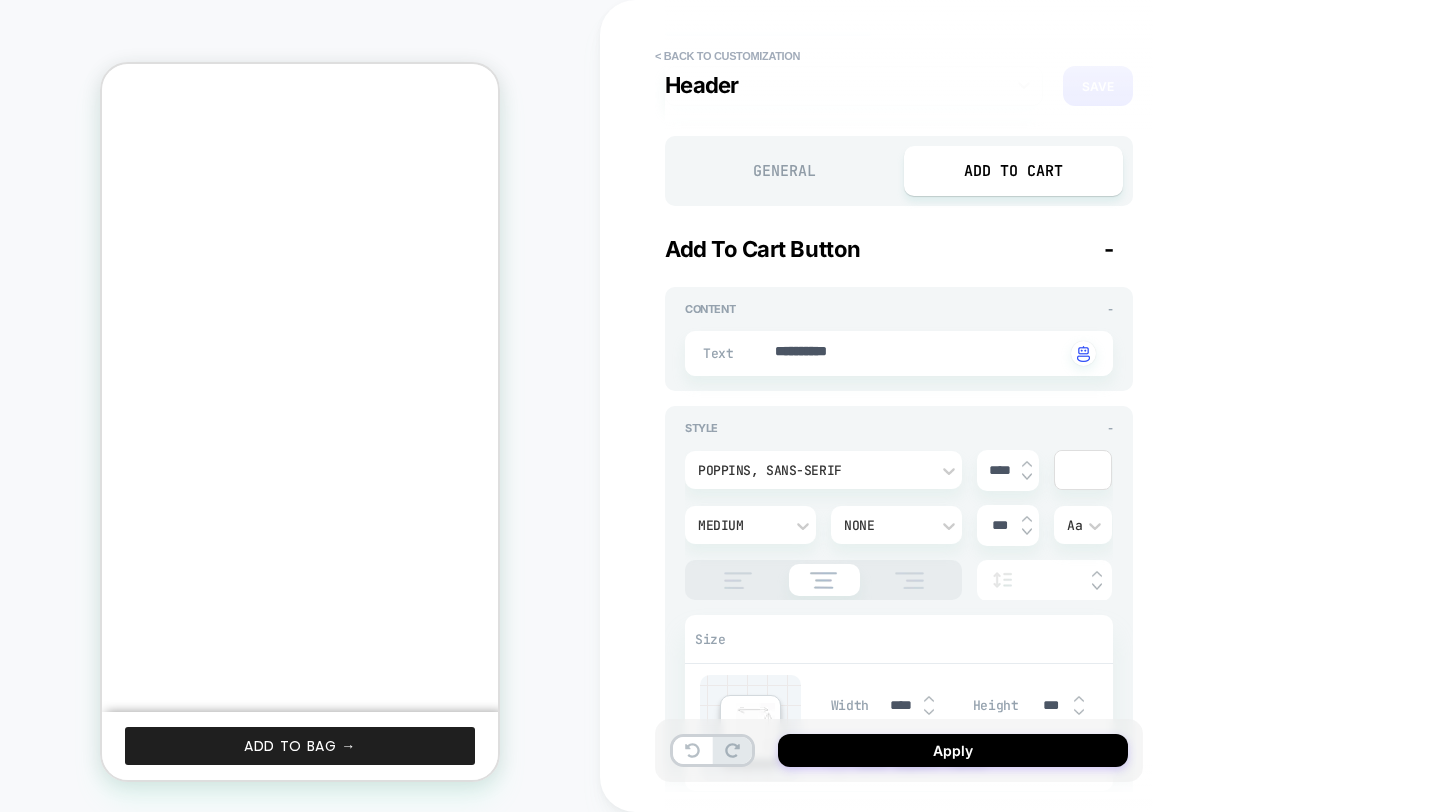 click on "**********" at bounding box center (1040, 406) 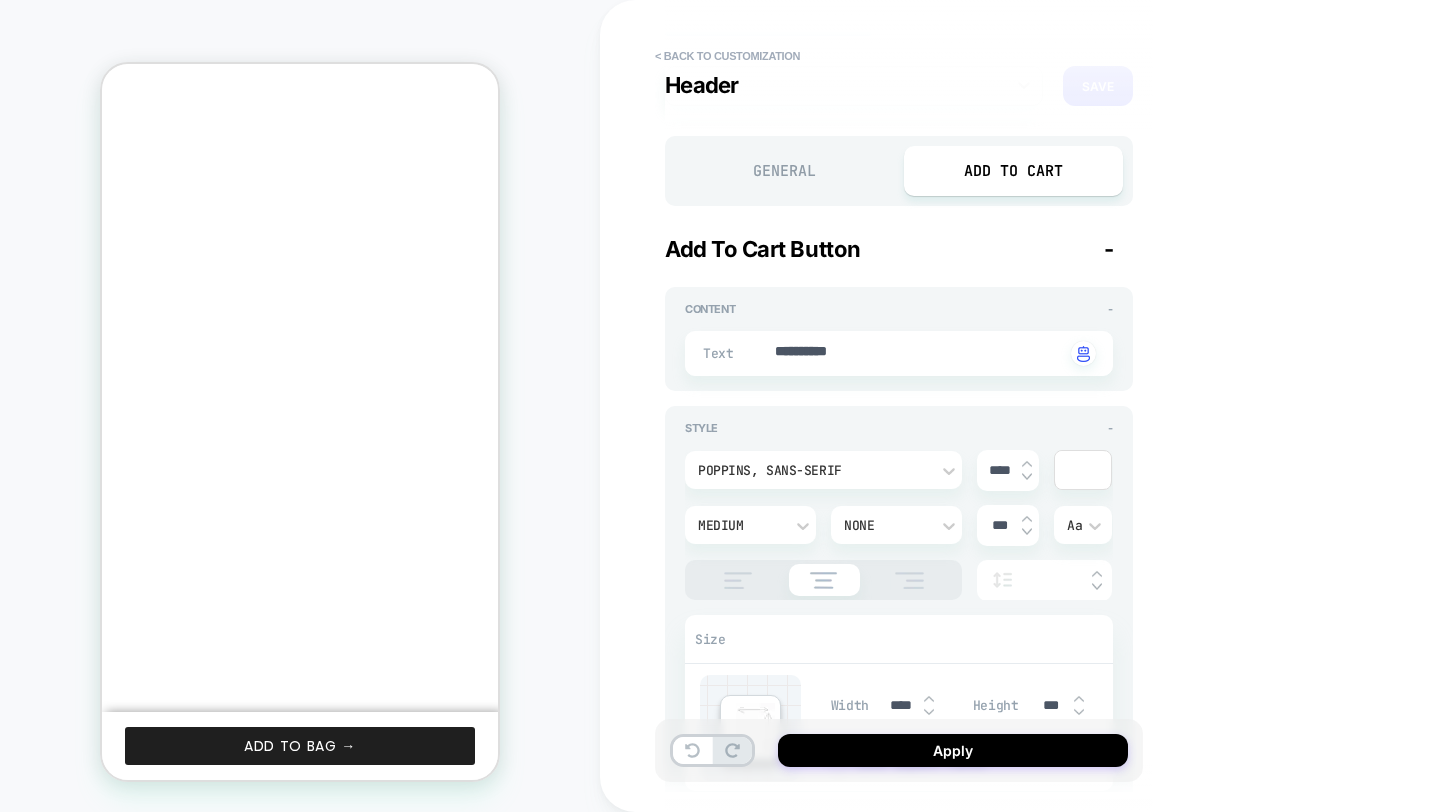 scroll, scrollTop: 0, scrollLeft: 0, axis: both 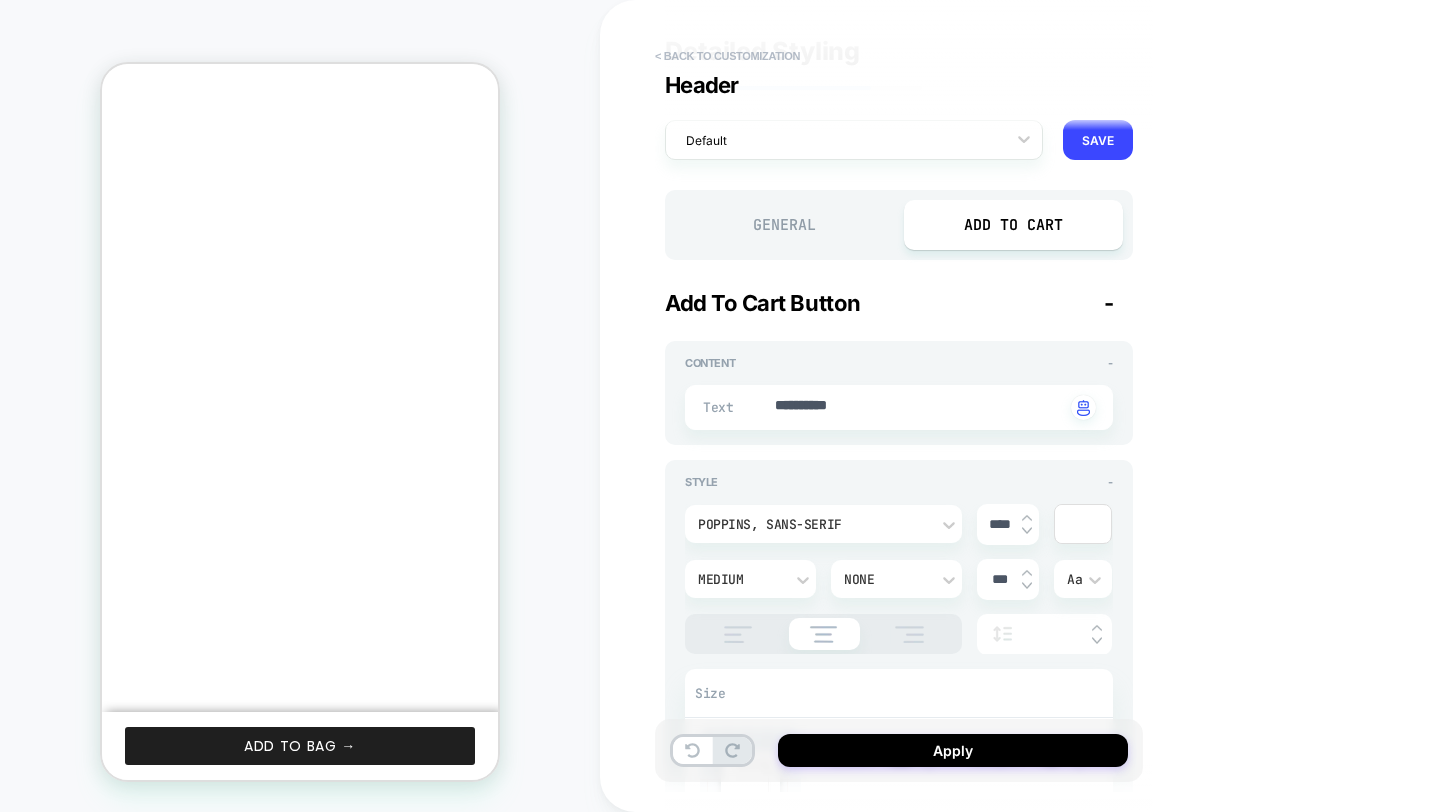 click on "< Back to customization" at bounding box center (727, 56) 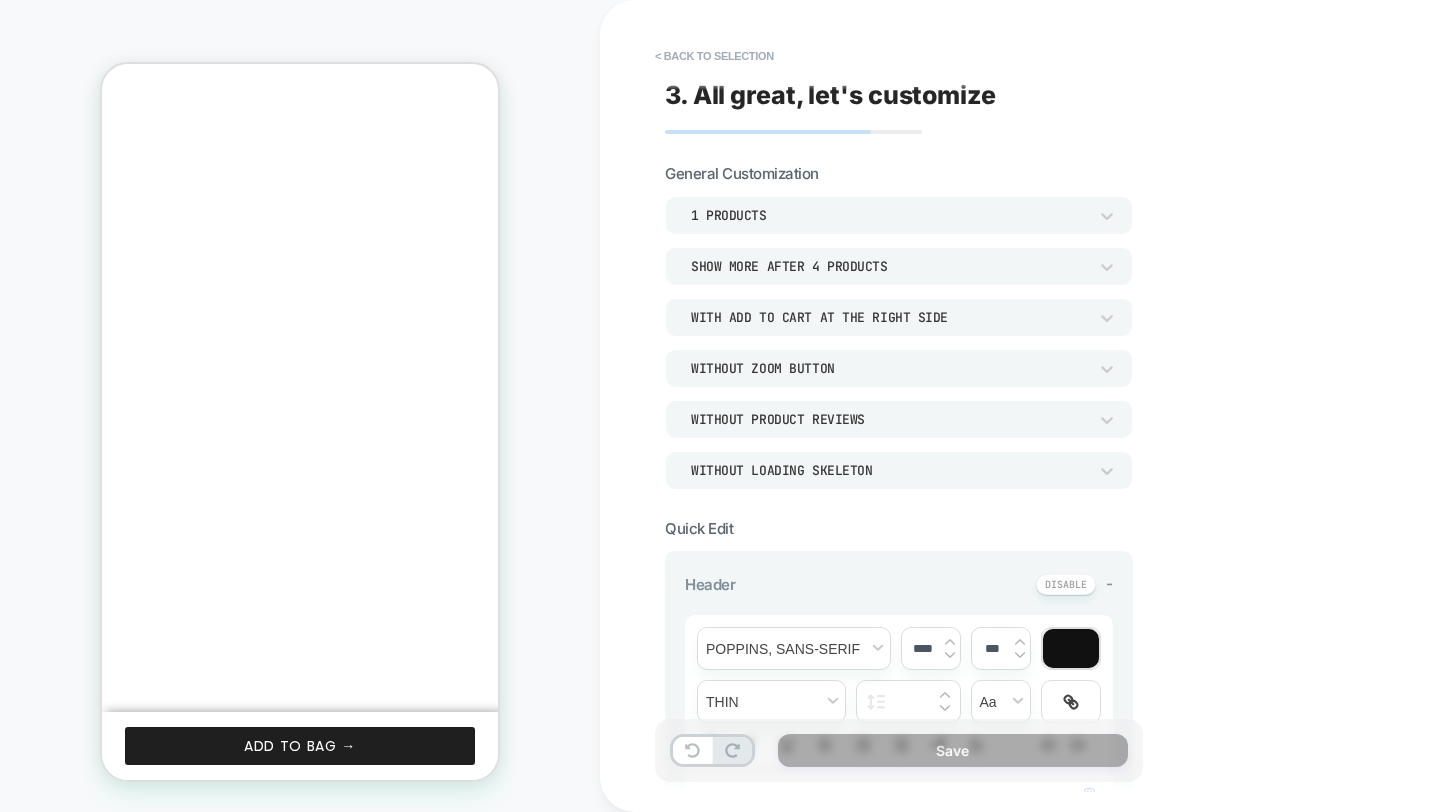 scroll, scrollTop: 0, scrollLeft: 311, axis: horizontal 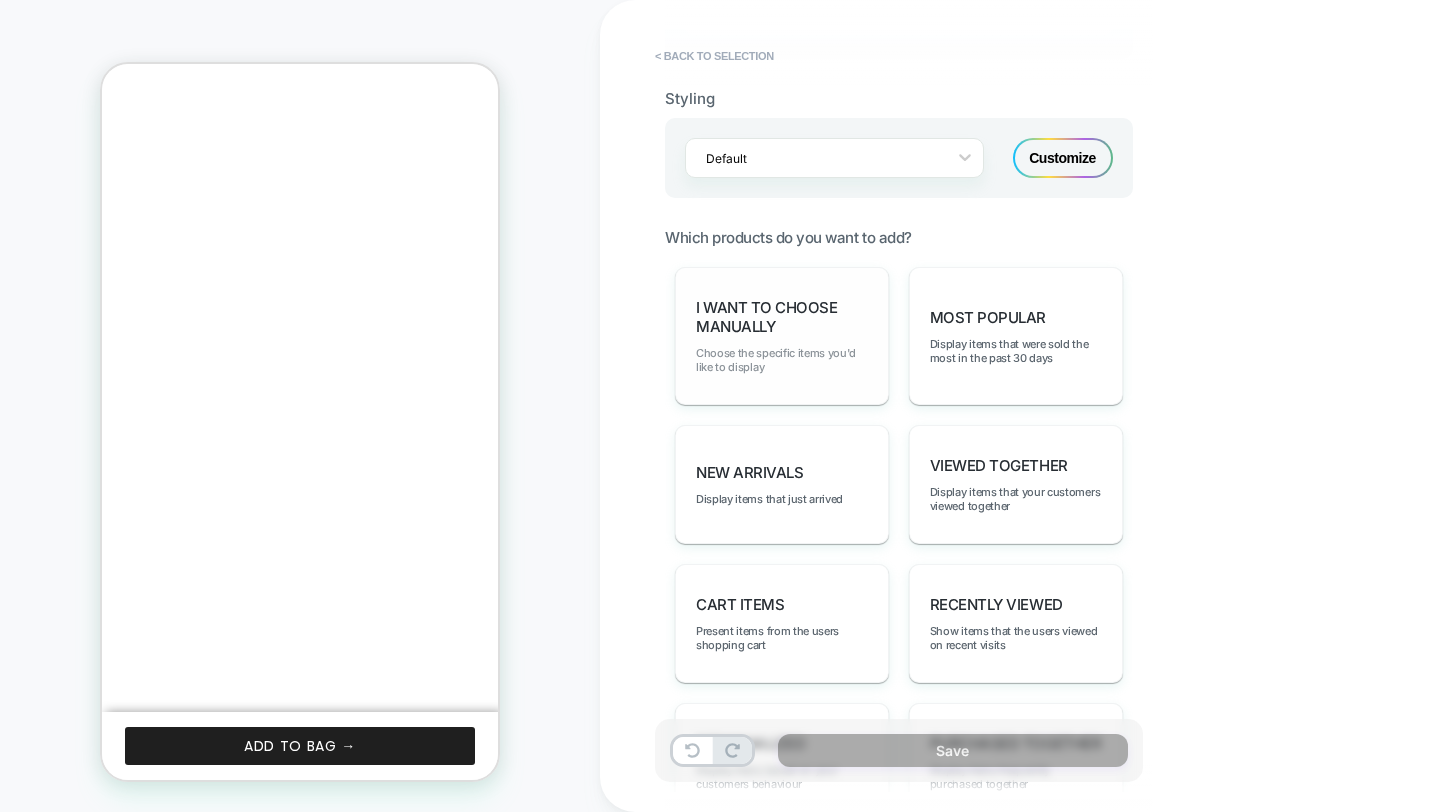 click on "Choose the specific items you'd like to display" at bounding box center (782, 360) 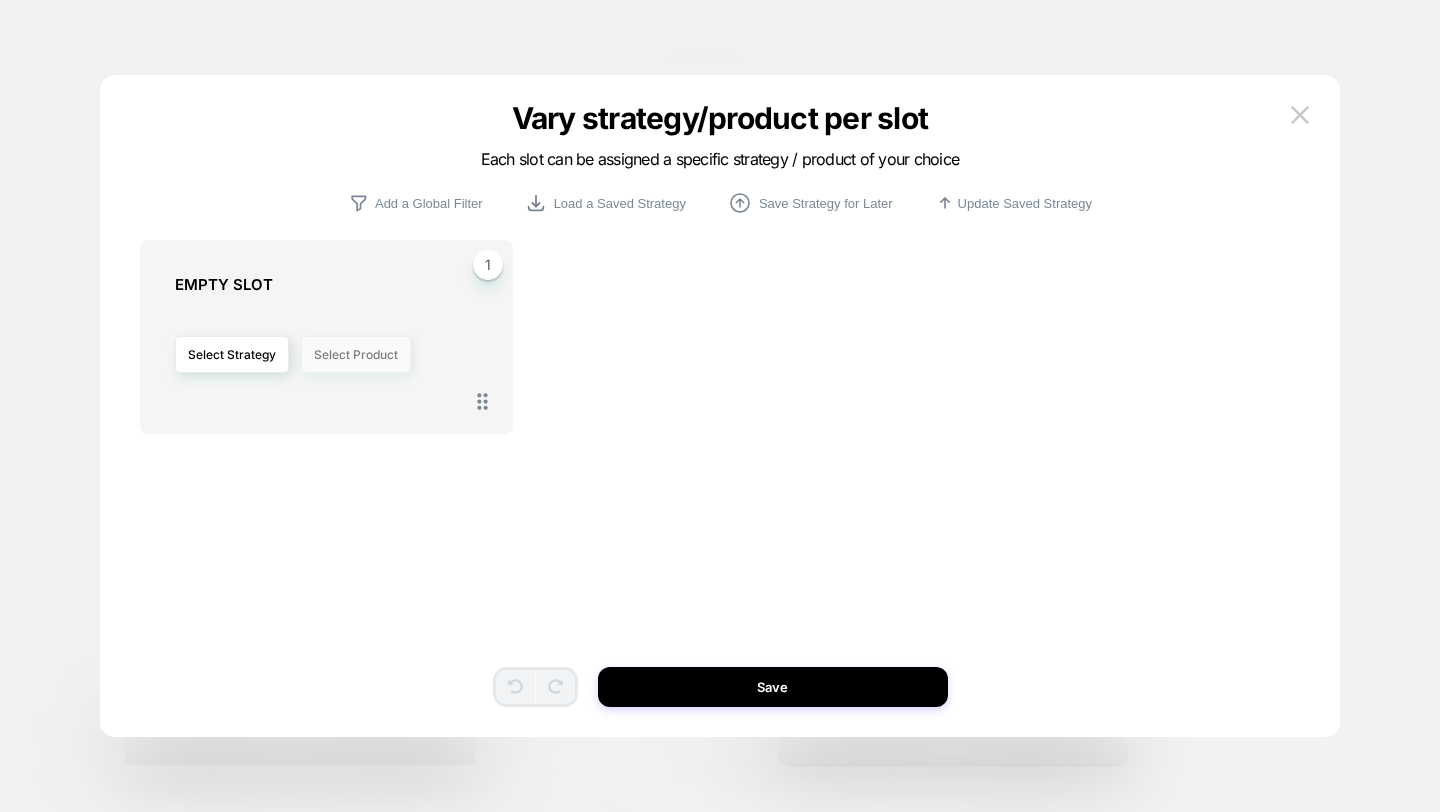 click on "Select Product" at bounding box center [356, 354] 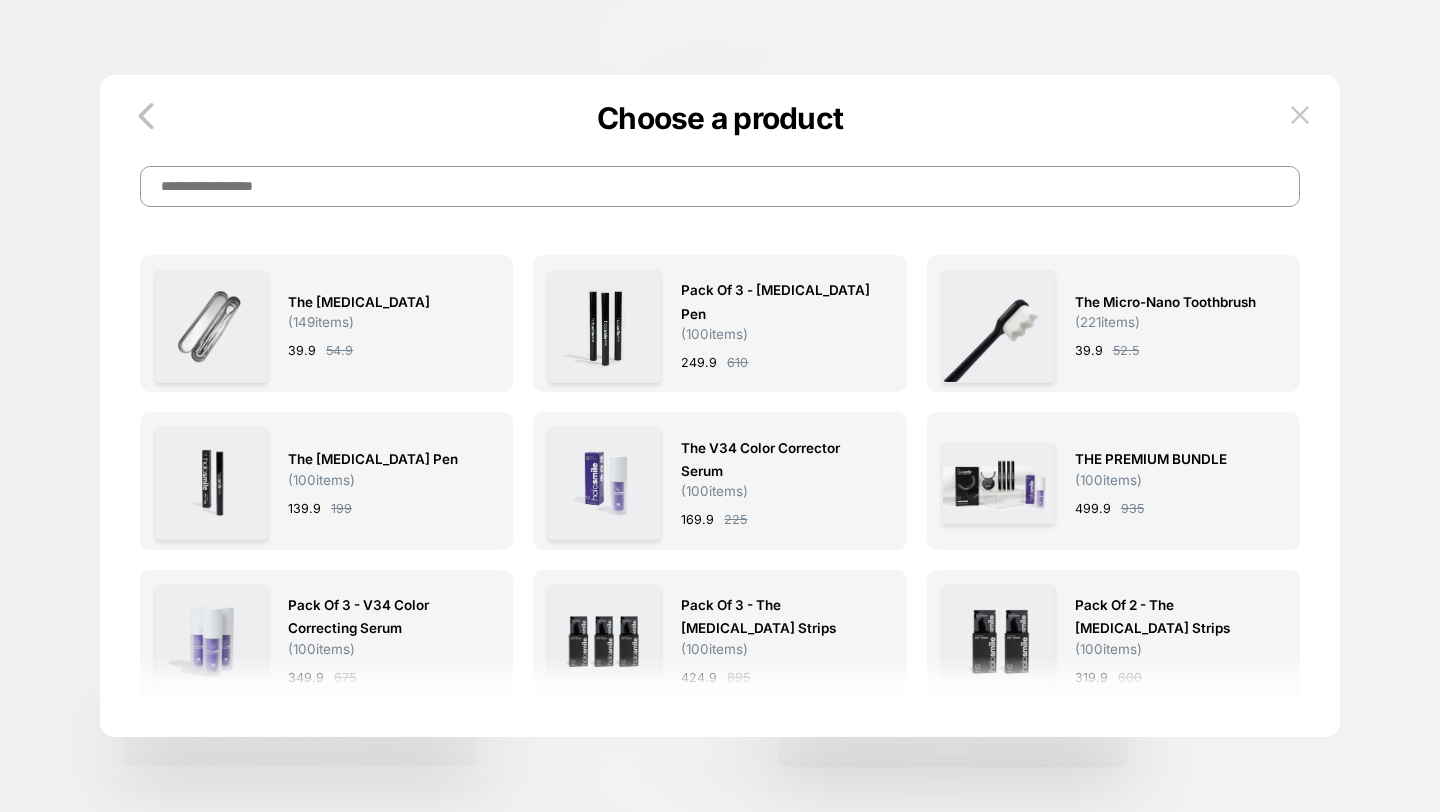 click at bounding box center (720, 186) 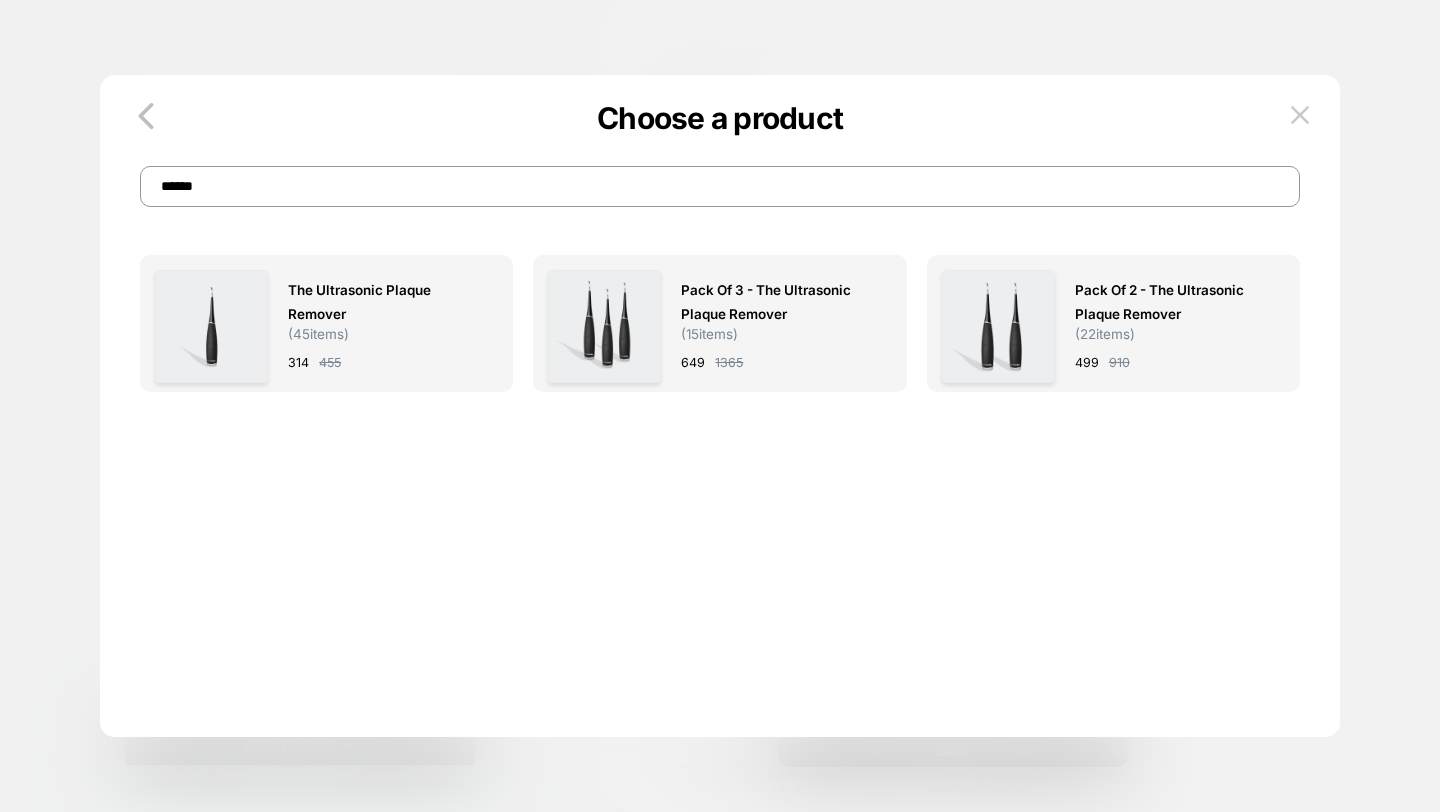 type on "*****" 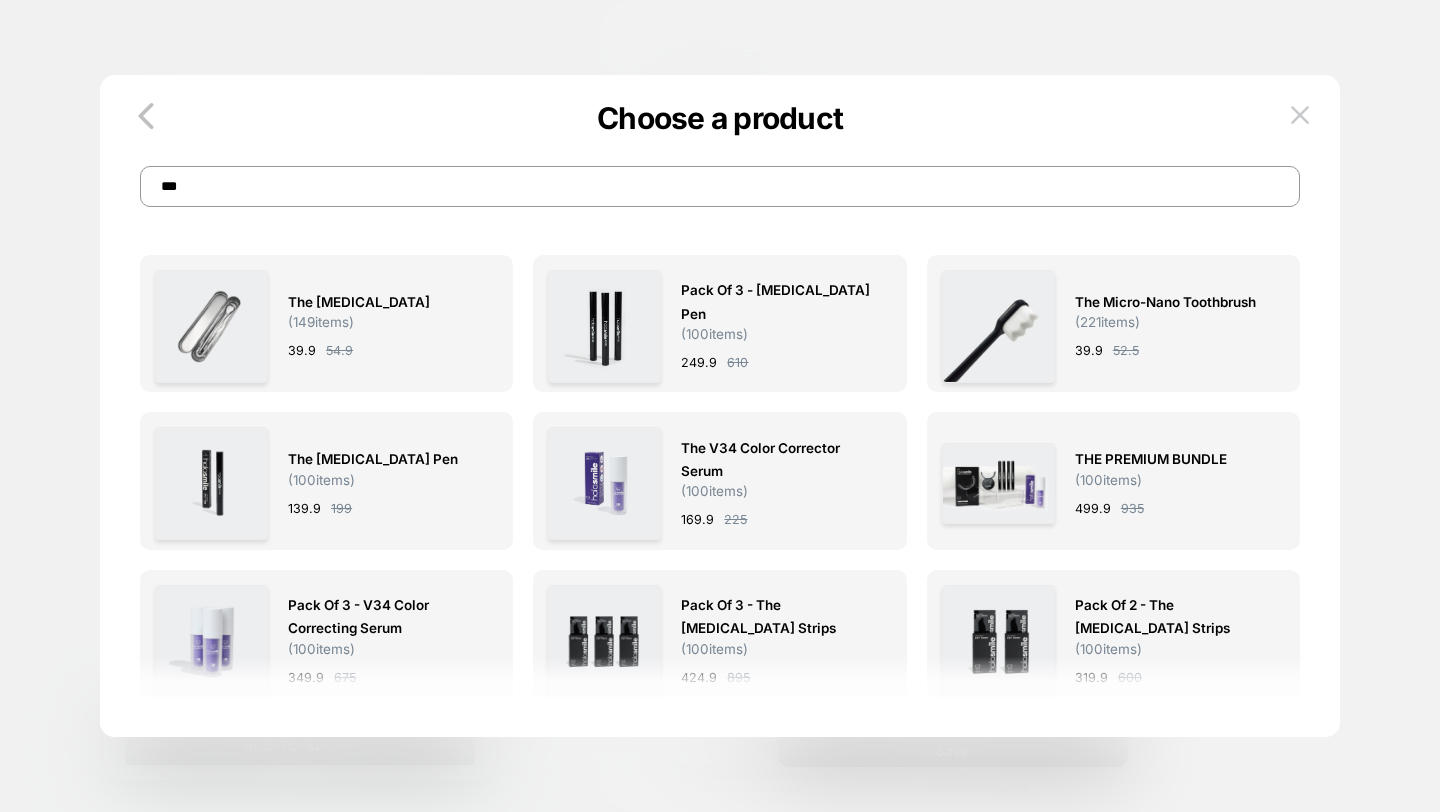 type on "***" 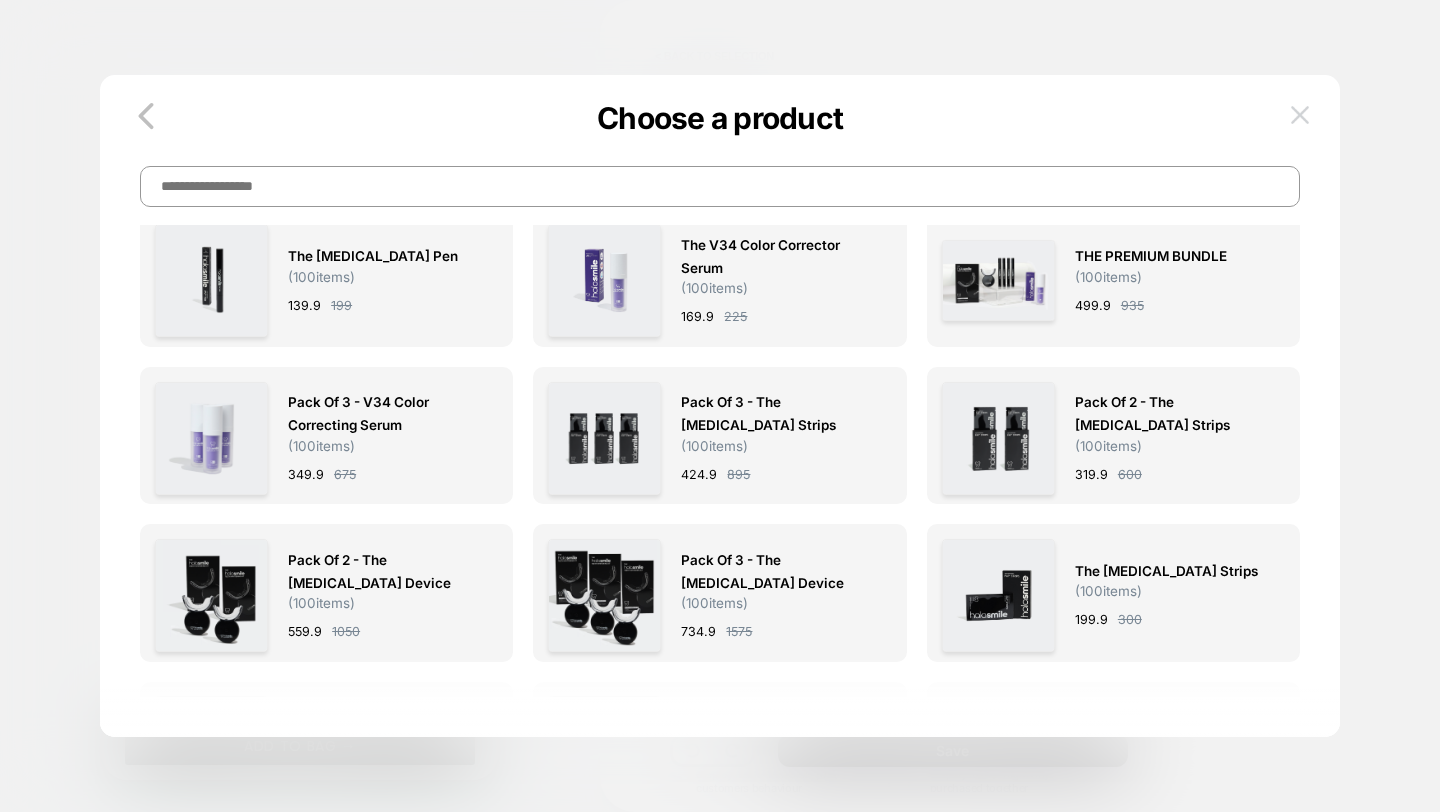 type 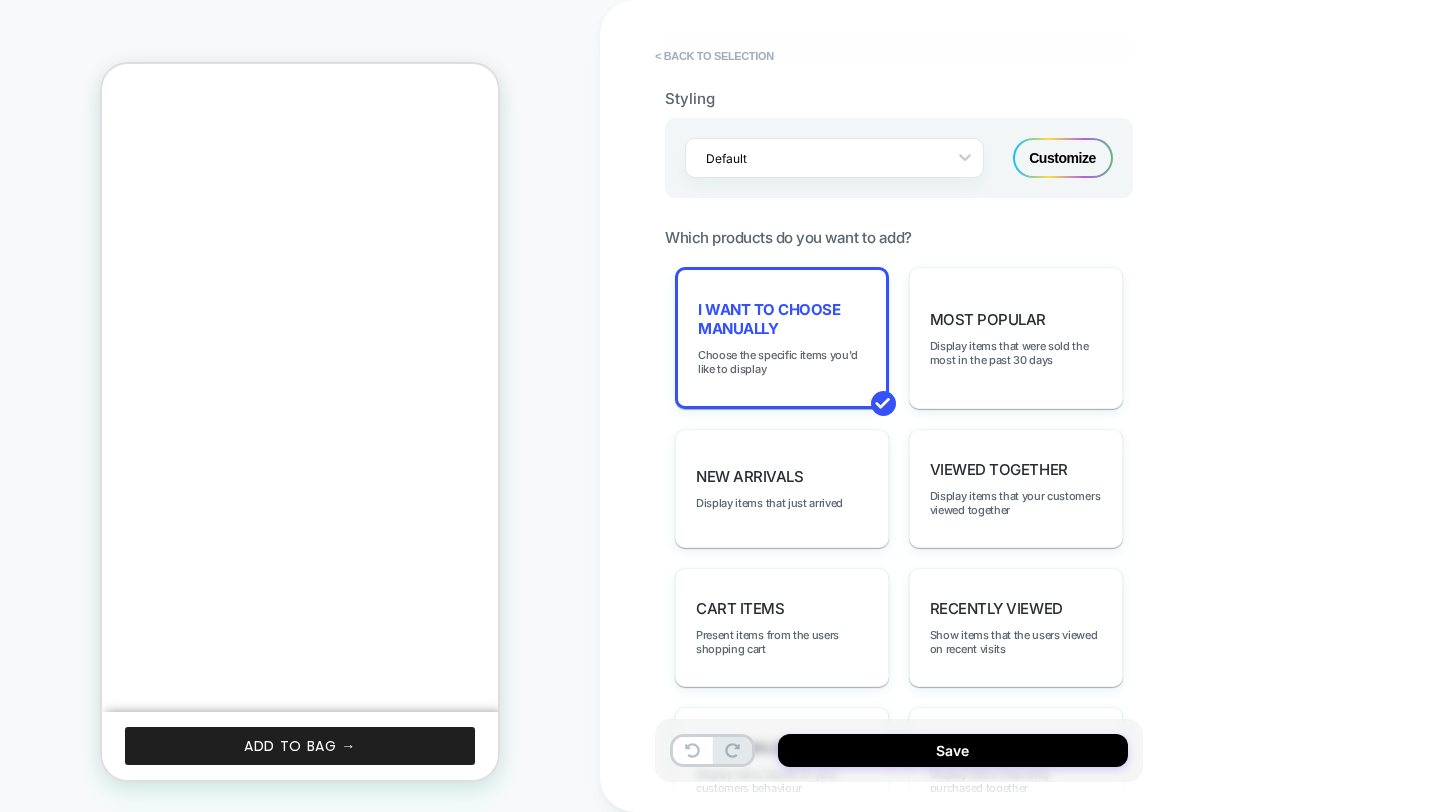 click on "**********" at bounding box center [1040, 406] 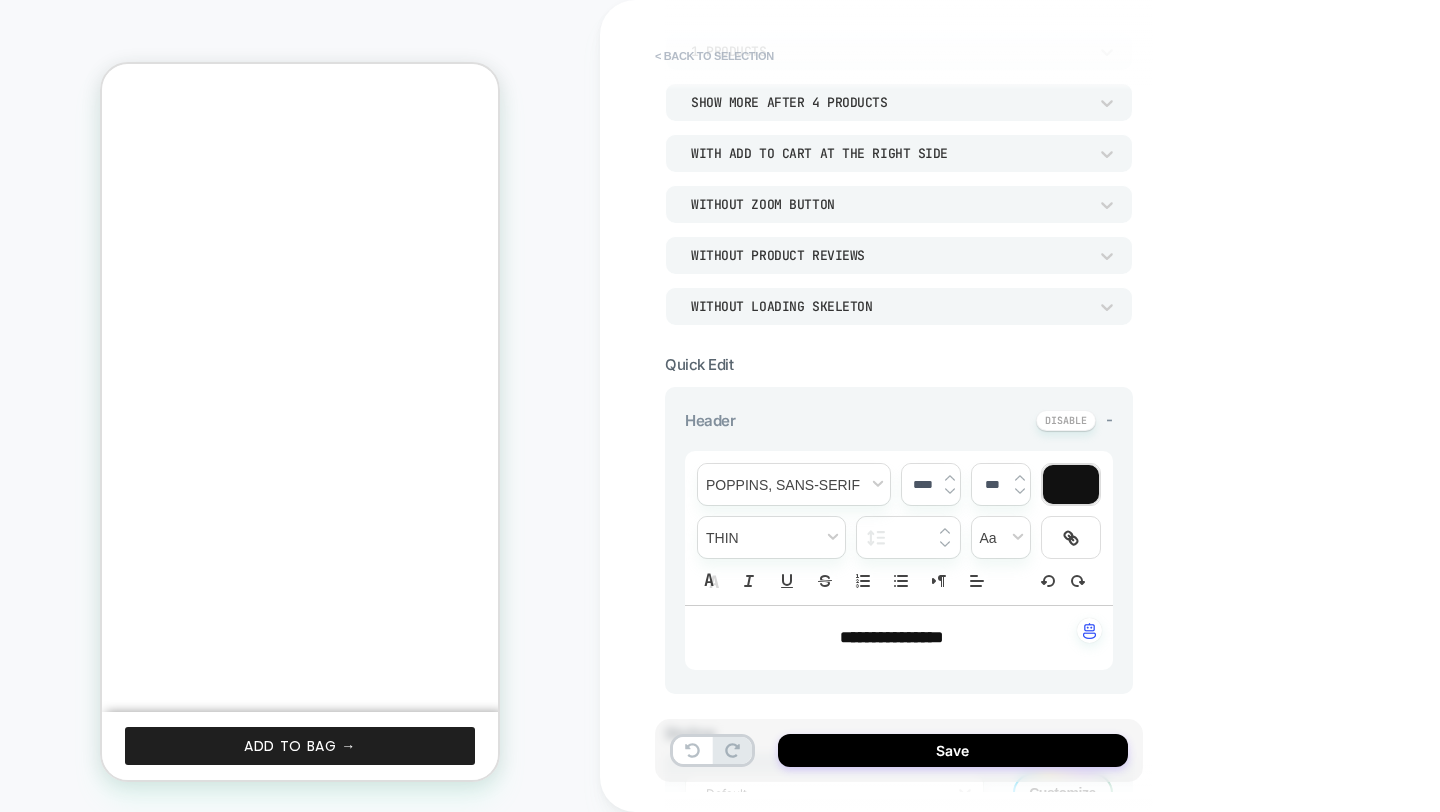 click on "< Back to selection" at bounding box center [714, 56] 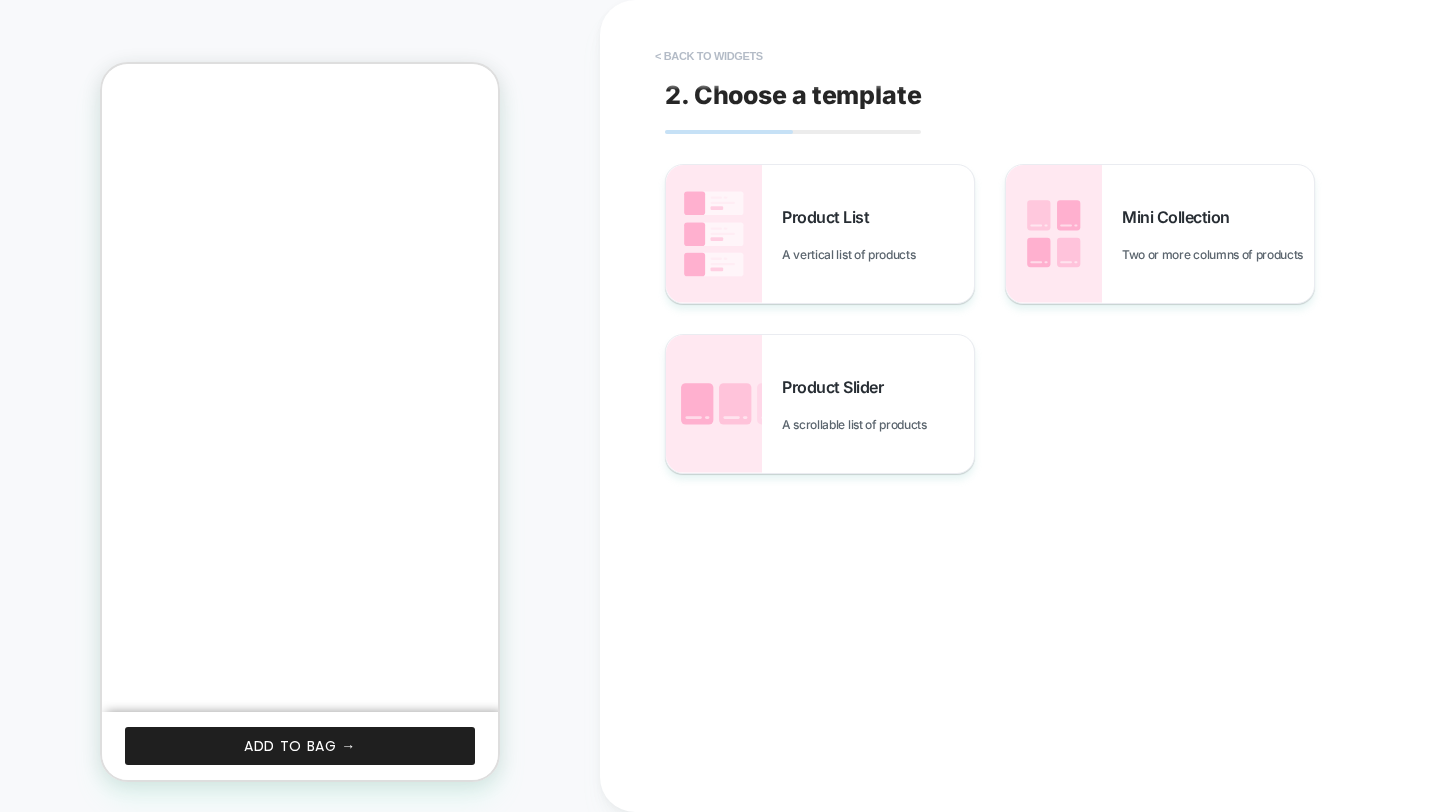 click on "< Back to widgets" at bounding box center (709, 56) 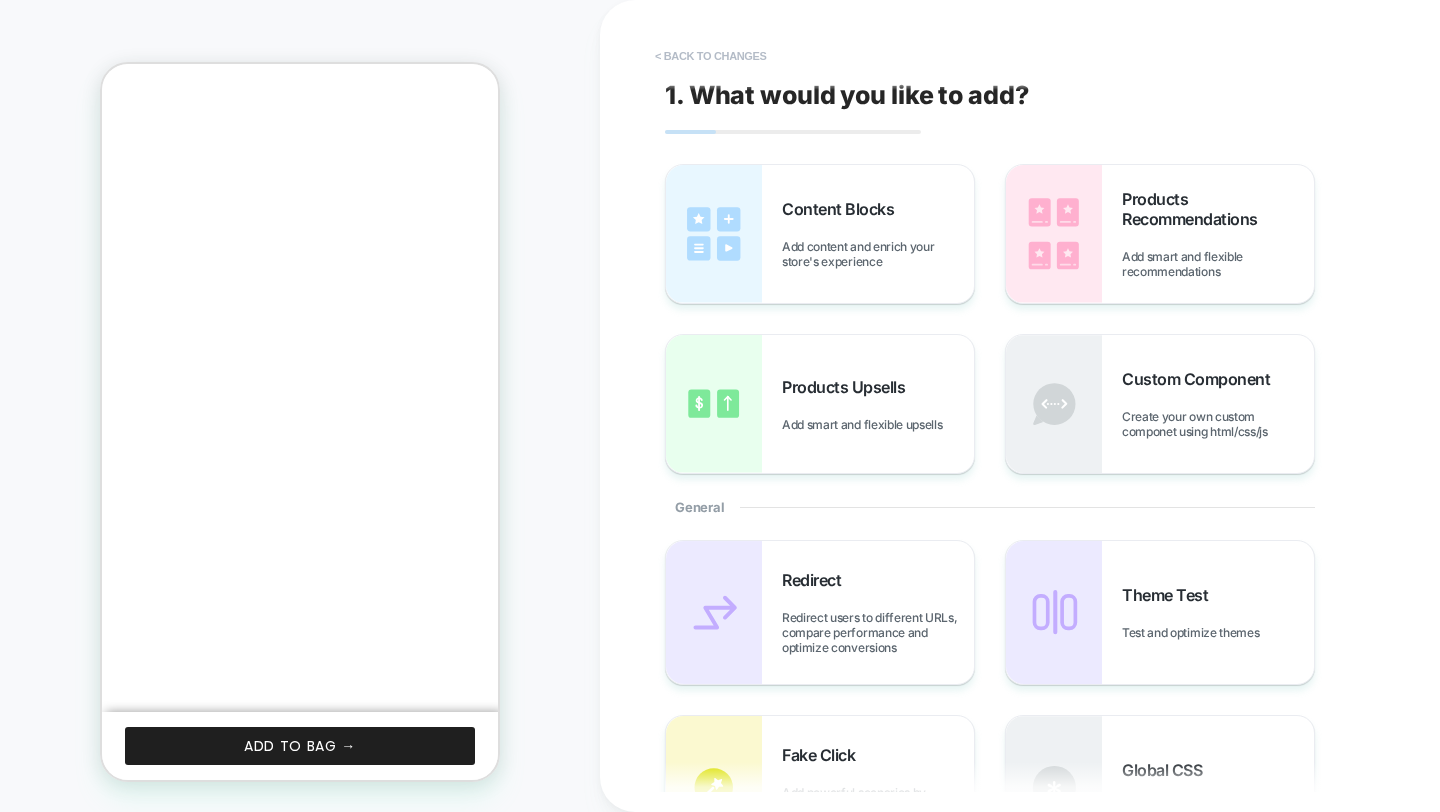 click on "< Back to changes" at bounding box center (711, 56) 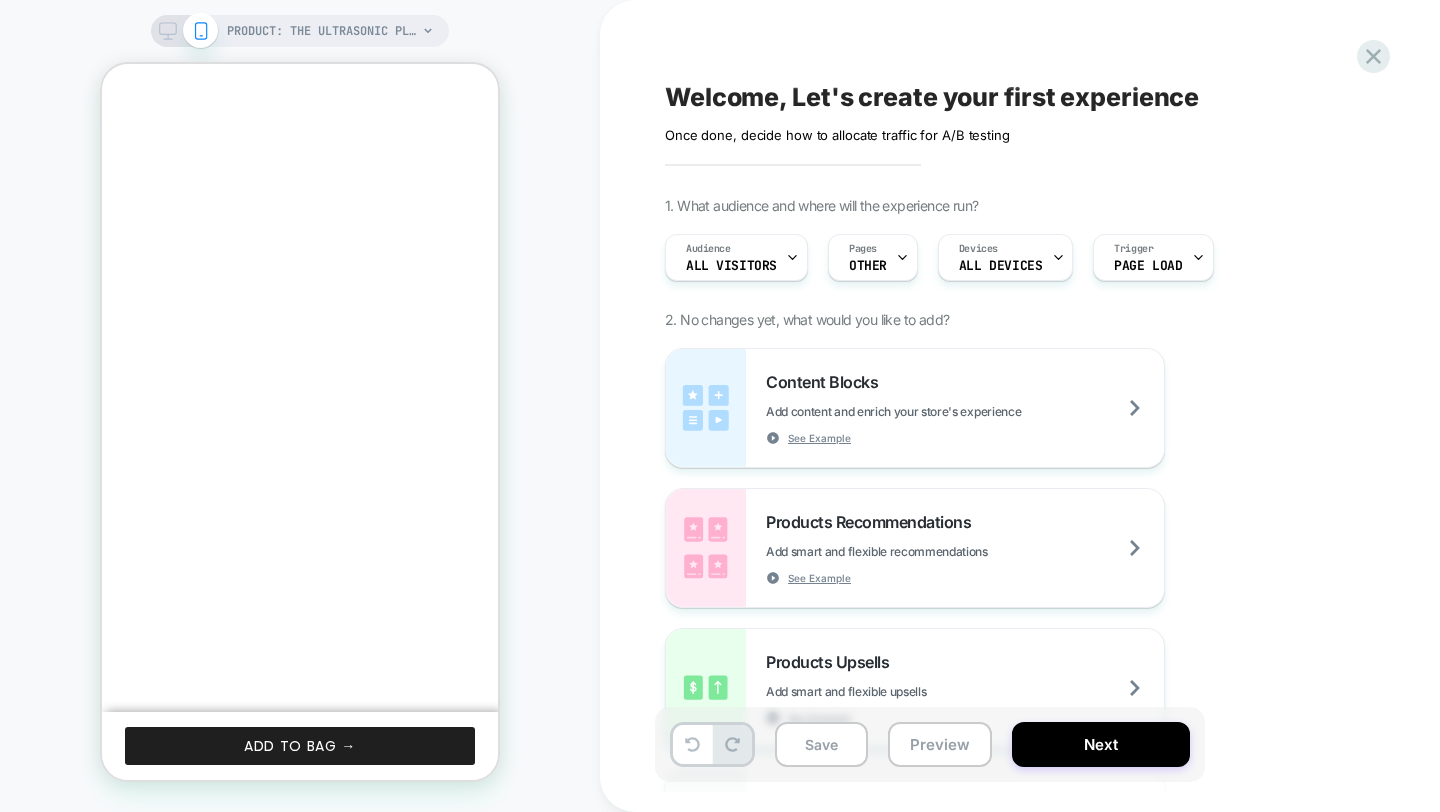 click on "Welcome, Let's create your first experience Click to edit experience details Once done, decide how to allocate traffic for A/B testing 1. What audience and where will the experience run? Audience All Visitors Pages OTHER Devices ALL DEVICES Trigger Page Load 2. No changes yet, what would you like to add? Content Blocks Add content and enrich your store's experience See Example Products Recommendations Add smart and flexible recommendations See Example Products Upsells Add smart and flexible upsells See Example Custom Component Create your own custom componet using html/css/js General Redirect Redirect users to different URLs, compare performance and optimize conversions Theme Test Test and optimize themes To run a price test, you need to start from an empty experience, have Shopify Plus membership and be on eligible Visually plan Price Test Request a pricing test by either manually selecting products or creating a matching rule to increase or decrease prices Fake Click See Example Global CSS Global Javascript" at bounding box center (1030, 406) 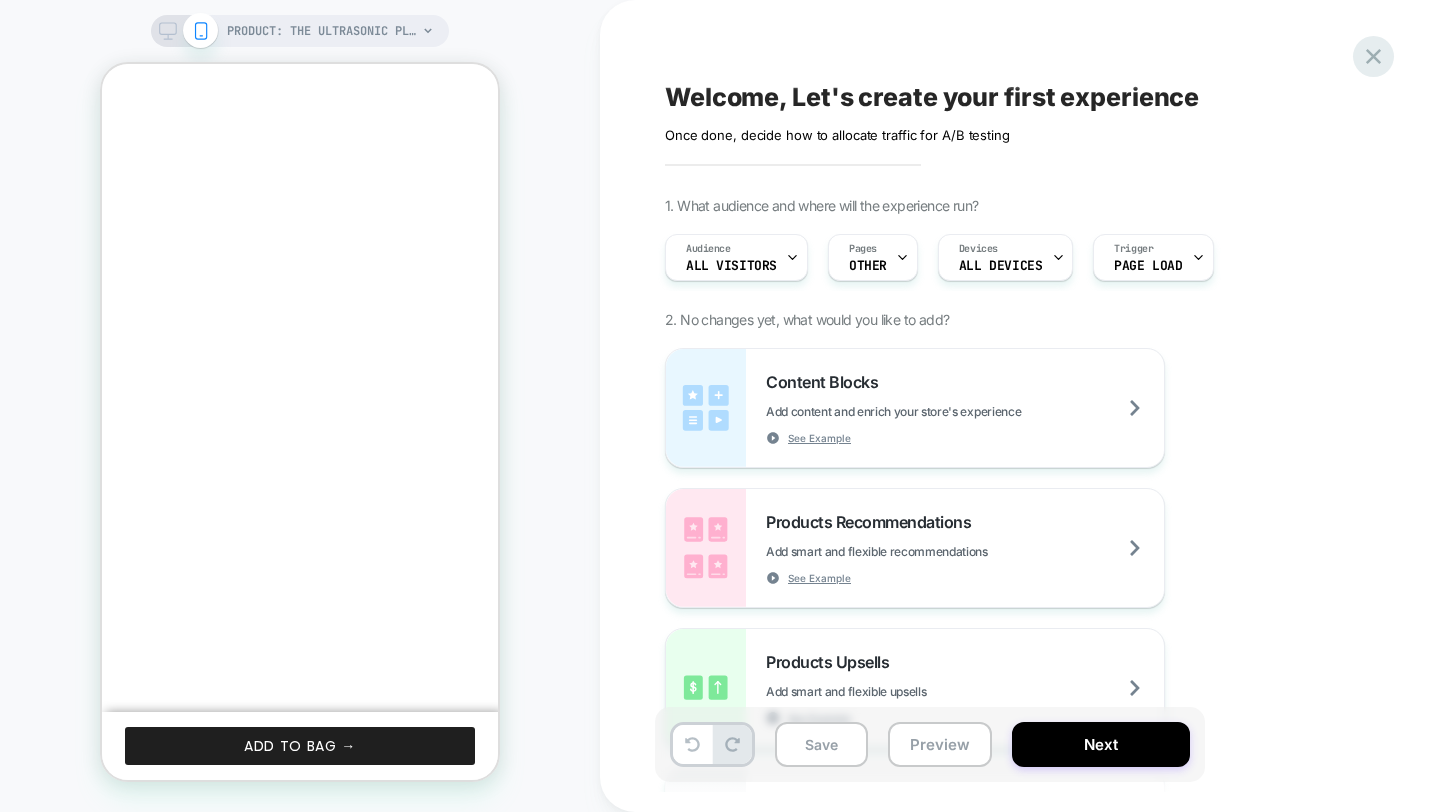 click 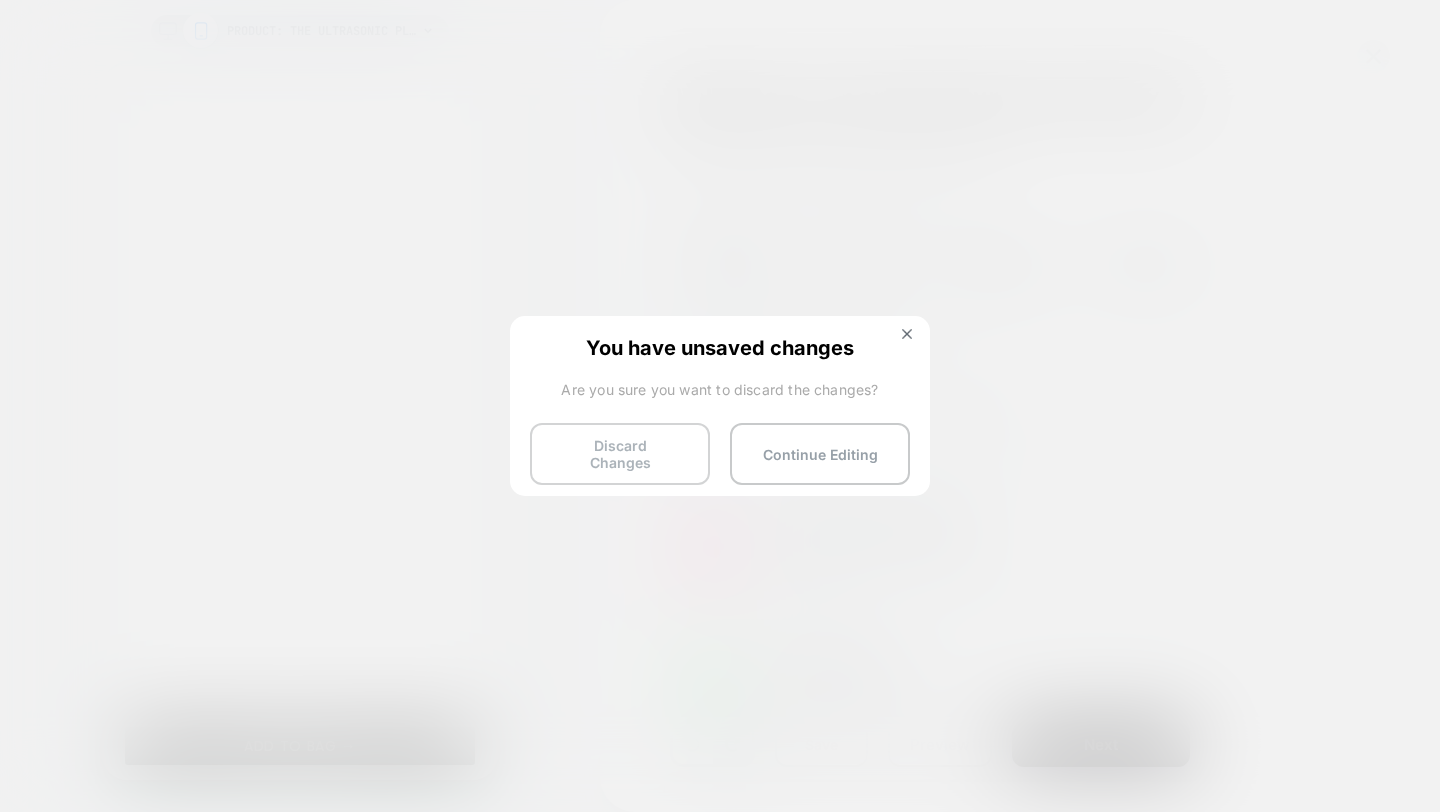 click on "Discard Changes" at bounding box center [620, 454] 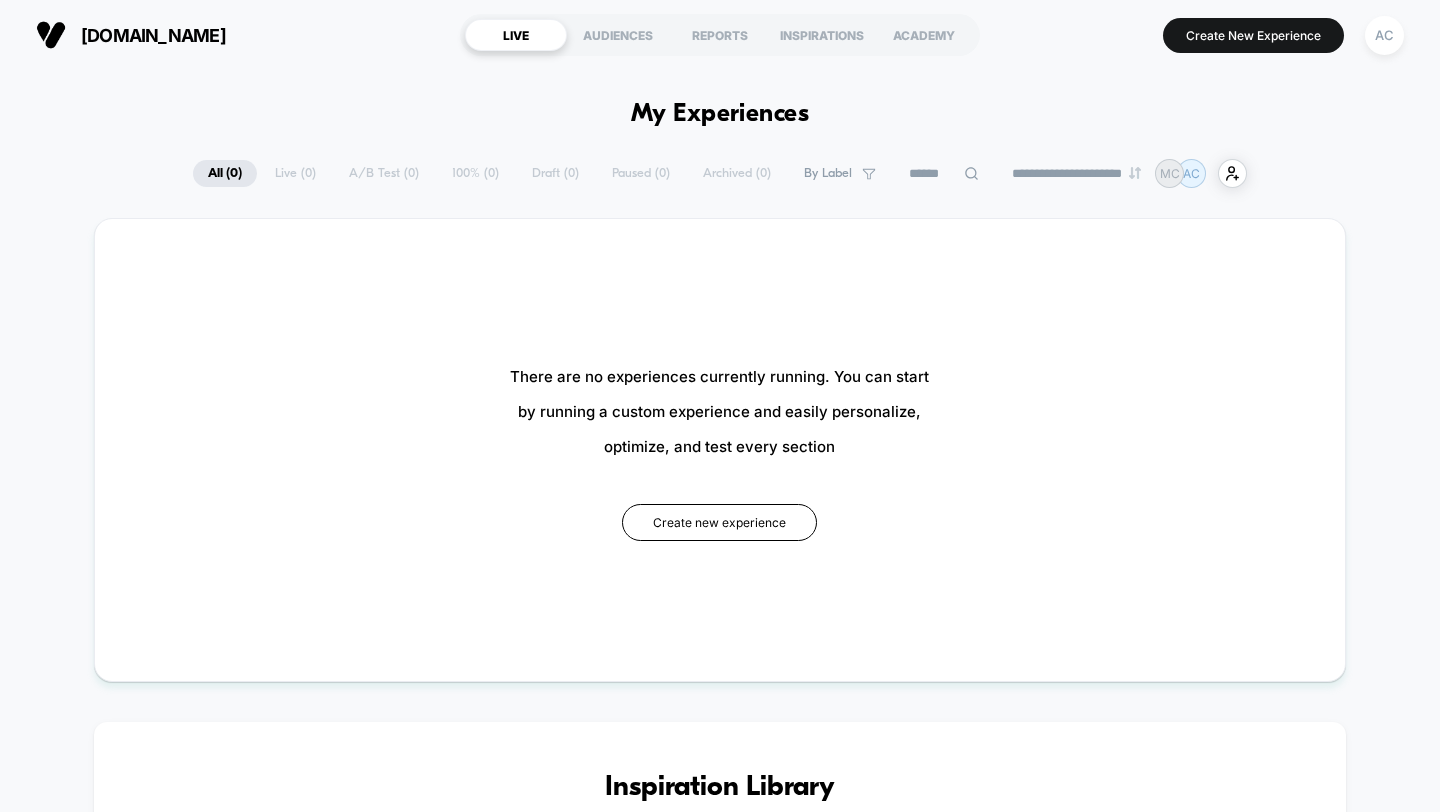 scroll, scrollTop: 0, scrollLeft: 0, axis: both 